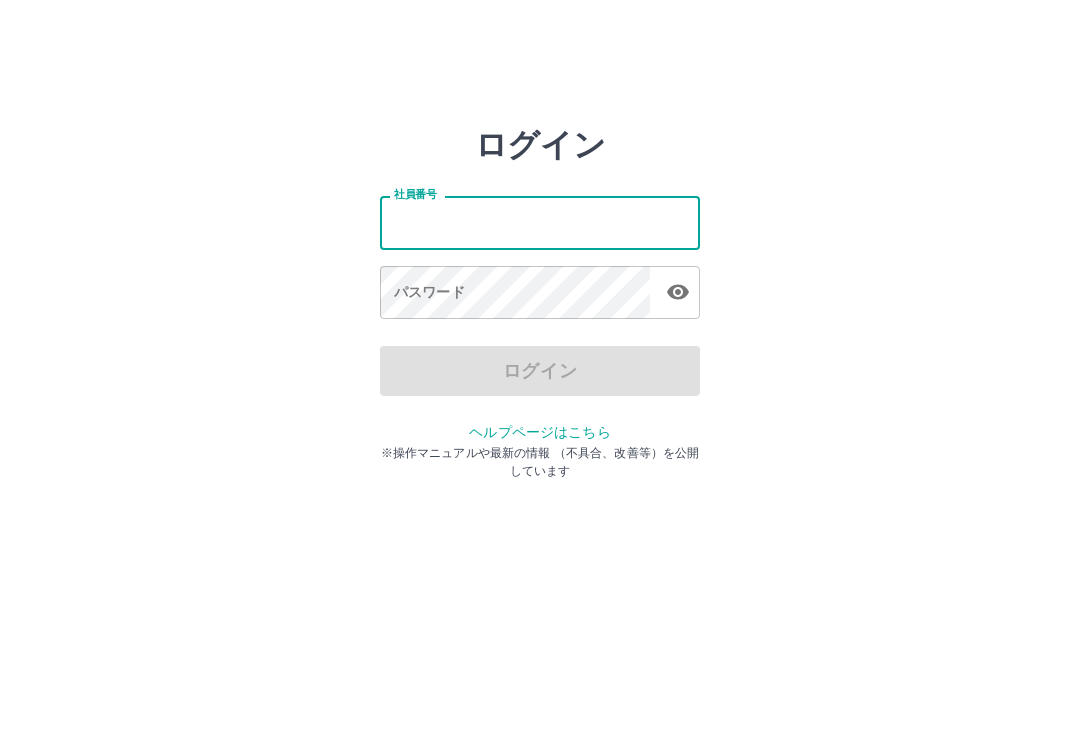scroll, scrollTop: 0, scrollLeft: 0, axis: both 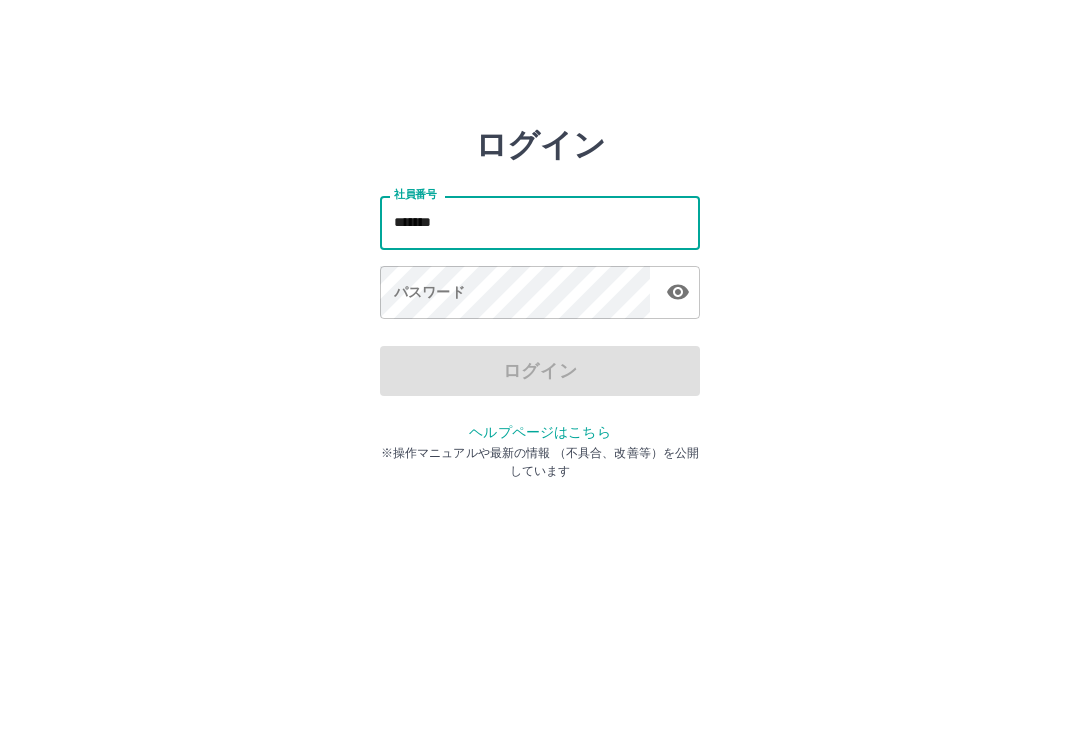 type on "*******" 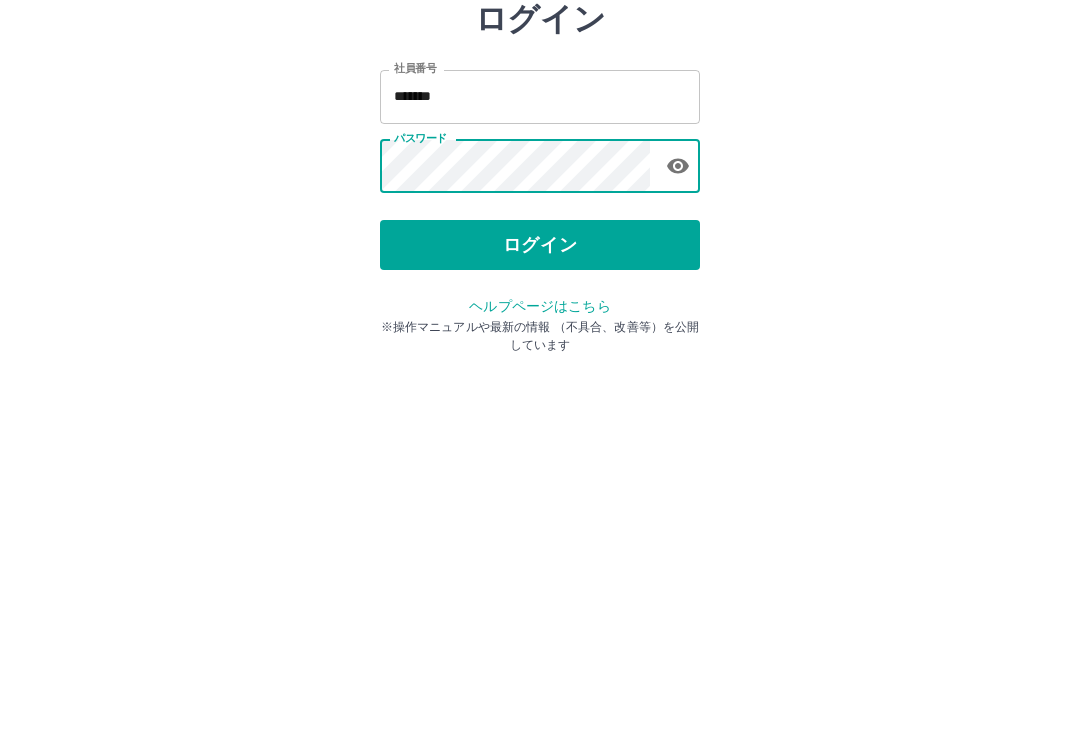 click on "ログイン" at bounding box center [540, 371] 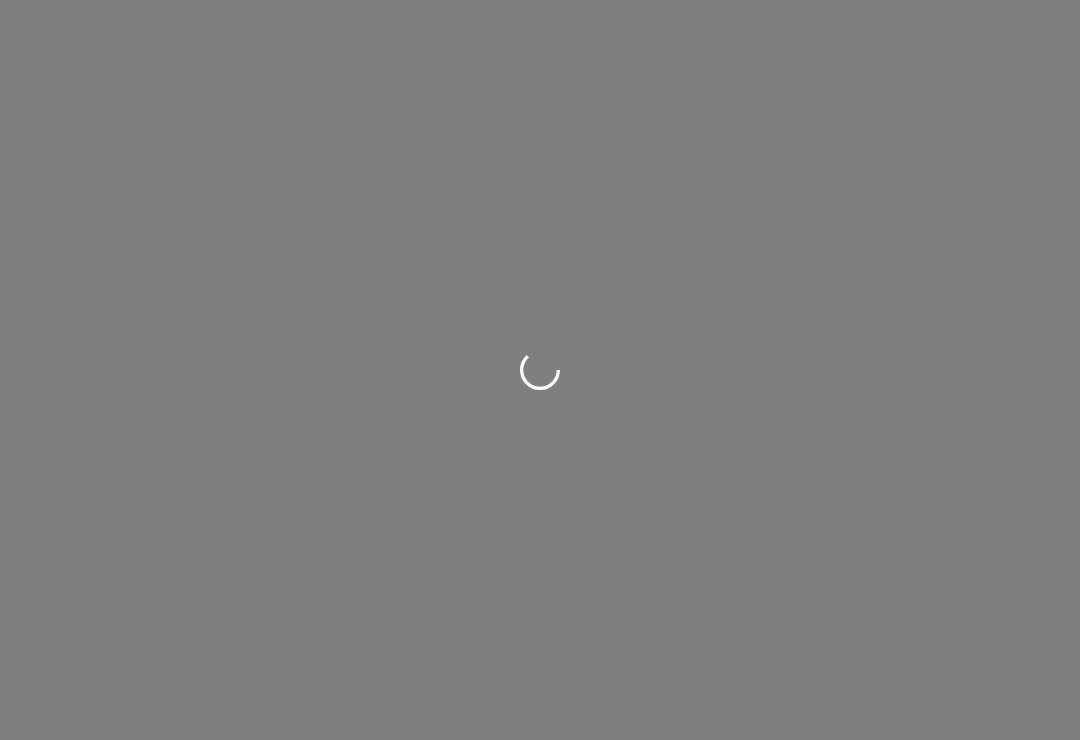 scroll, scrollTop: 0, scrollLeft: 0, axis: both 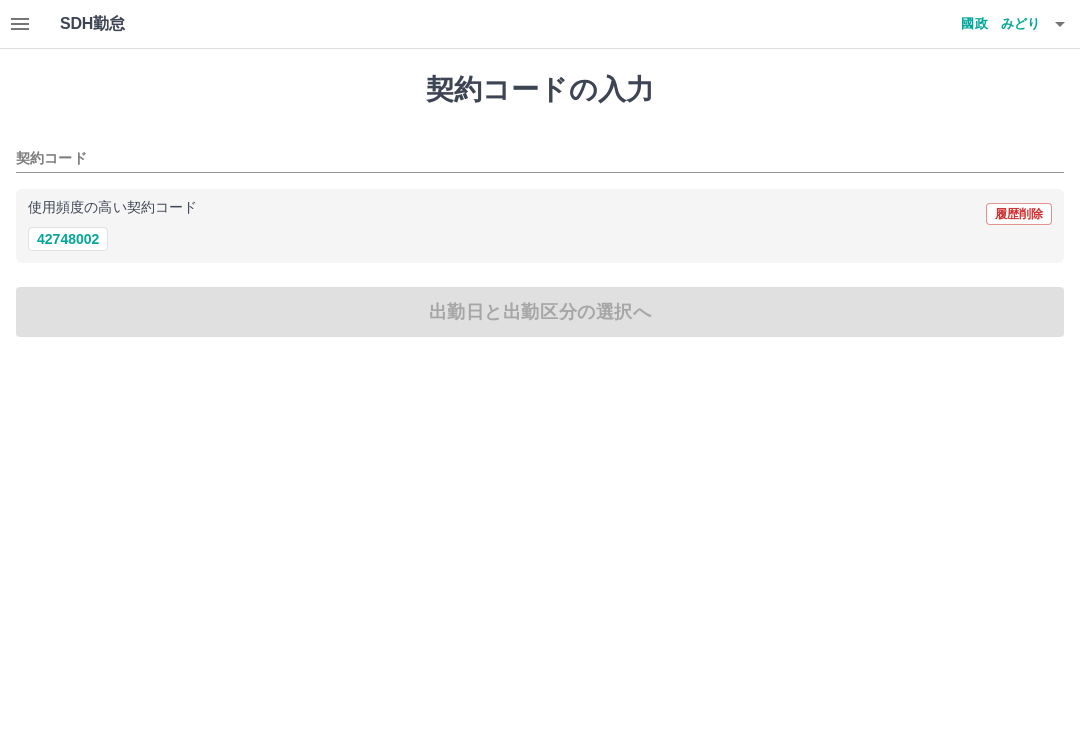 click on "42748002" at bounding box center [68, 239] 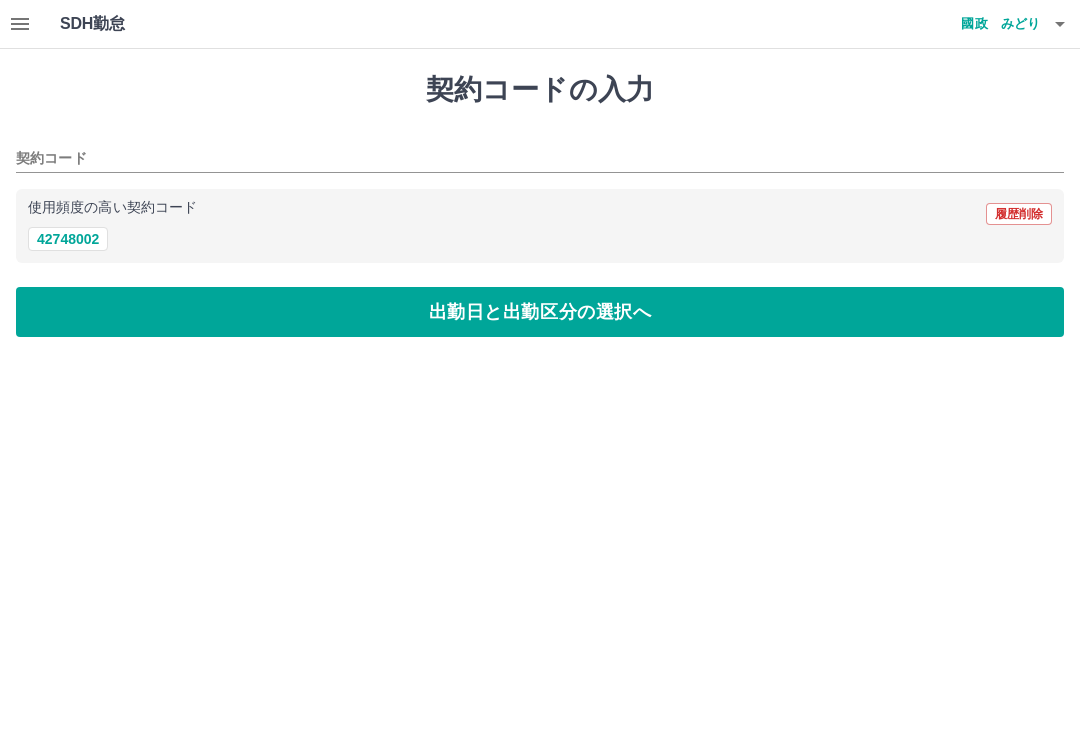 type on "********" 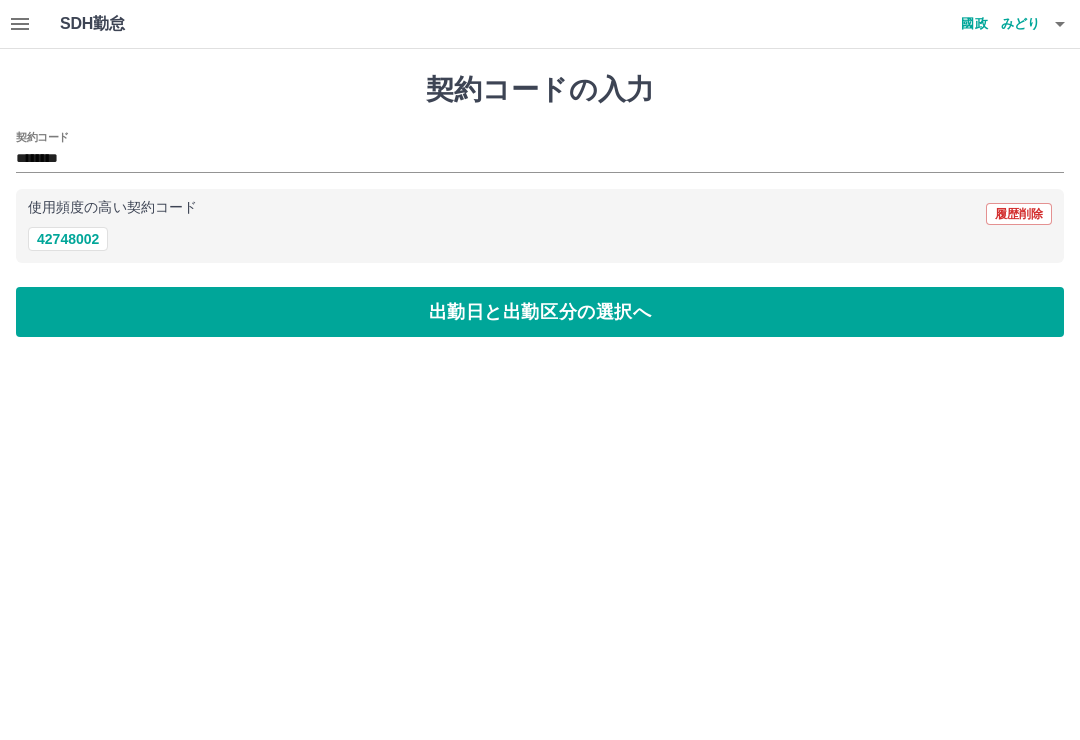 click on "出勤日と出勤区分の選択へ" at bounding box center (540, 312) 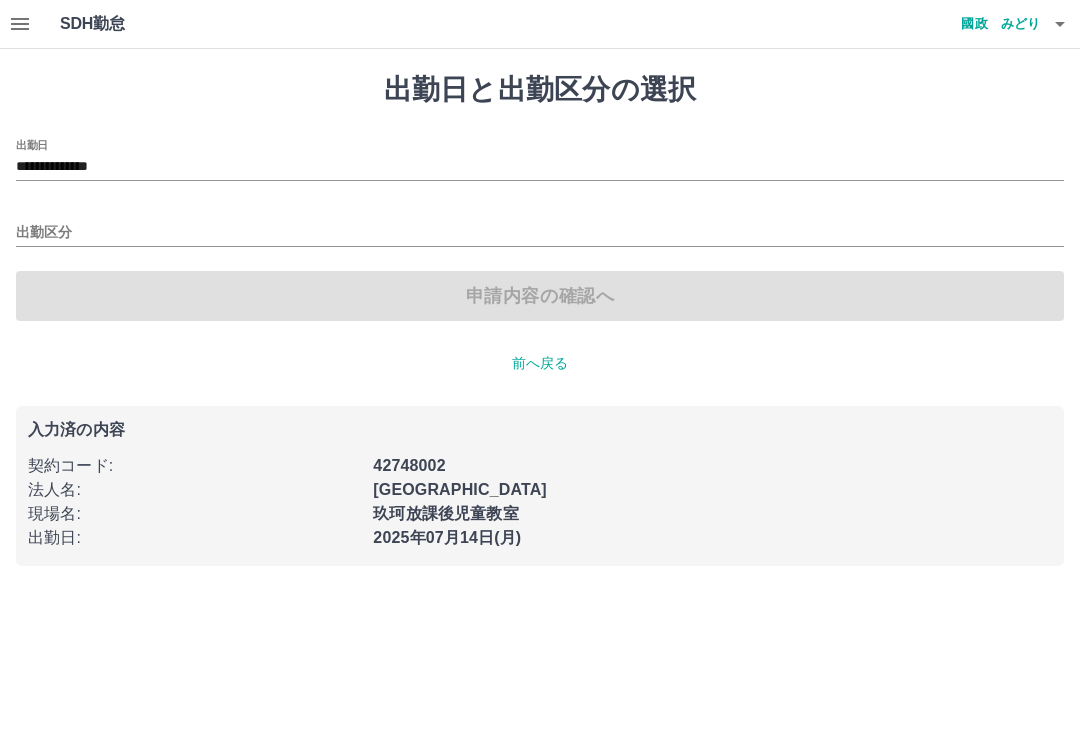 click on "**********" at bounding box center [540, 167] 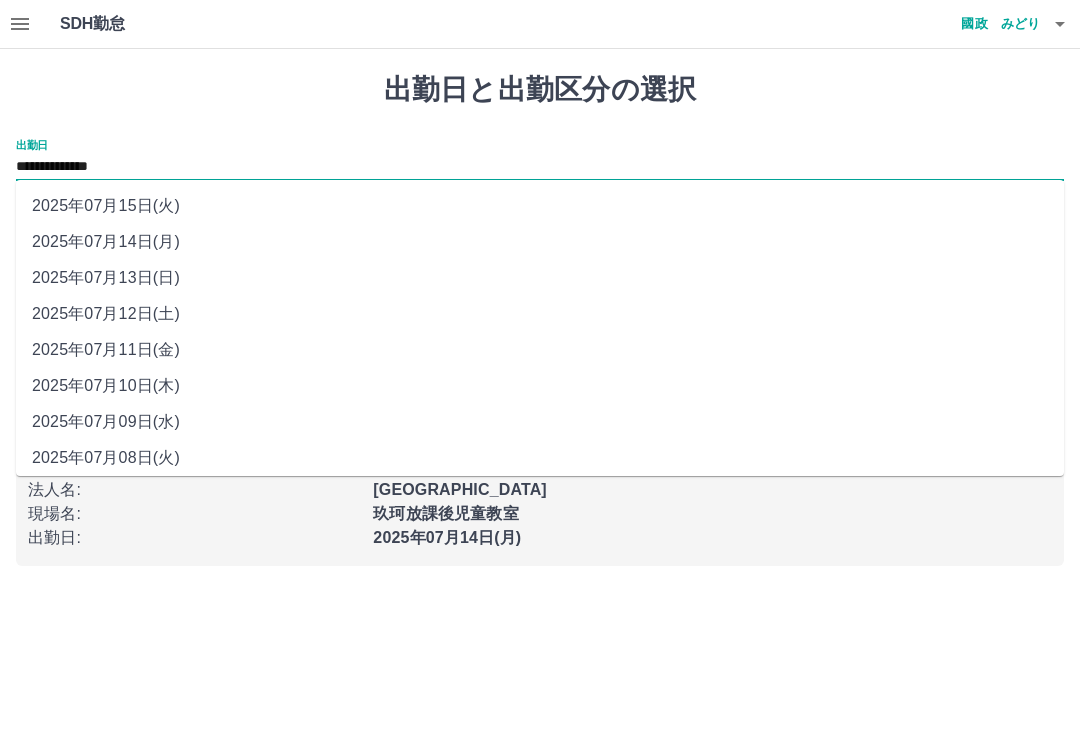 click on "2025年07月12日(土)" at bounding box center (540, 314) 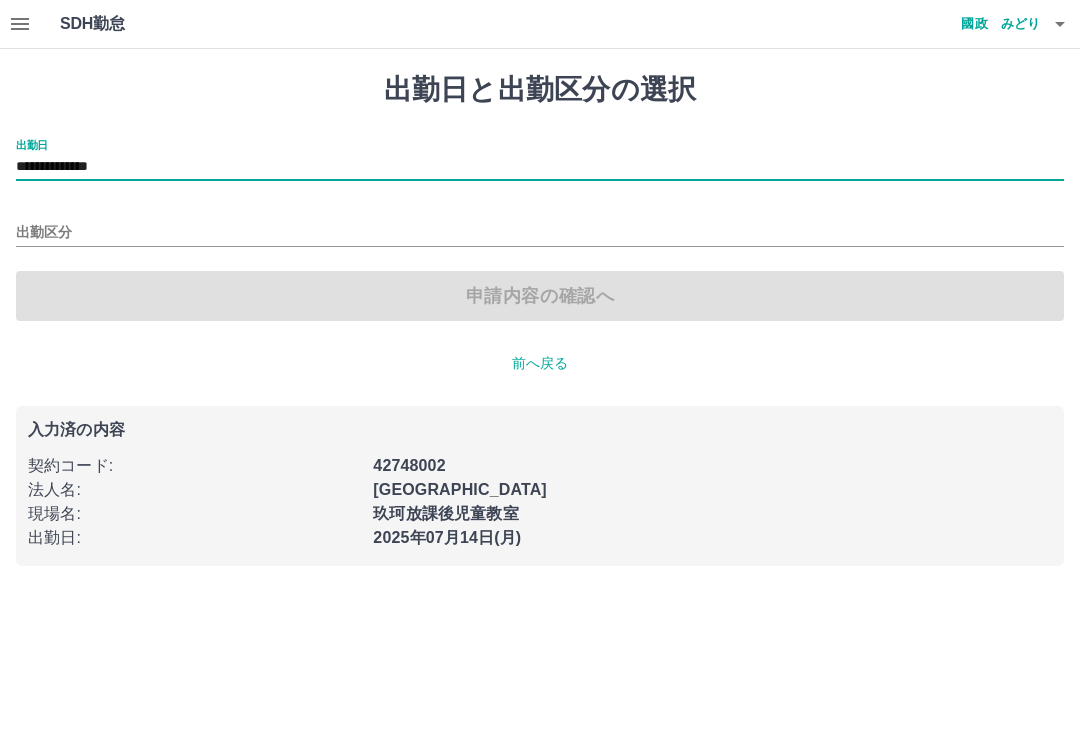 click on "出勤区分" at bounding box center [540, 233] 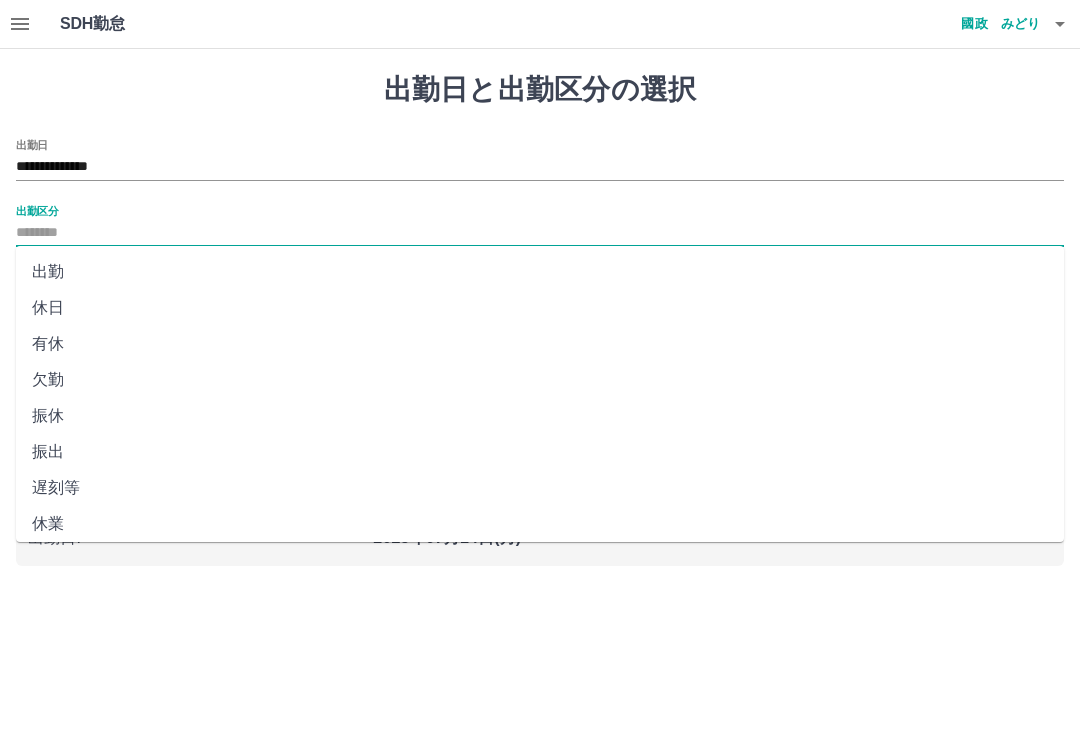 click on "出勤" at bounding box center (540, 272) 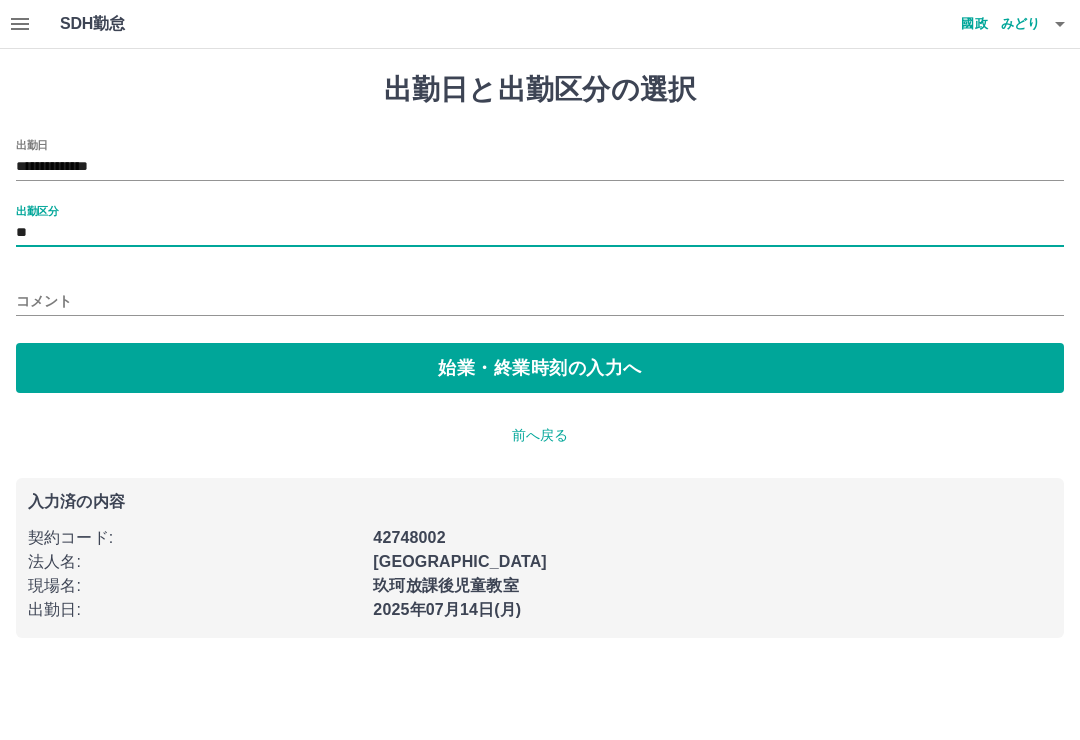 click on "始業・終業時刻の入力へ" at bounding box center (540, 368) 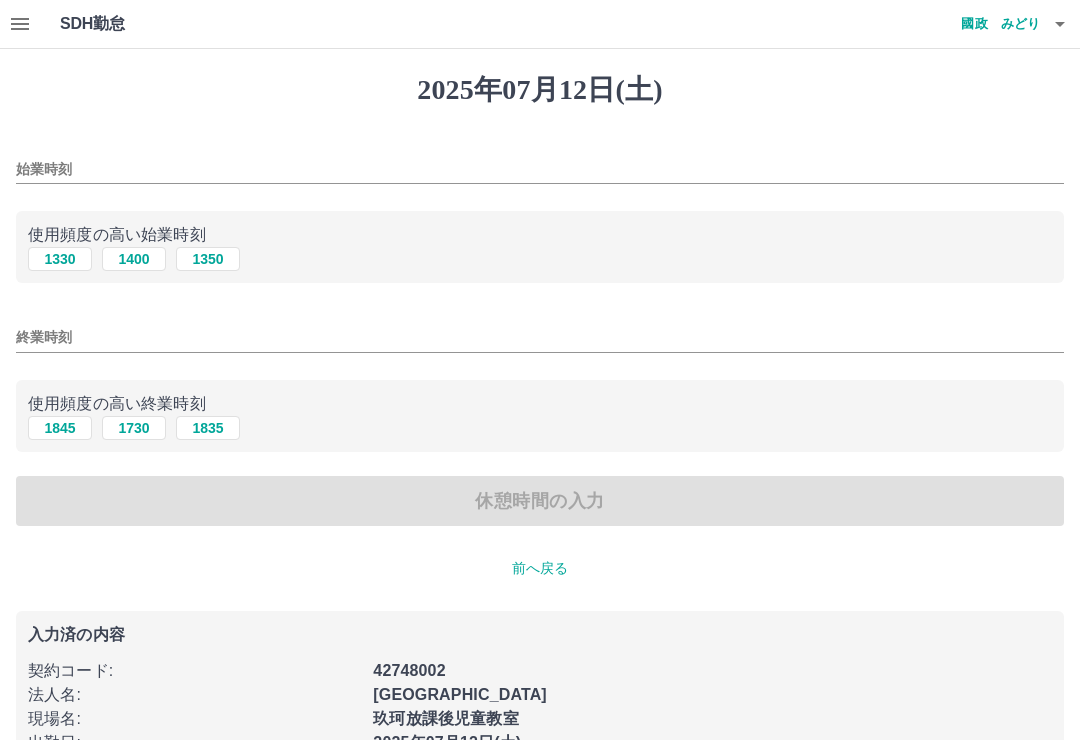 click on "始業時刻" at bounding box center [540, 169] 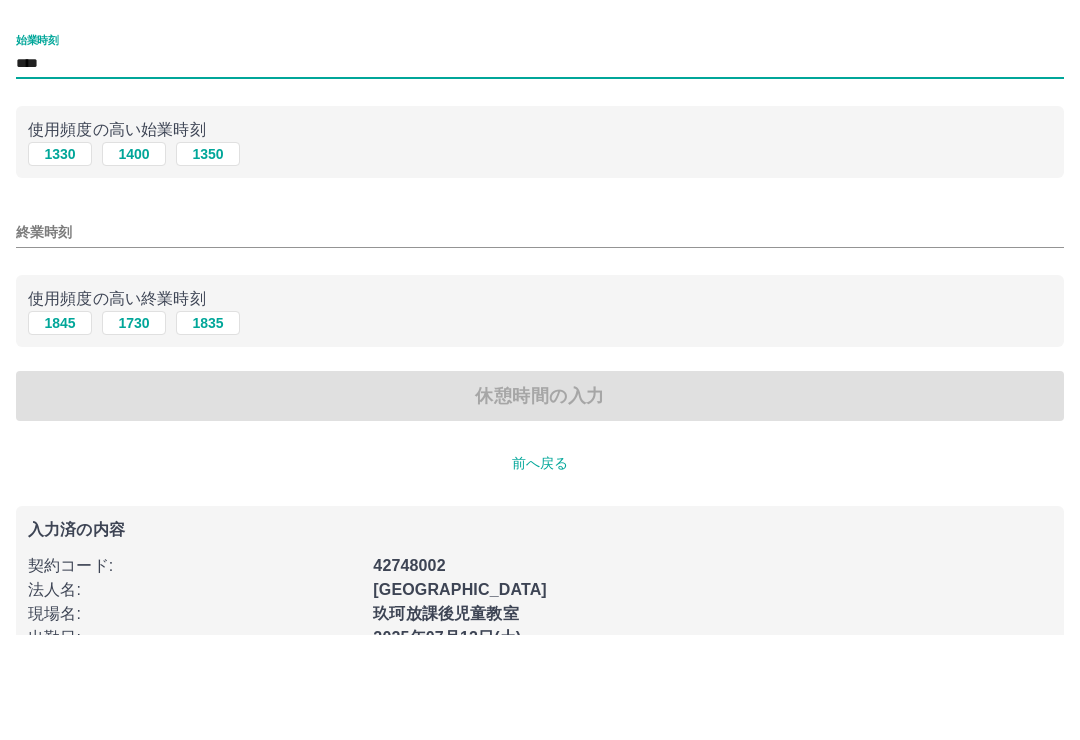 type on "****" 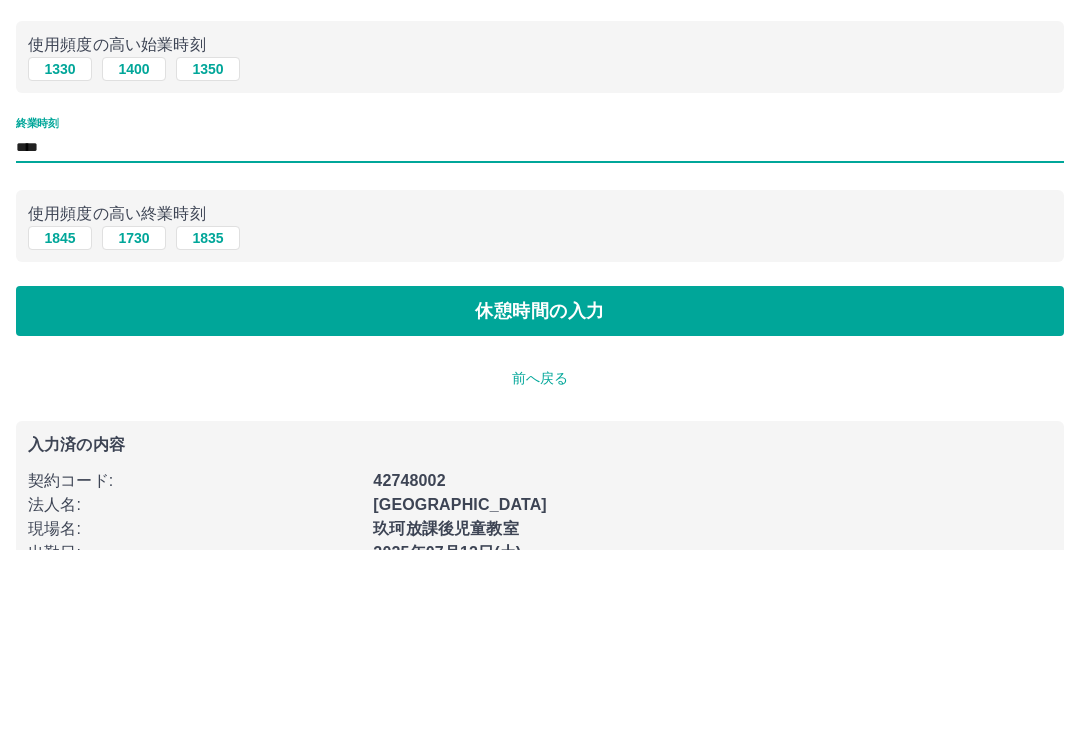type on "****" 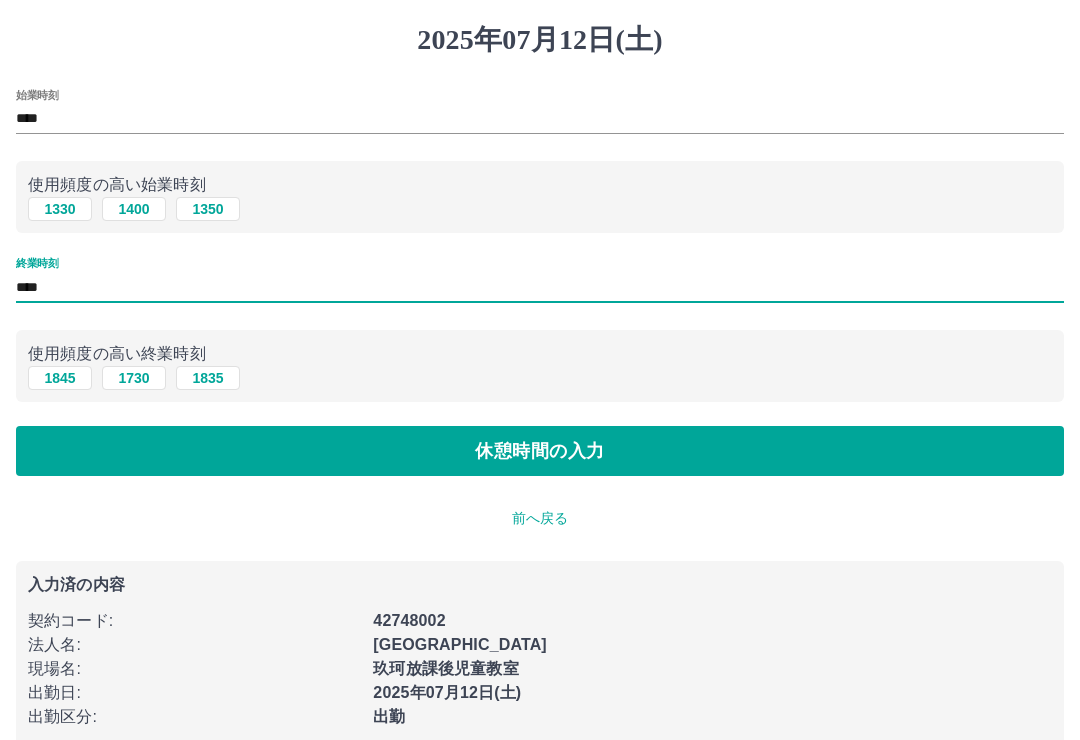 scroll, scrollTop: 0, scrollLeft: 0, axis: both 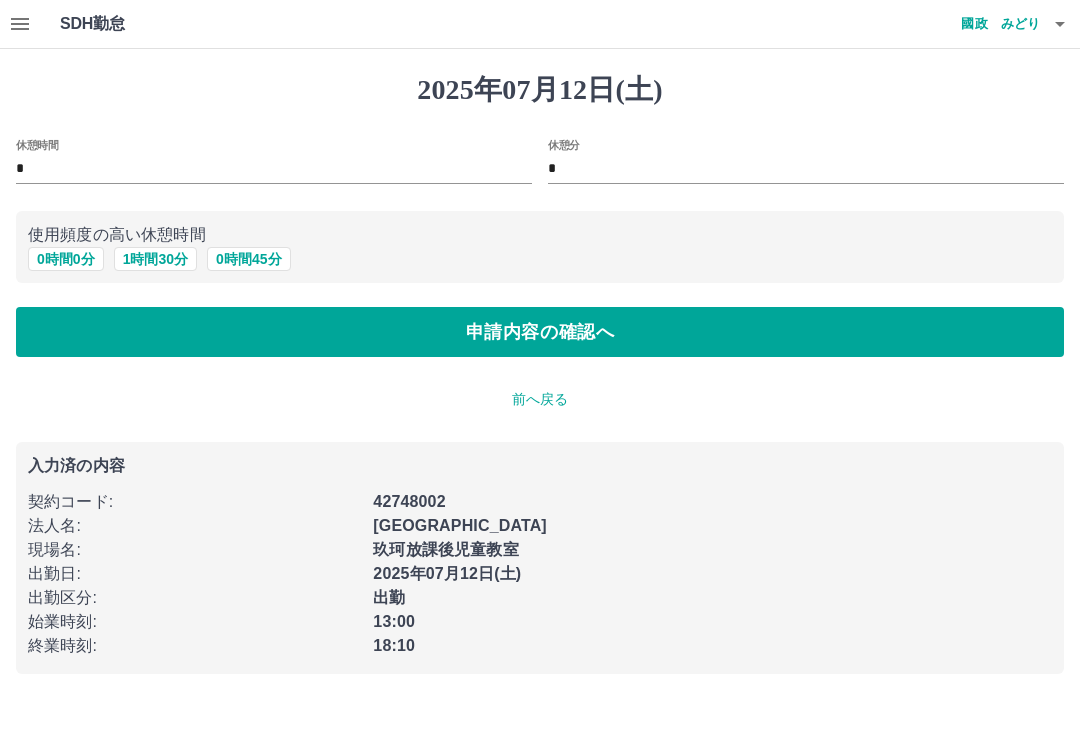 click on "申請内容の確認へ" at bounding box center (540, 332) 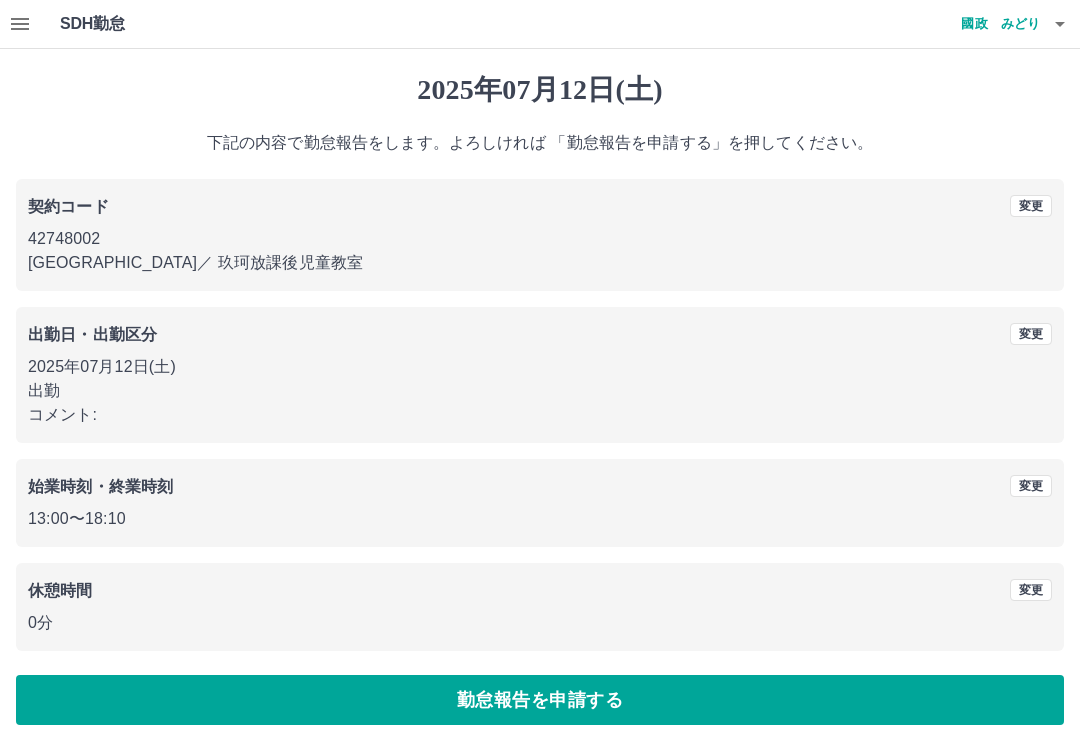 click on "勤怠報告を申請する" at bounding box center (540, 700) 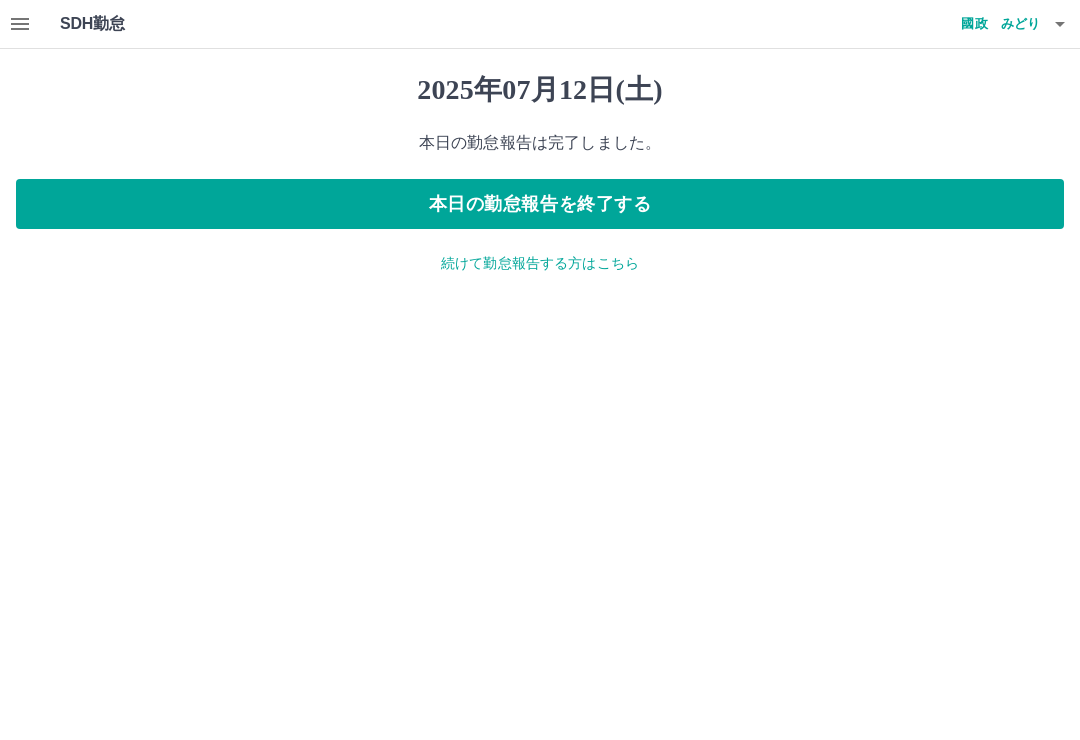 click on "本日の勤怠報告を終了する" at bounding box center (540, 204) 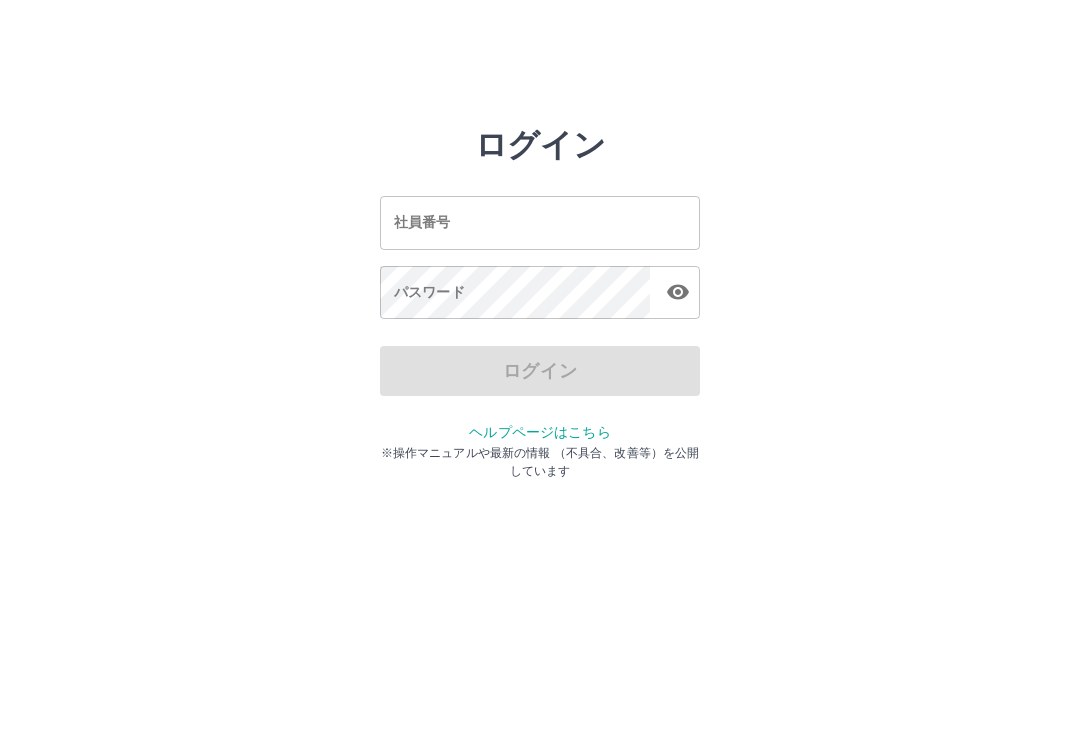 scroll, scrollTop: 0, scrollLeft: 0, axis: both 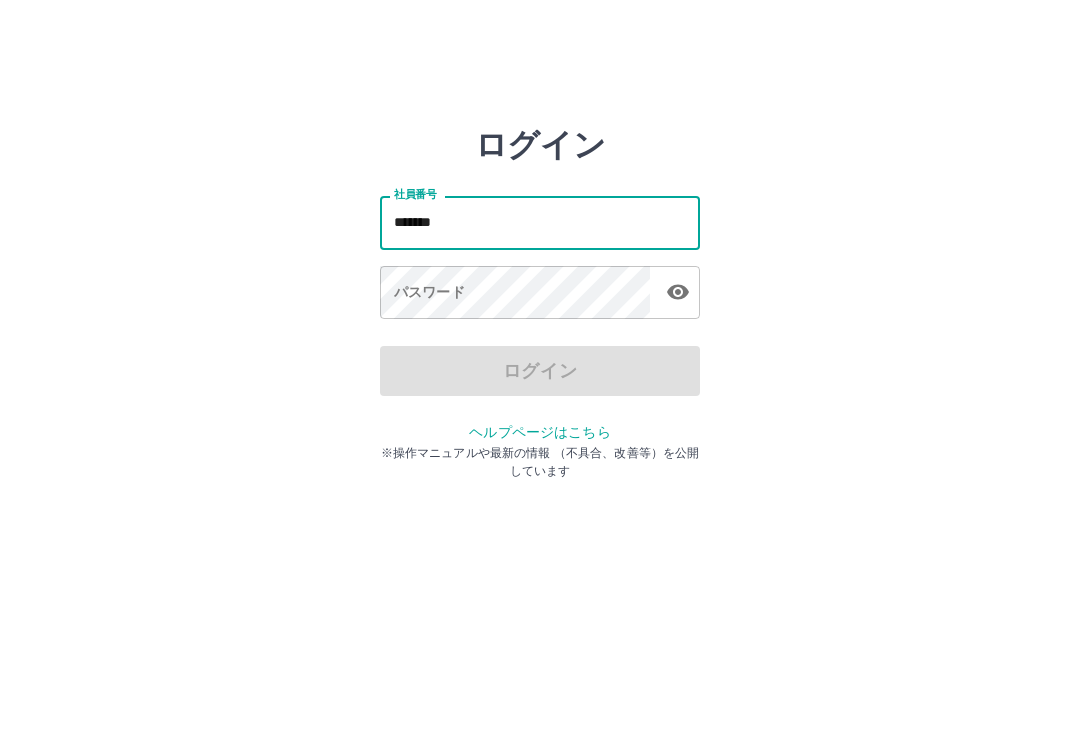type on "*******" 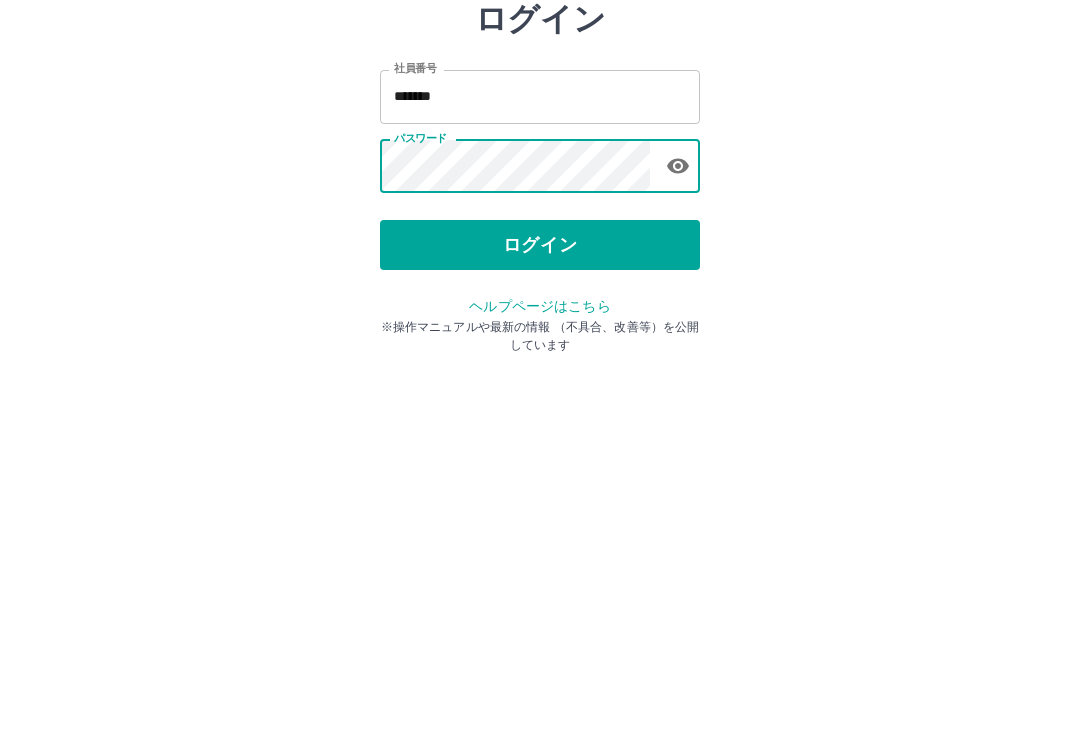 click on "ログイン" at bounding box center [540, 371] 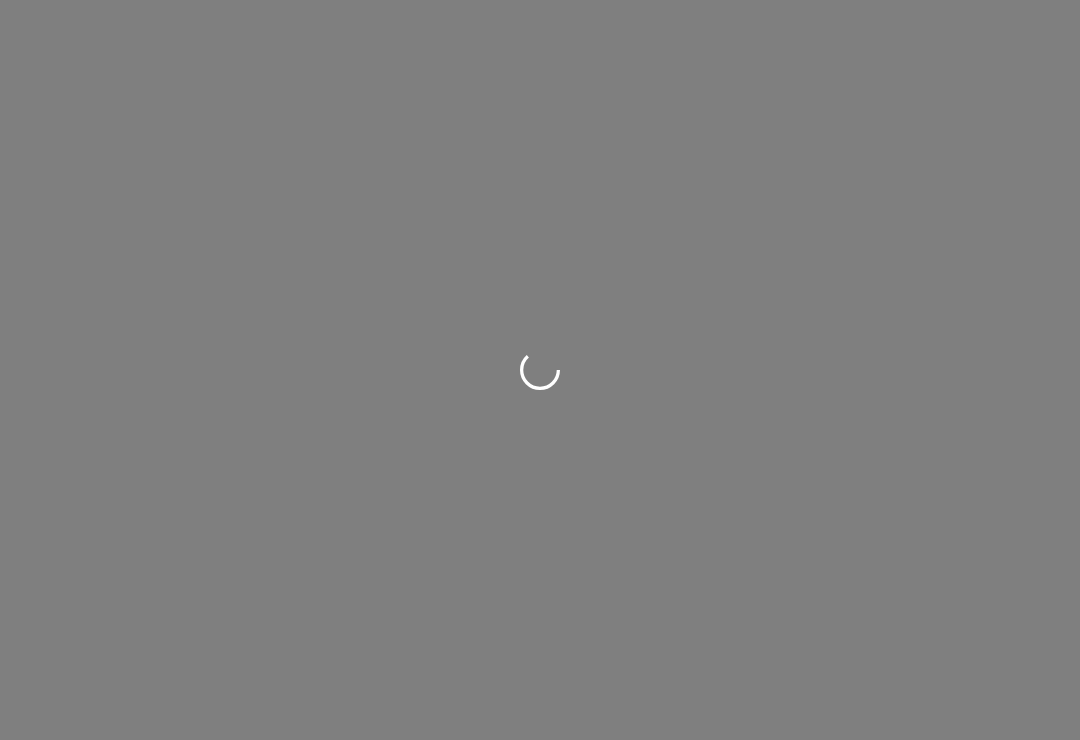 scroll, scrollTop: 0, scrollLeft: 0, axis: both 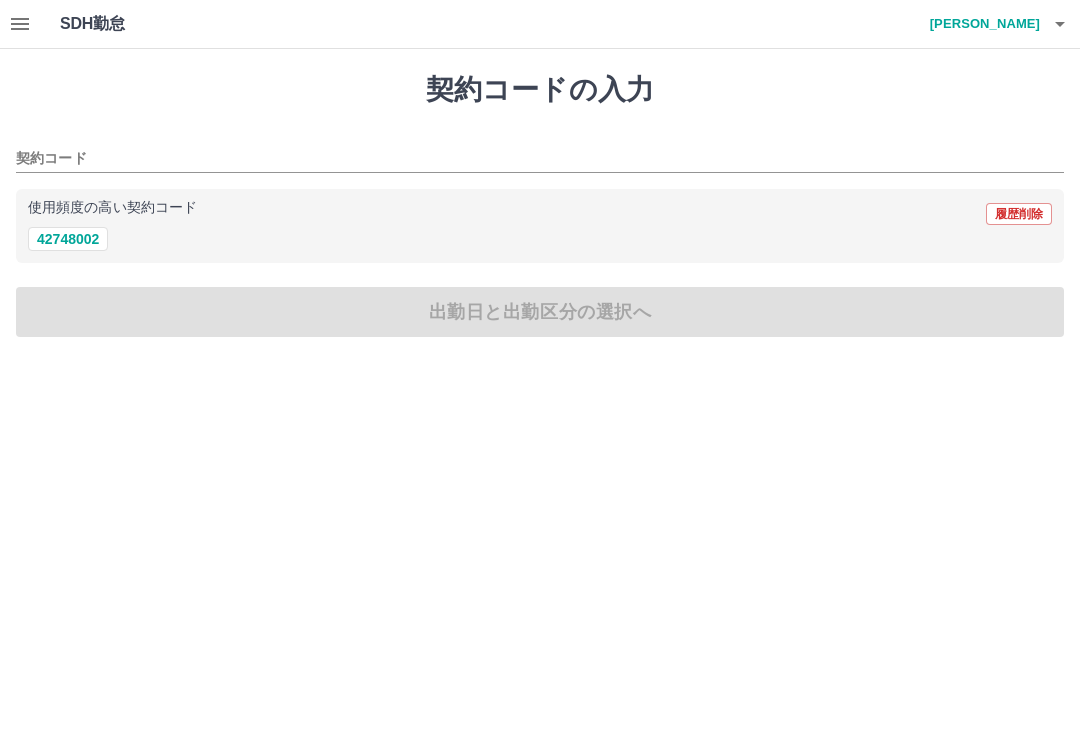 click on "42748002" at bounding box center (68, 239) 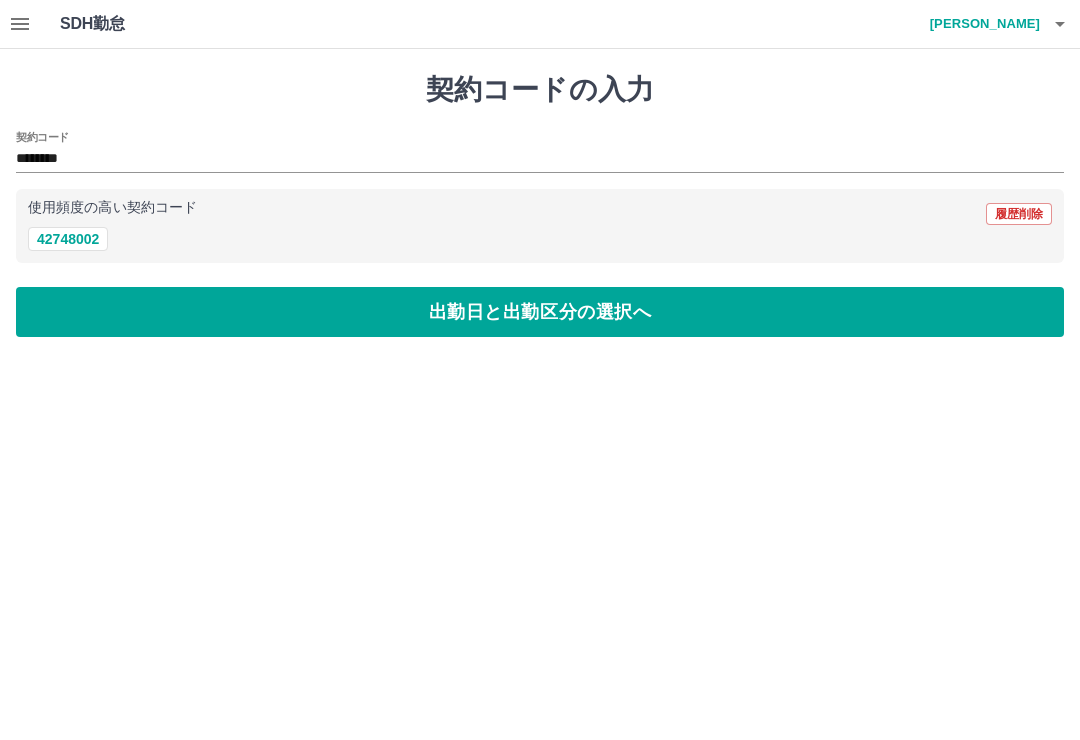 click on "出勤日と出勤区分の選択へ" at bounding box center [540, 312] 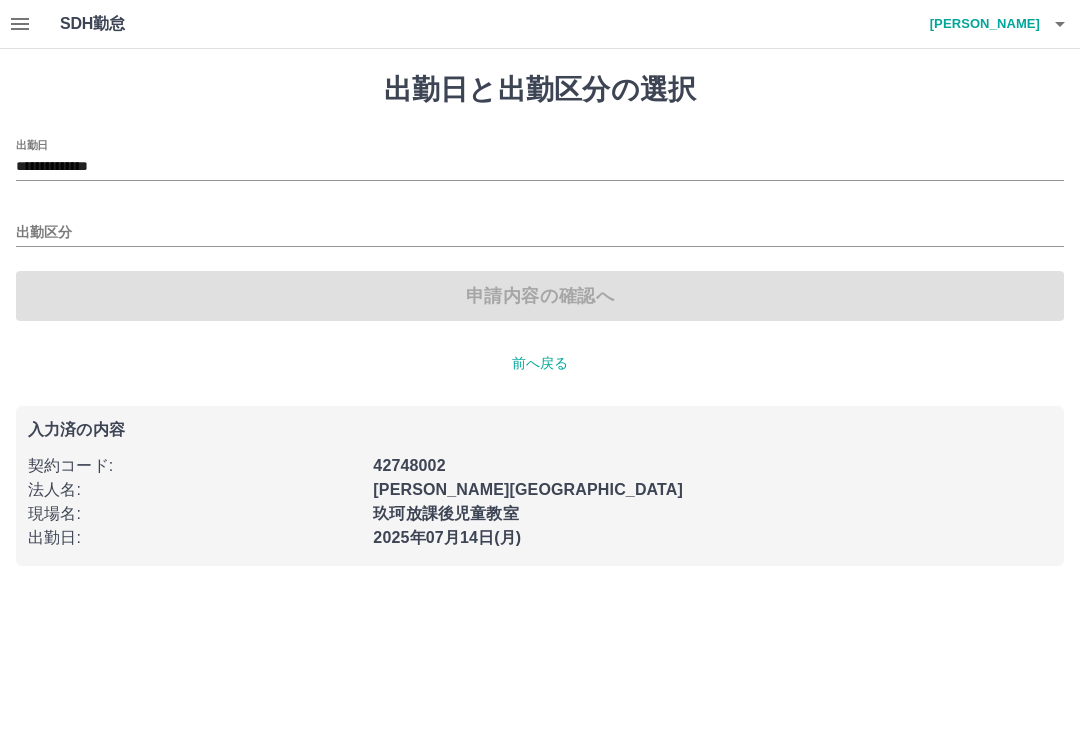 click on "出勤区分" at bounding box center (540, 233) 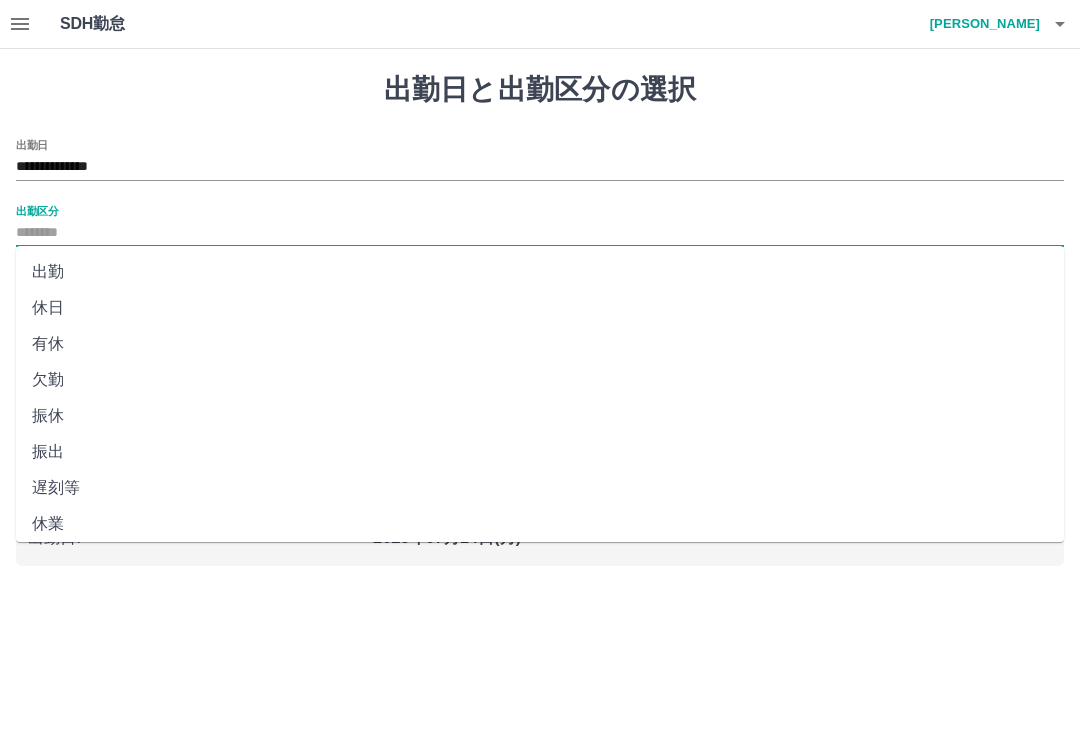 click on "出勤" at bounding box center (540, 272) 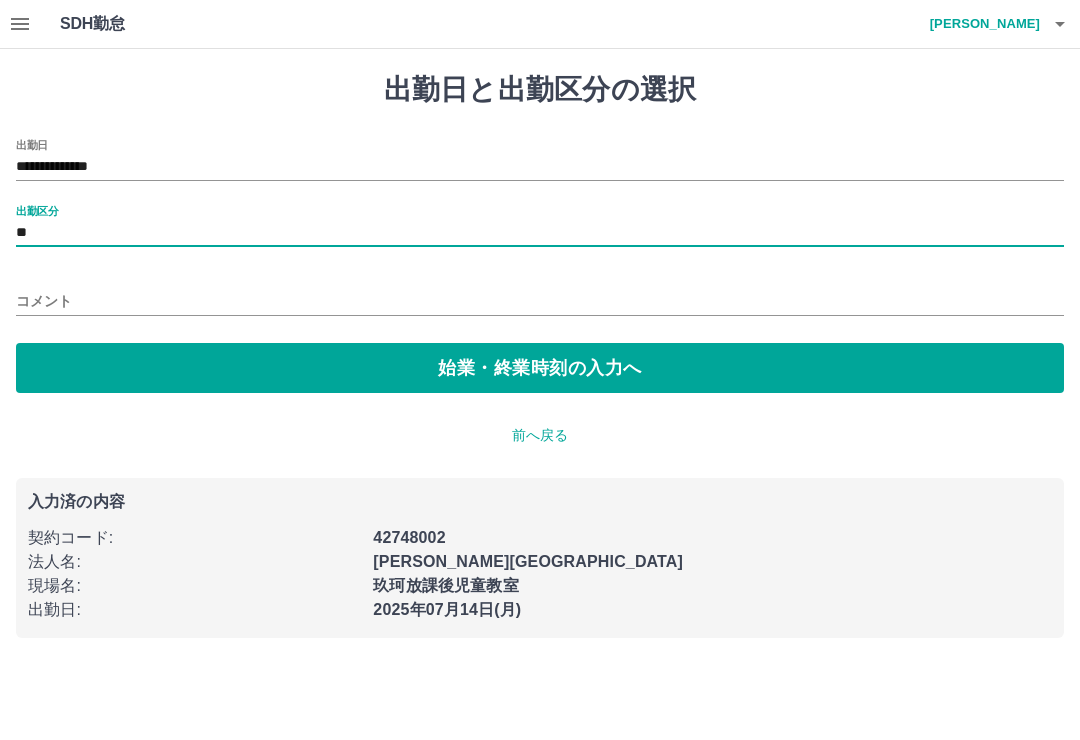 click on "始業・終業時刻の入力へ" at bounding box center [540, 368] 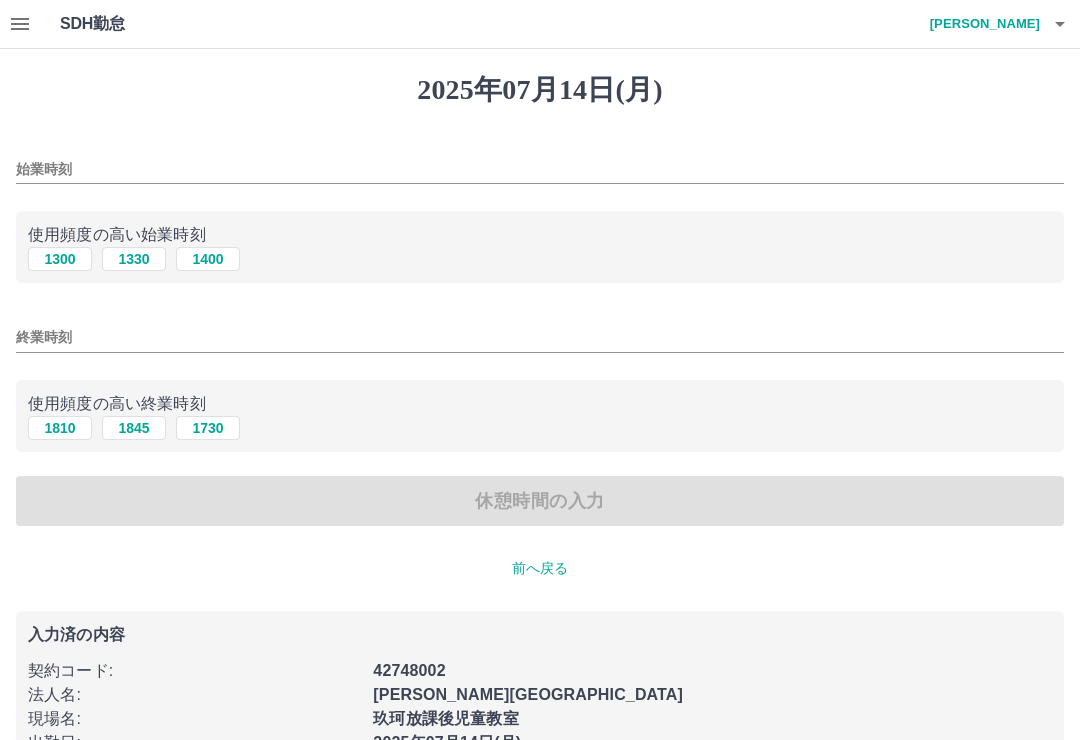 click on "始業時刻" at bounding box center [540, 169] 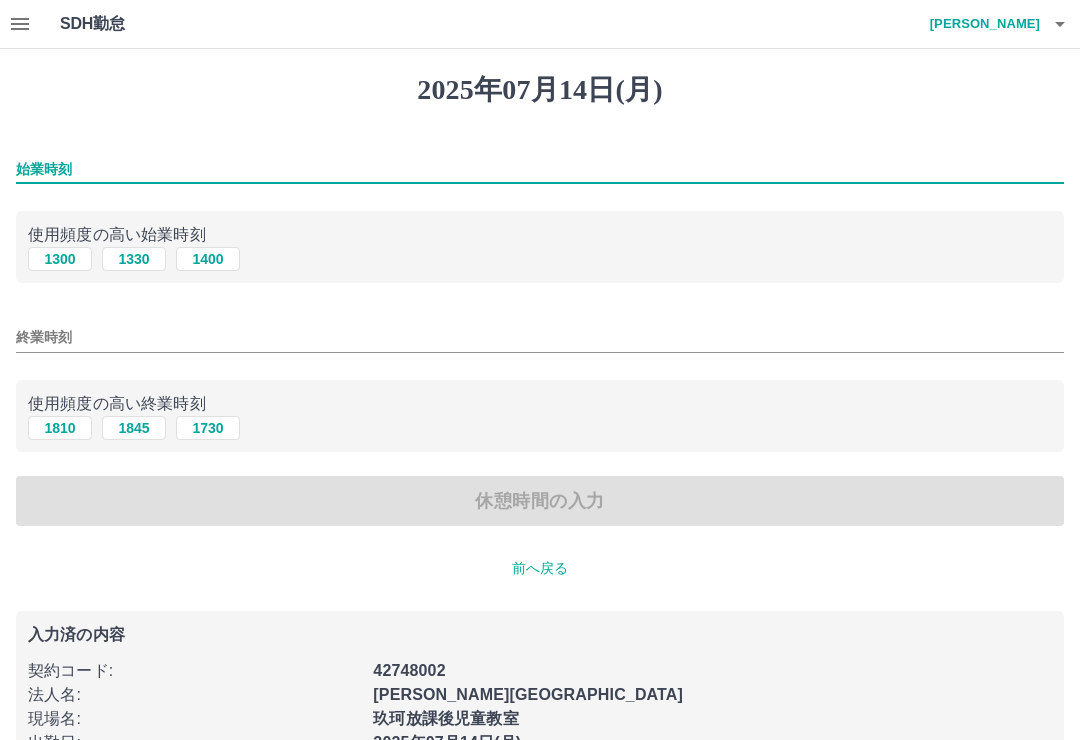 click on "1400" at bounding box center (208, 259) 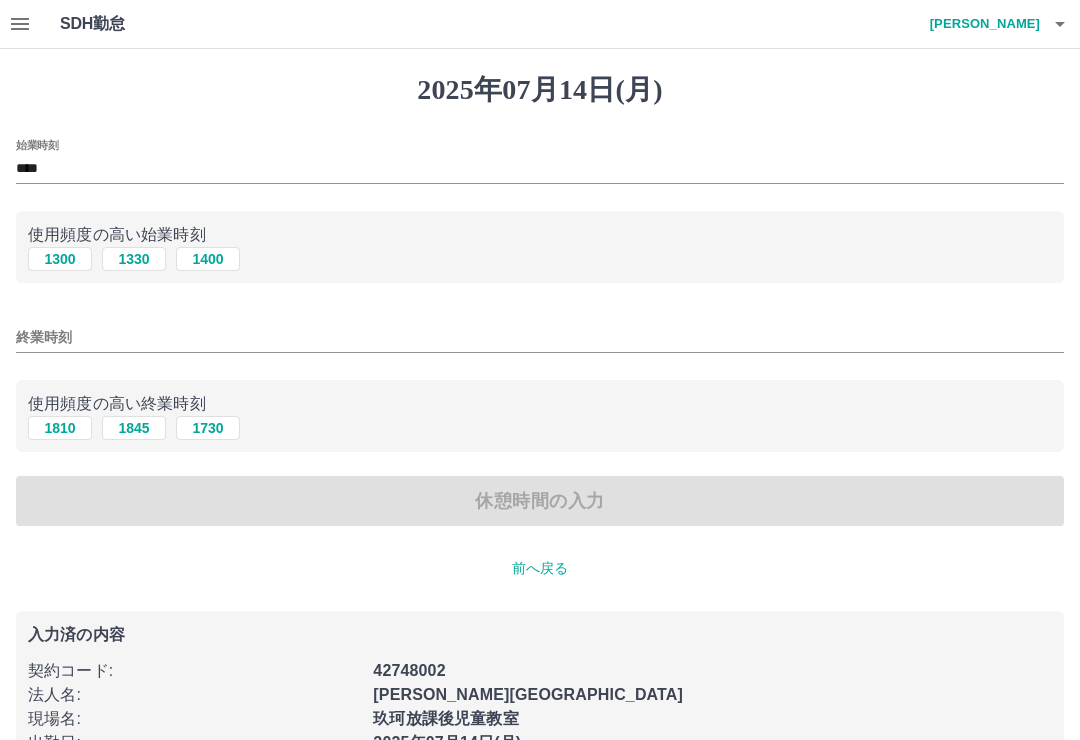 click on "終業時刻" at bounding box center (540, 337) 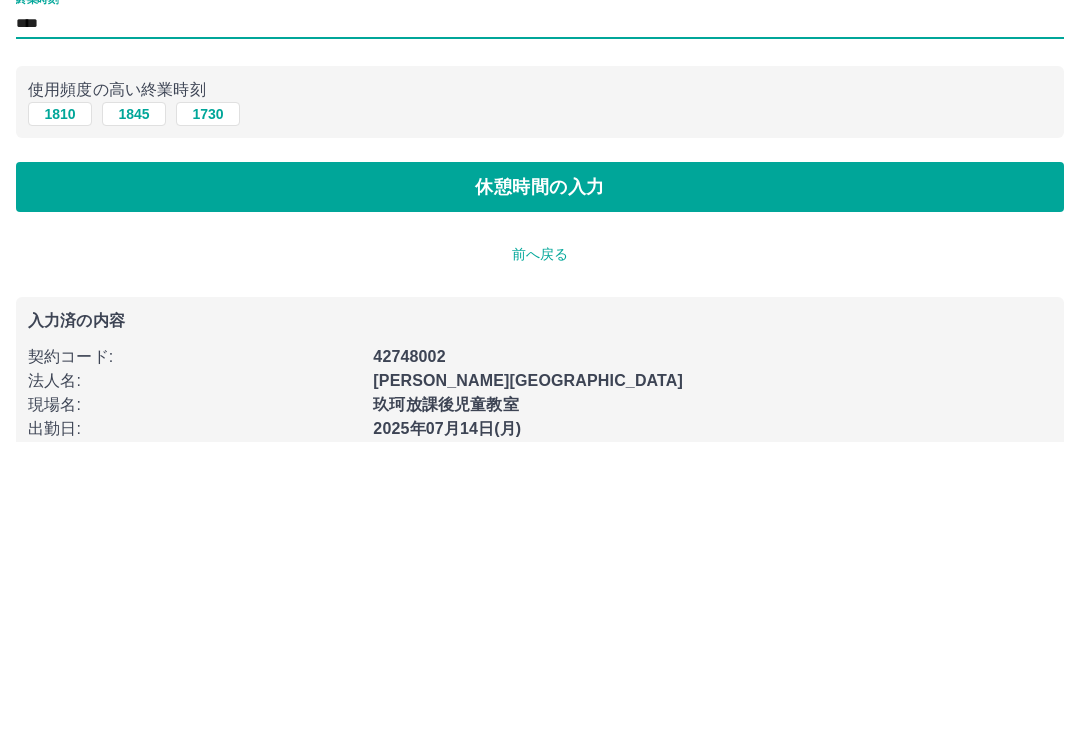 type on "****" 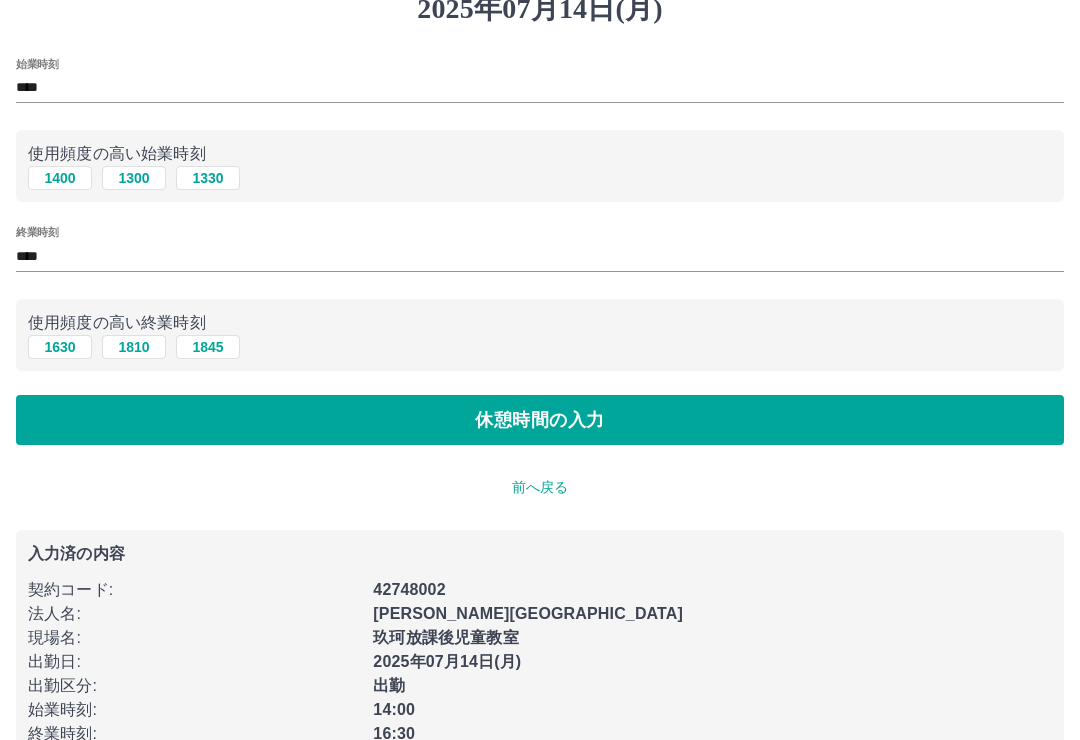 scroll, scrollTop: 0, scrollLeft: 0, axis: both 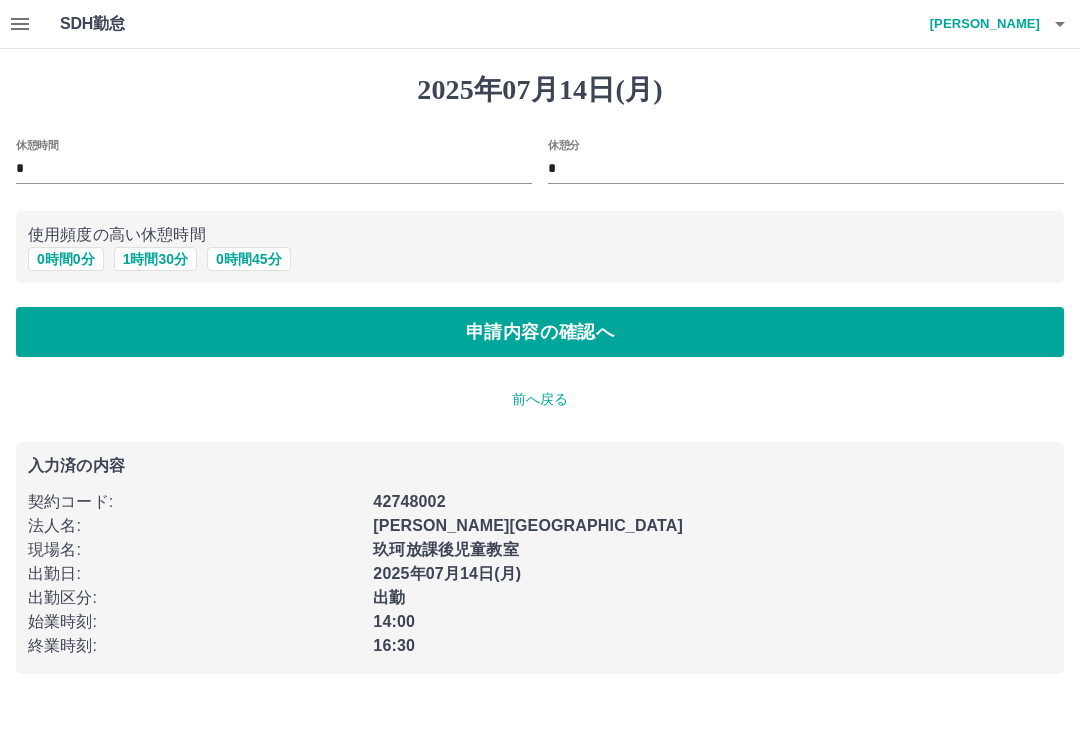 click on "申請内容の確認へ" at bounding box center (540, 332) 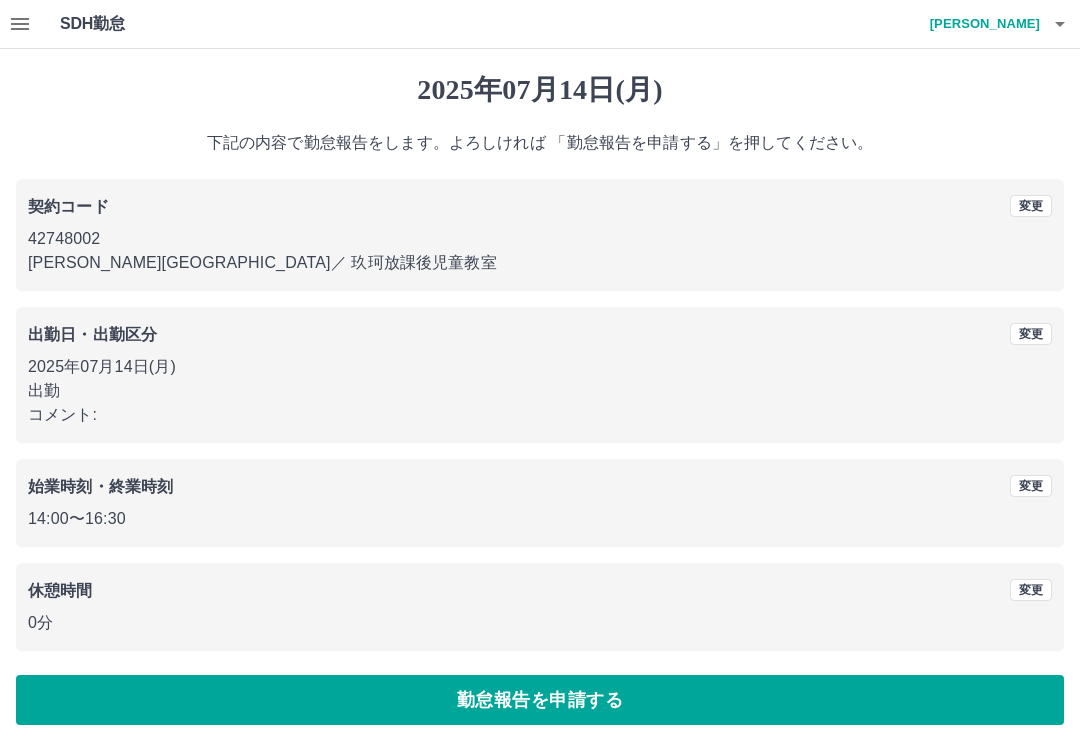 click on "勤怠報告を申請する" at bounding box center [540, 700] 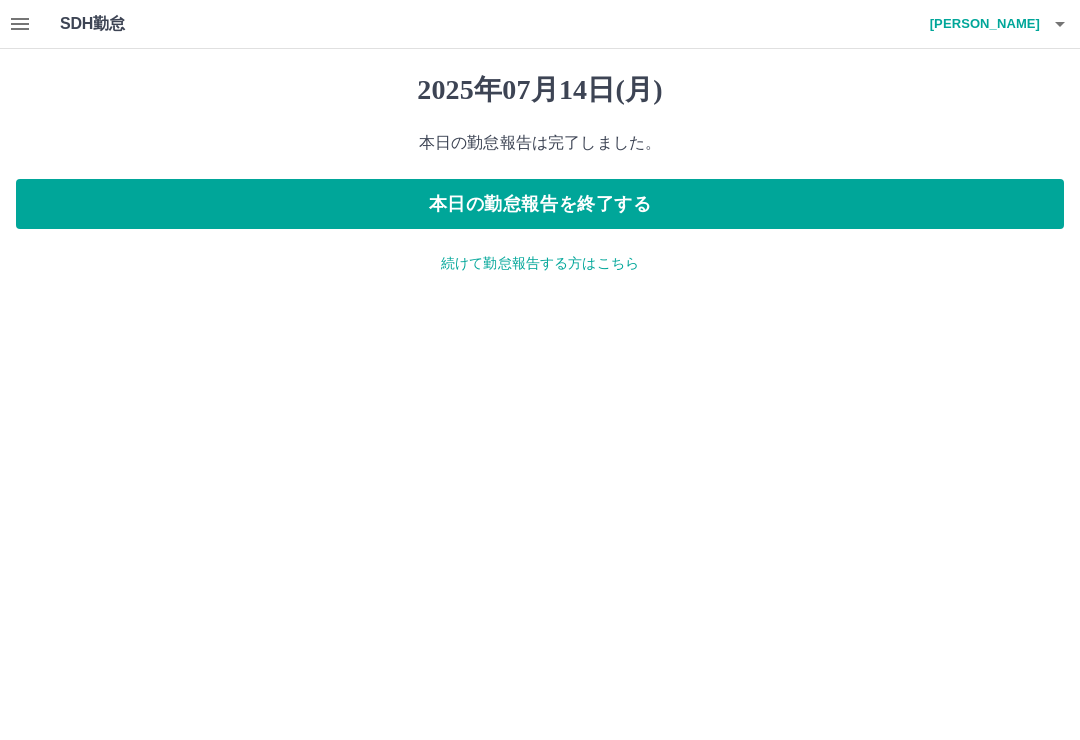 click on "続けて勤怠報告する方はこちら" at bounding box center [540, 263] 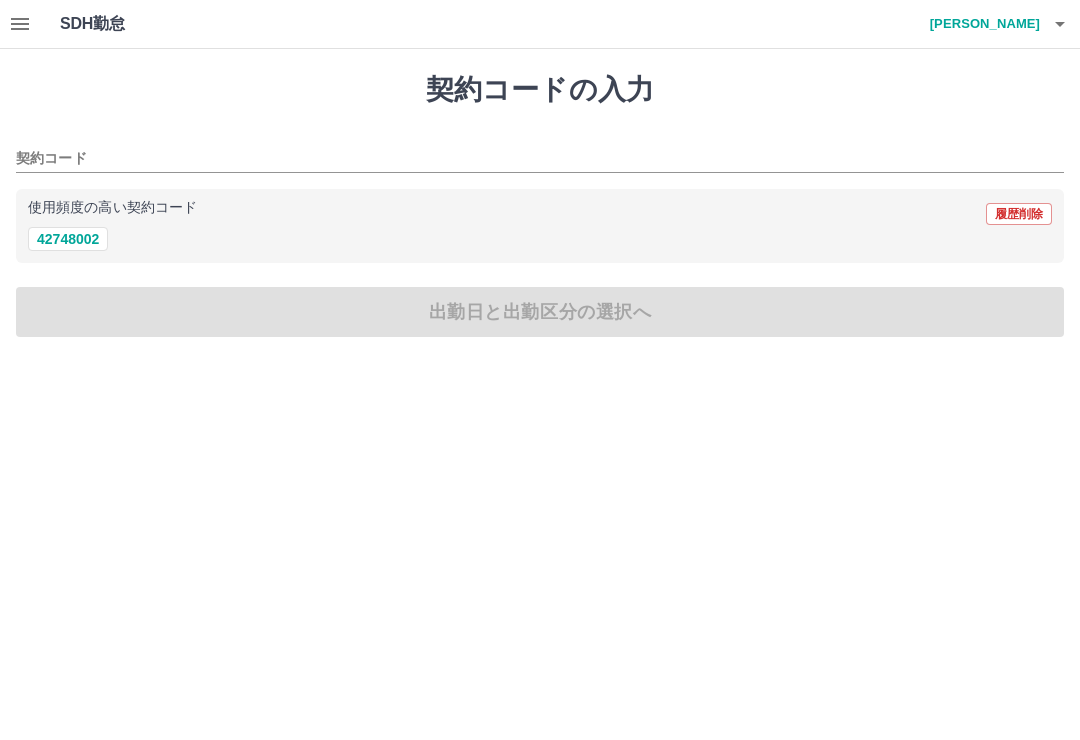 click on "42748002" at bounding box center (68, 239) 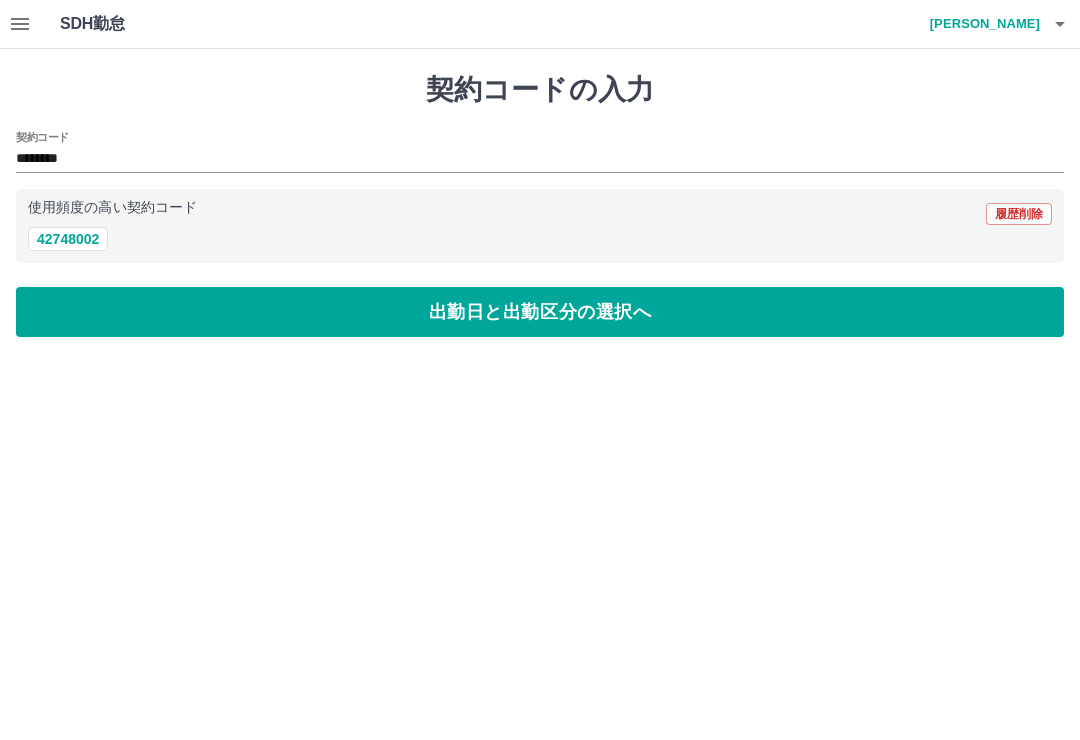 click on "出勤日と出勤区分の選択へ" at bounding box center (540, 312) 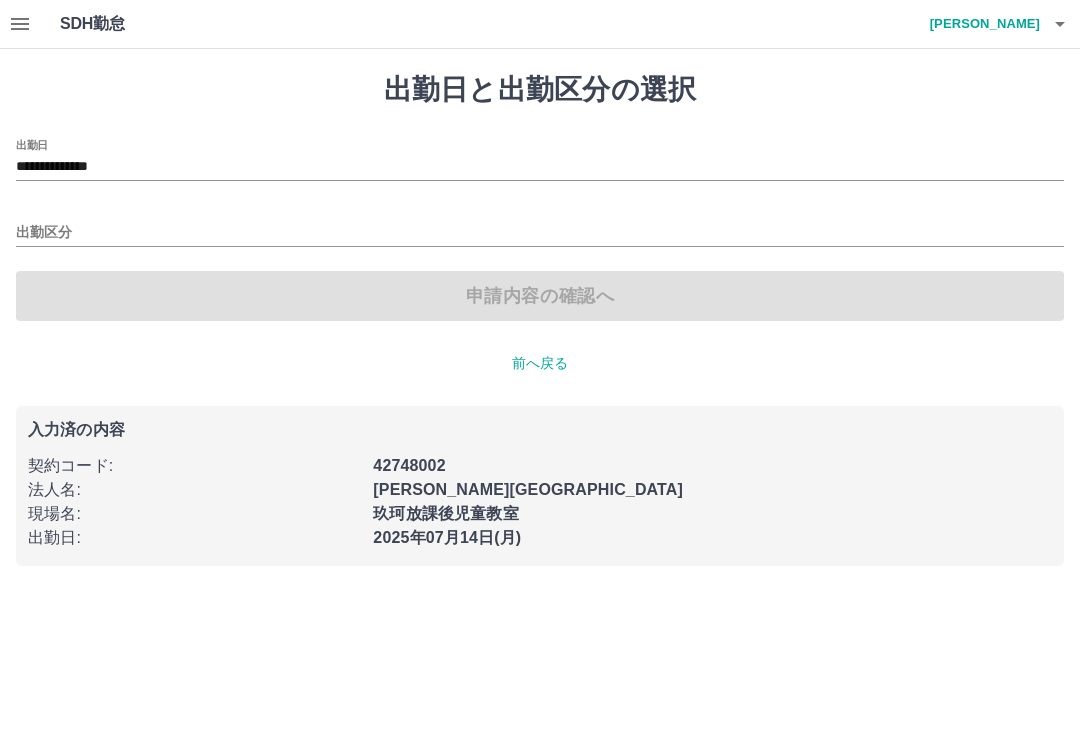 click on "**********" at bounding box center [540, 167] 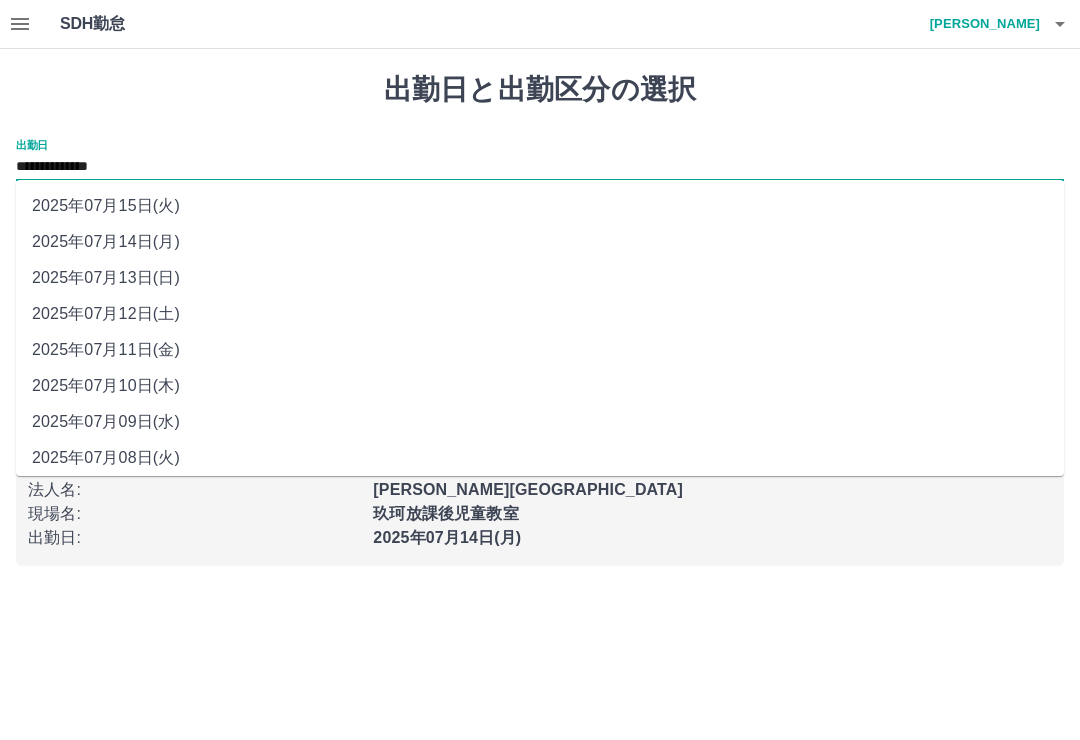 click on "2025年07月12日(土)" at bounding box center [540, 314] 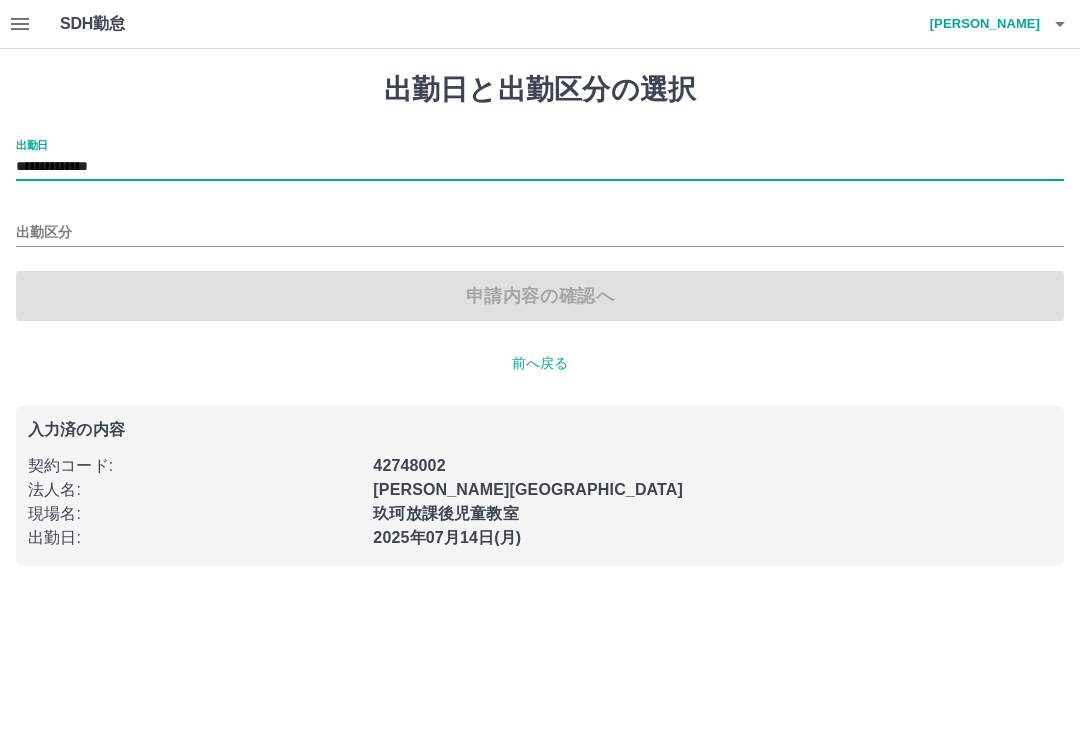click on "出勤区分" at bounding box center [540, 233] 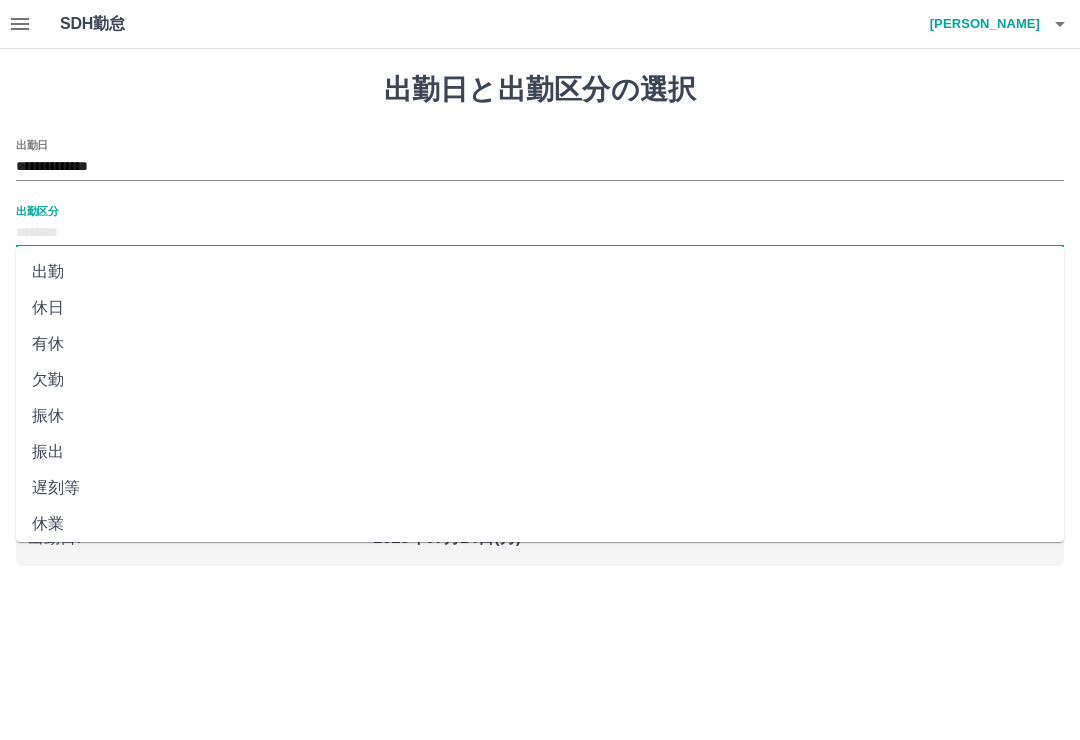 click on "休日" at bounding box center [540, 308] 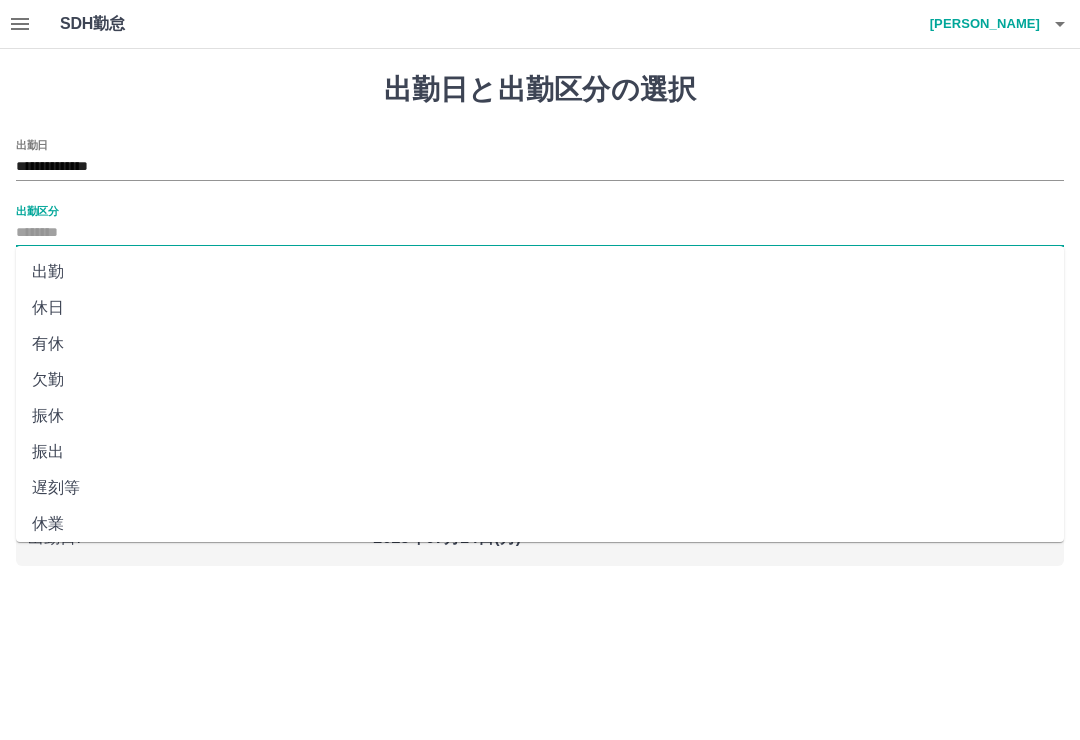 type on "**" 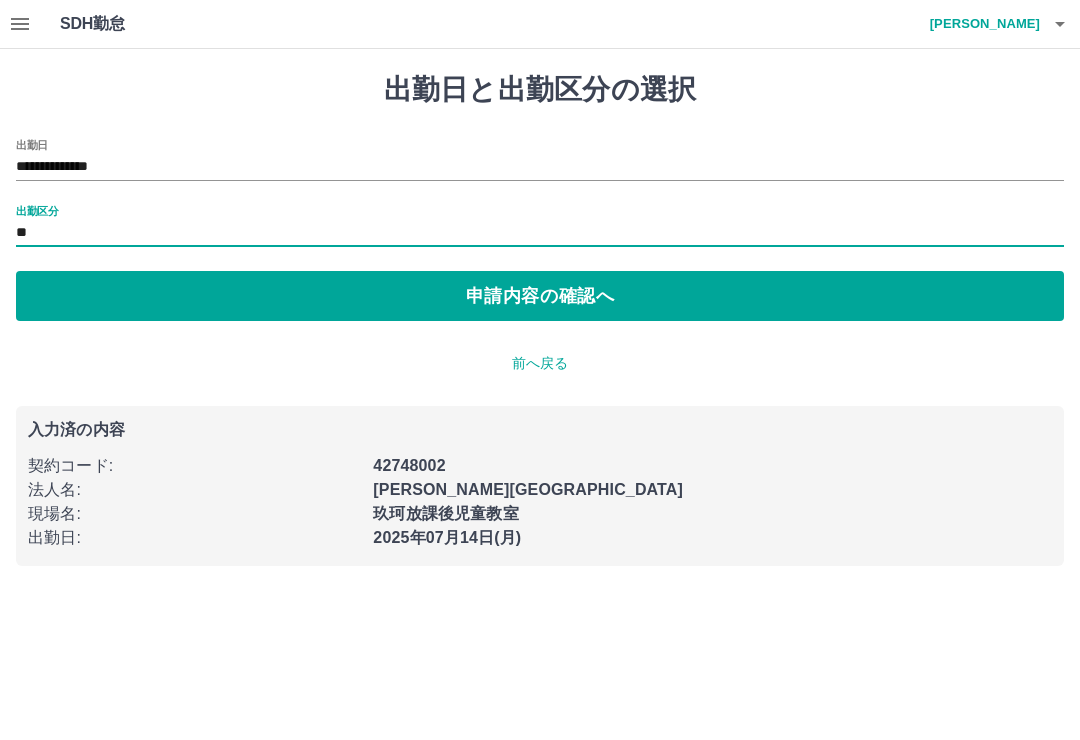 click on "申請内容の確認へ" at bounding box center (540, 296) 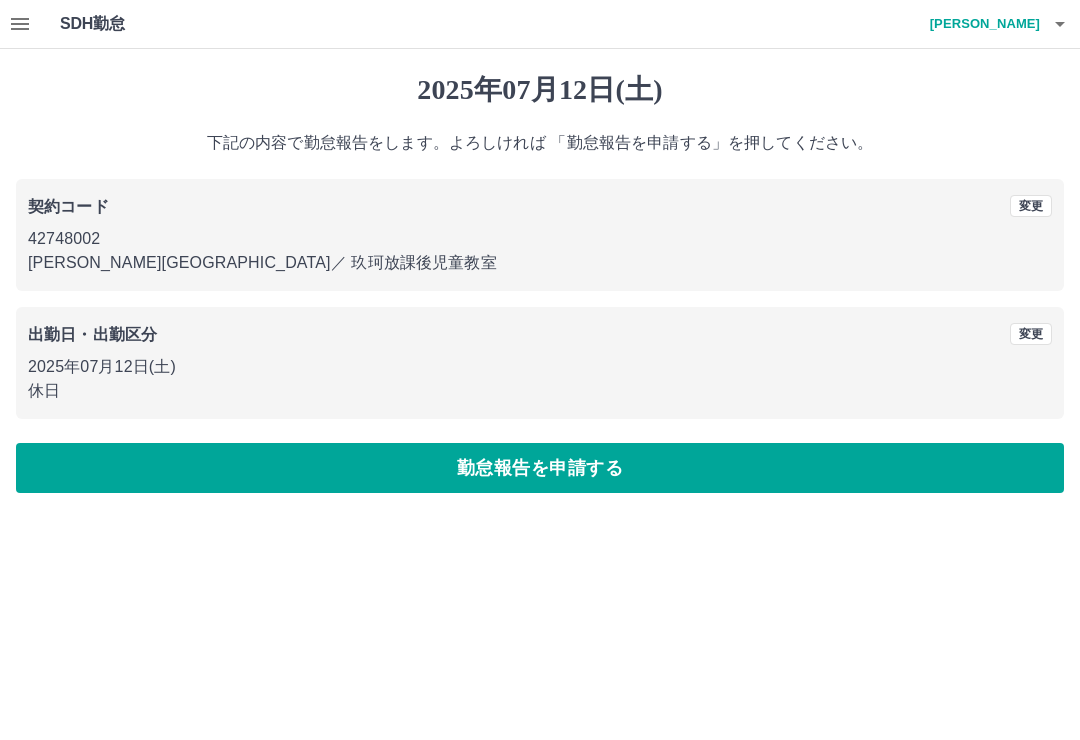 click on "勤怠報告を申請する" at bounding box center (540, 468) 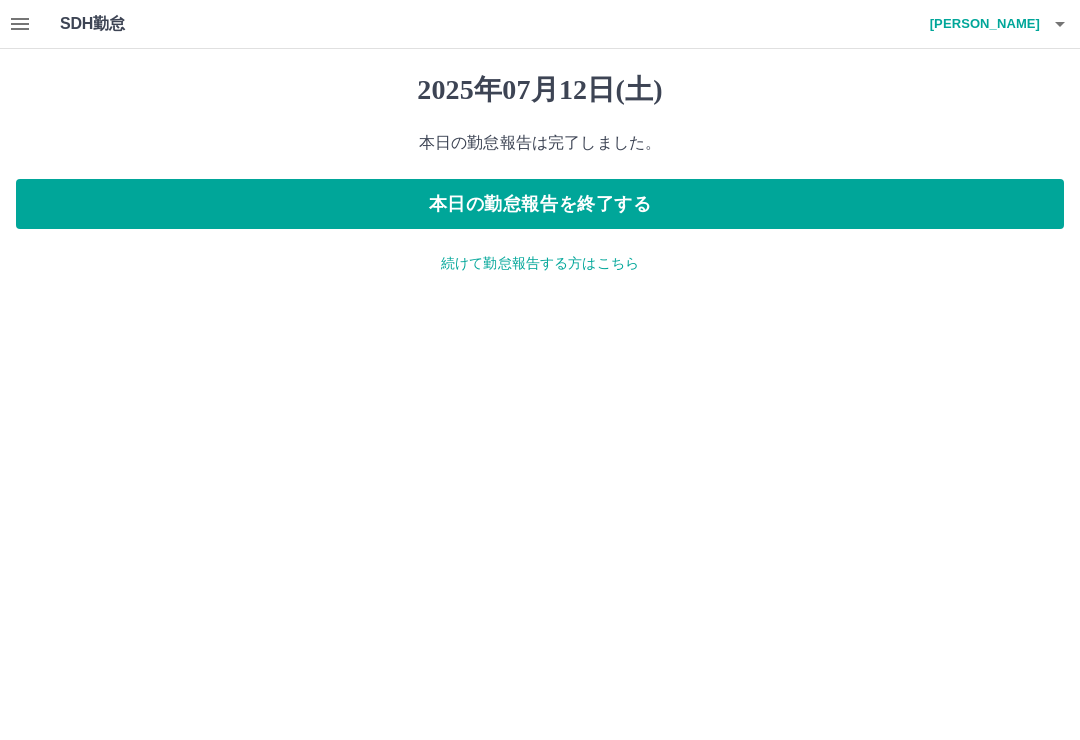 click on "続けて勤怠報告する方はこちら" at bounding box center [540, 263] 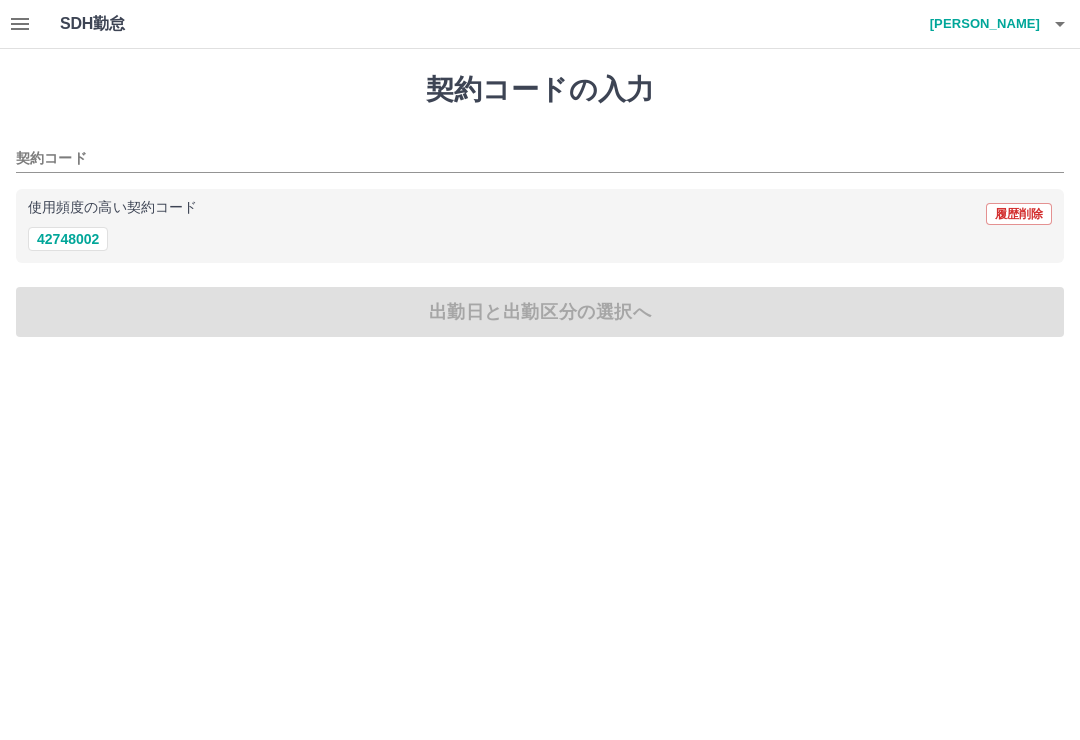 click on "42748002" at bounding box center [68, 239] 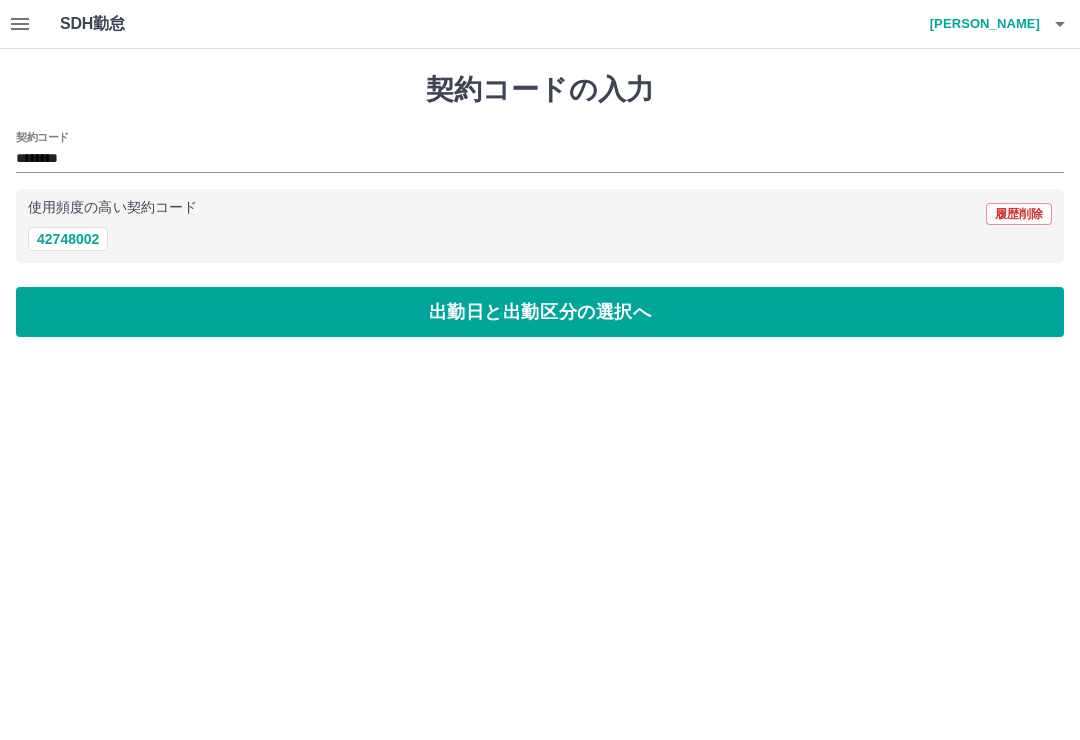 click on "出勤日と出勤区分の選択へ" at bounding box center (540, 312) 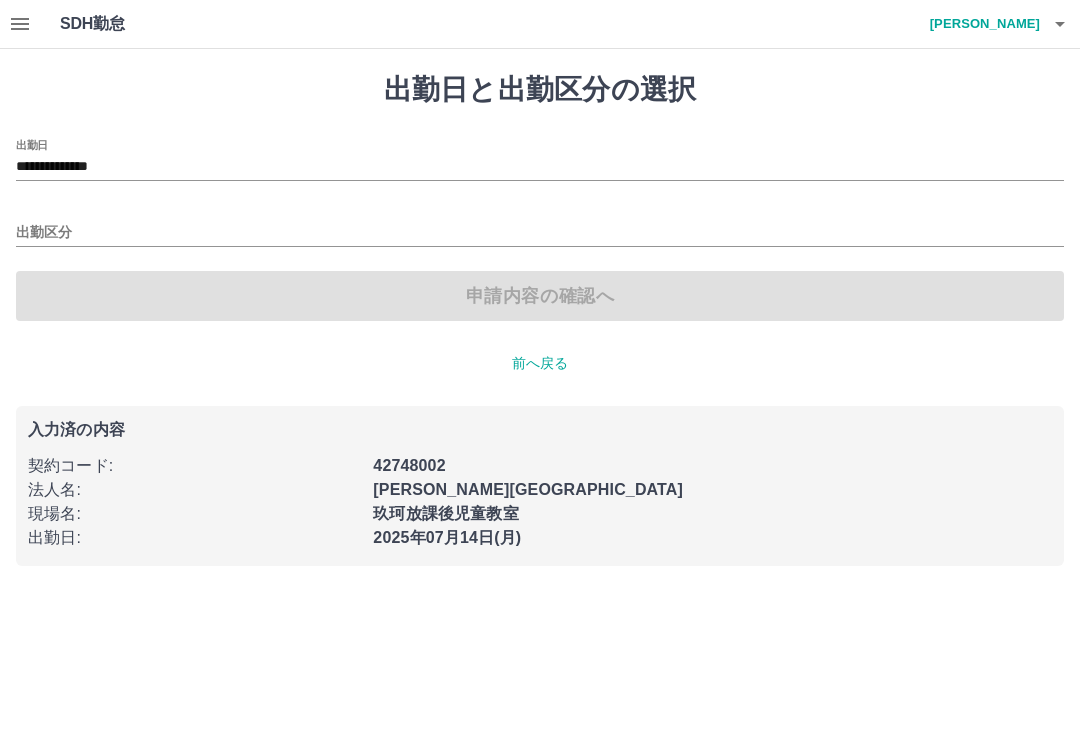 click on "出勤区分" at bounding box center (540, 233) 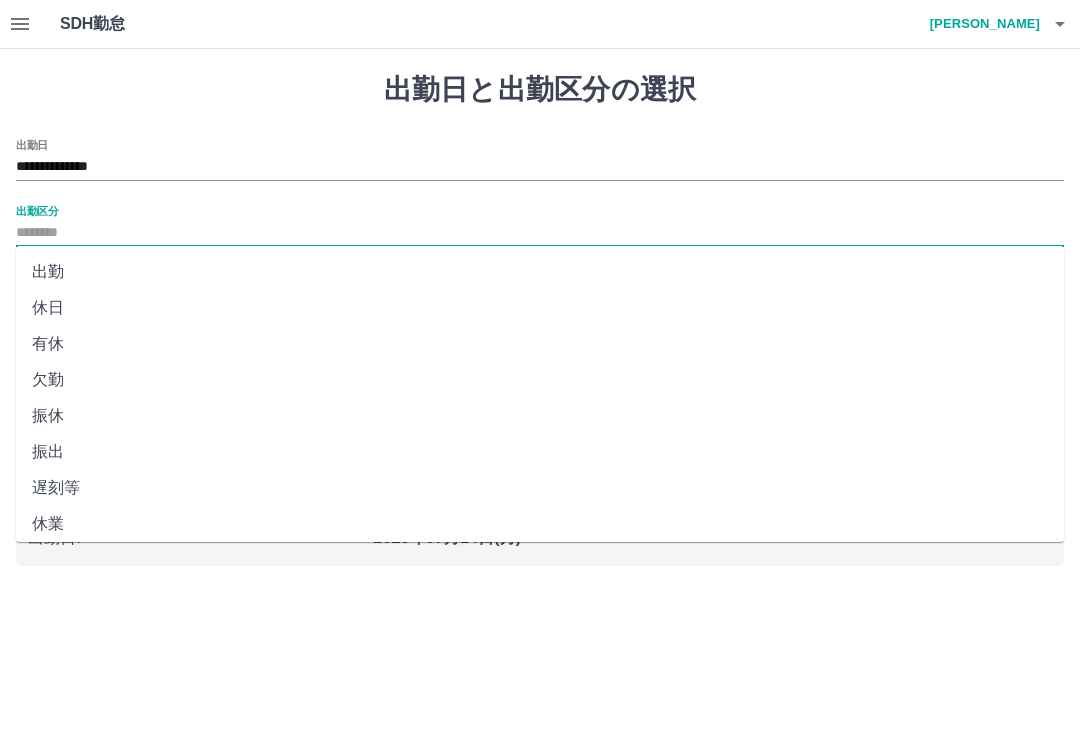 click on "**********" at bounding box center (540, 167) 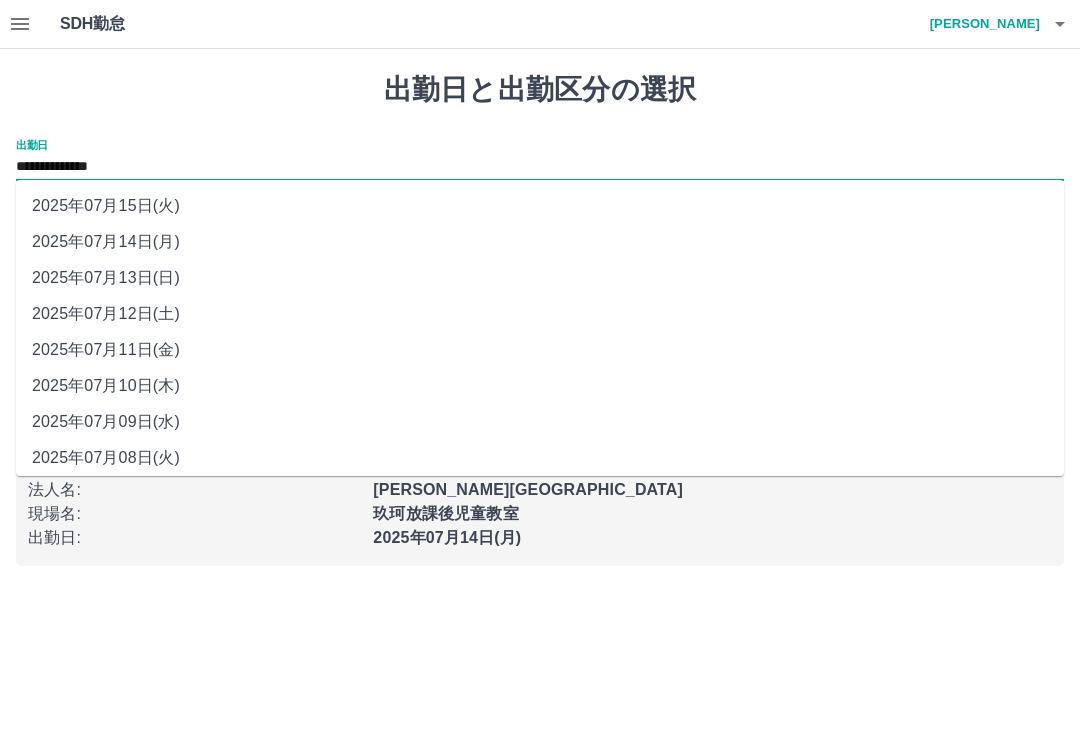 click on "2025年07月11日(金)" at bounding box center [540, 350] 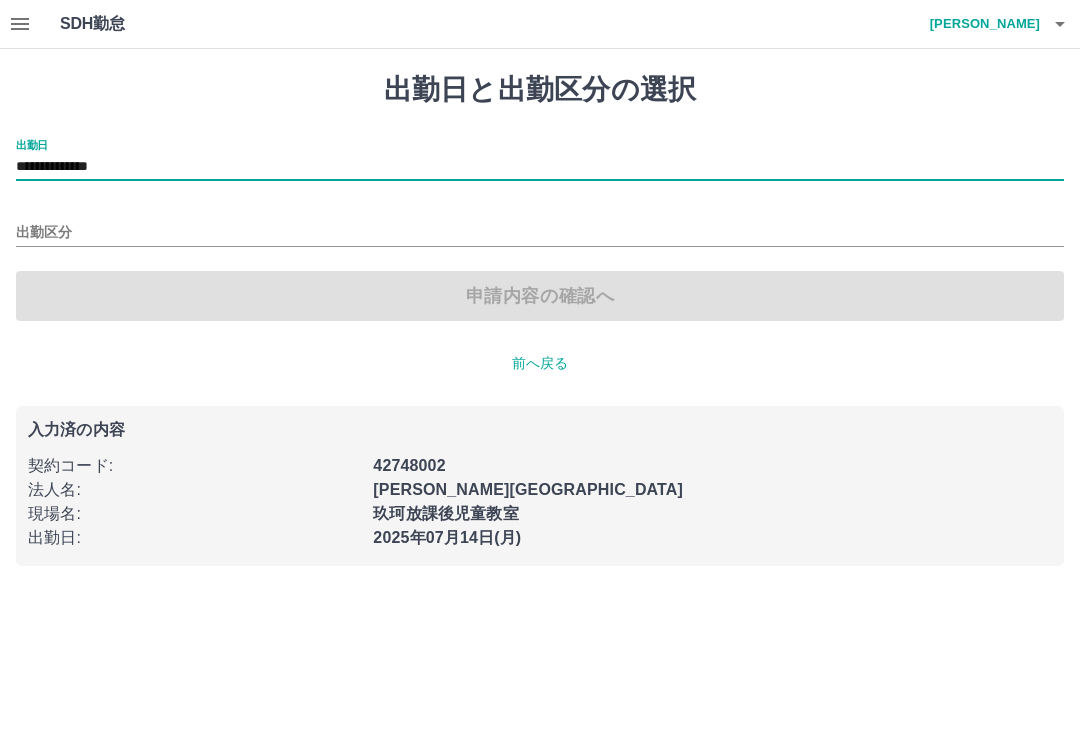 click on "出勤区分" at bounding box center [540, 233] 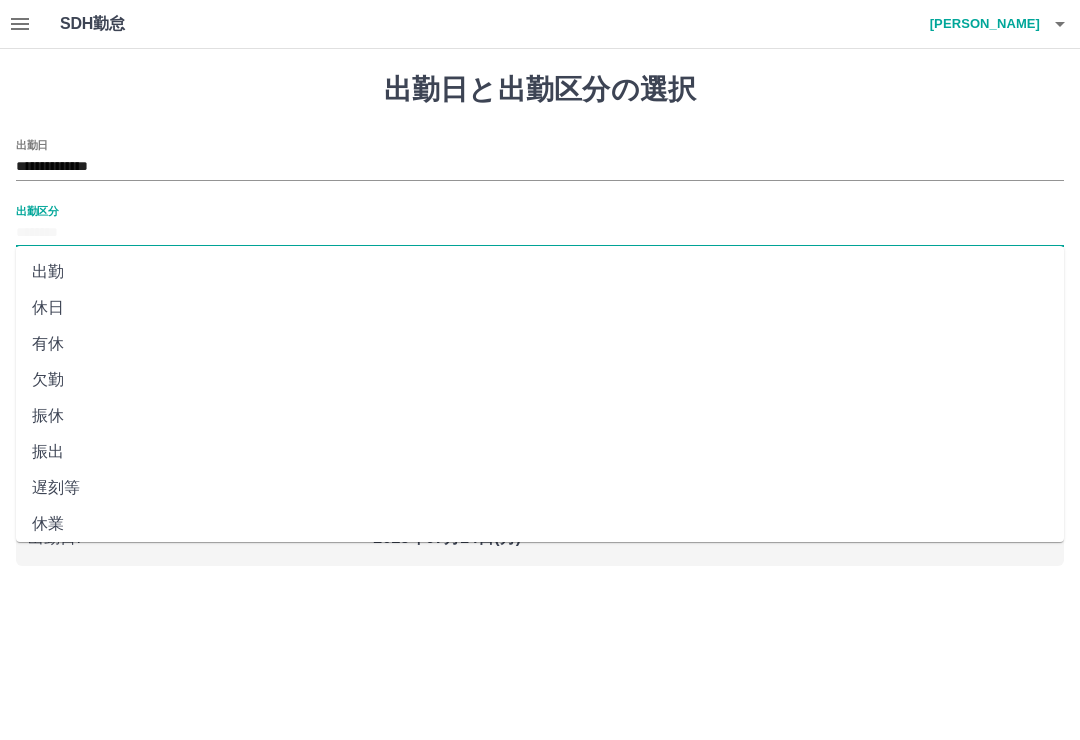 click on "休日" at bounding box center [540, 308] 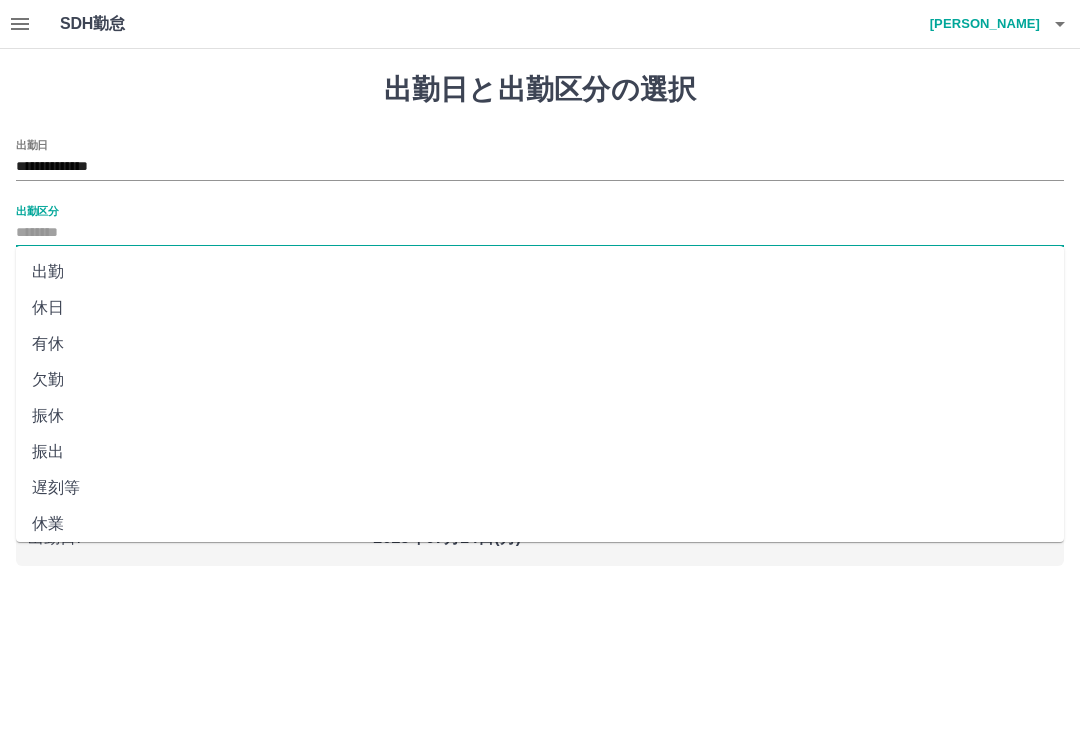 type on "**" 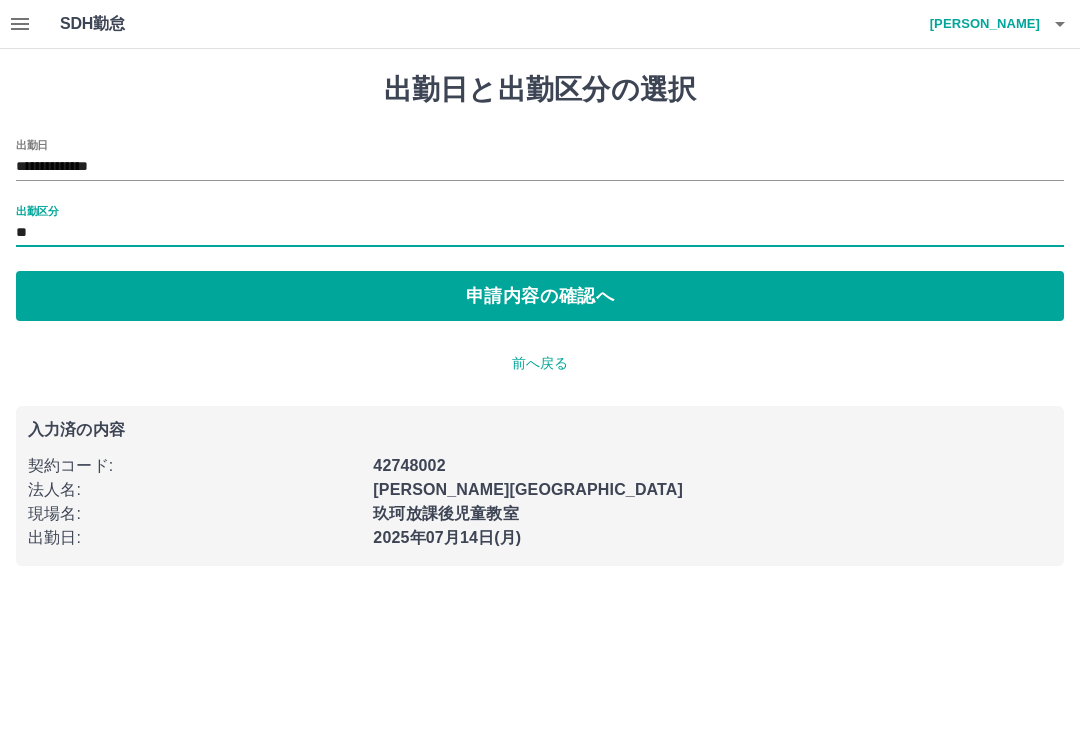 click on "申請内容の確認へ" at bounding box center [540, 296] 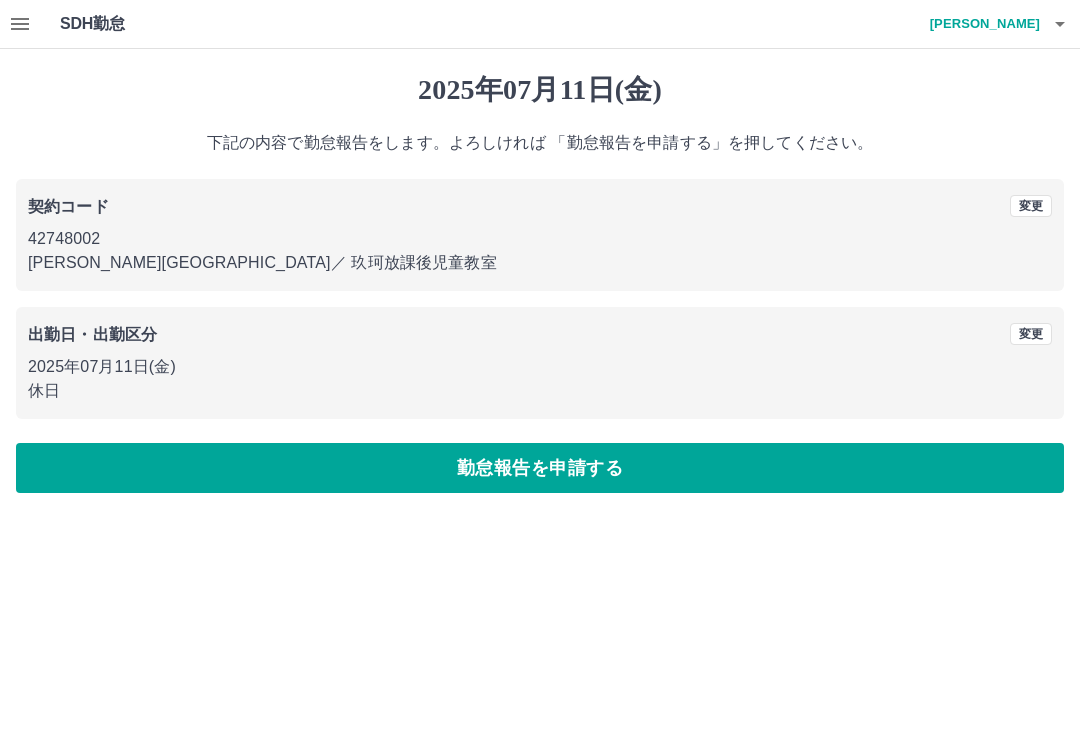 click on "勤怠報告を申請する" at bounding box center [540, 468] 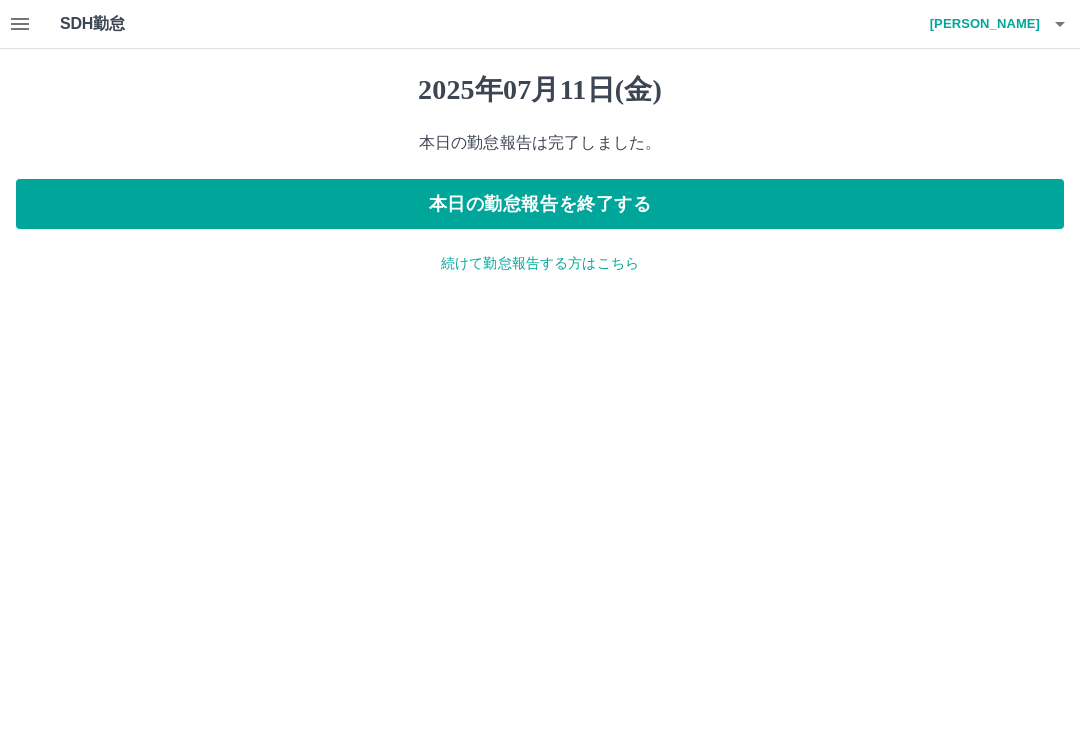 click on "続けて勤怠報告する方はこちら" at bounding box center (540, 263) 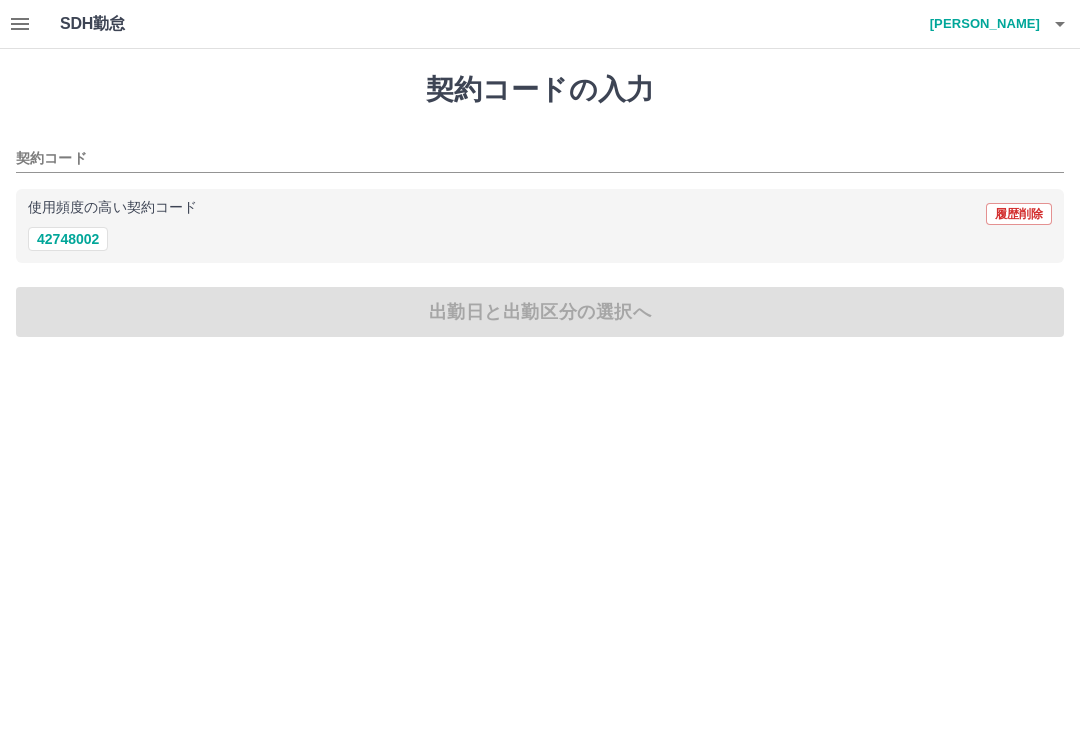 click on "42748002" at bounding box center [68, 239] 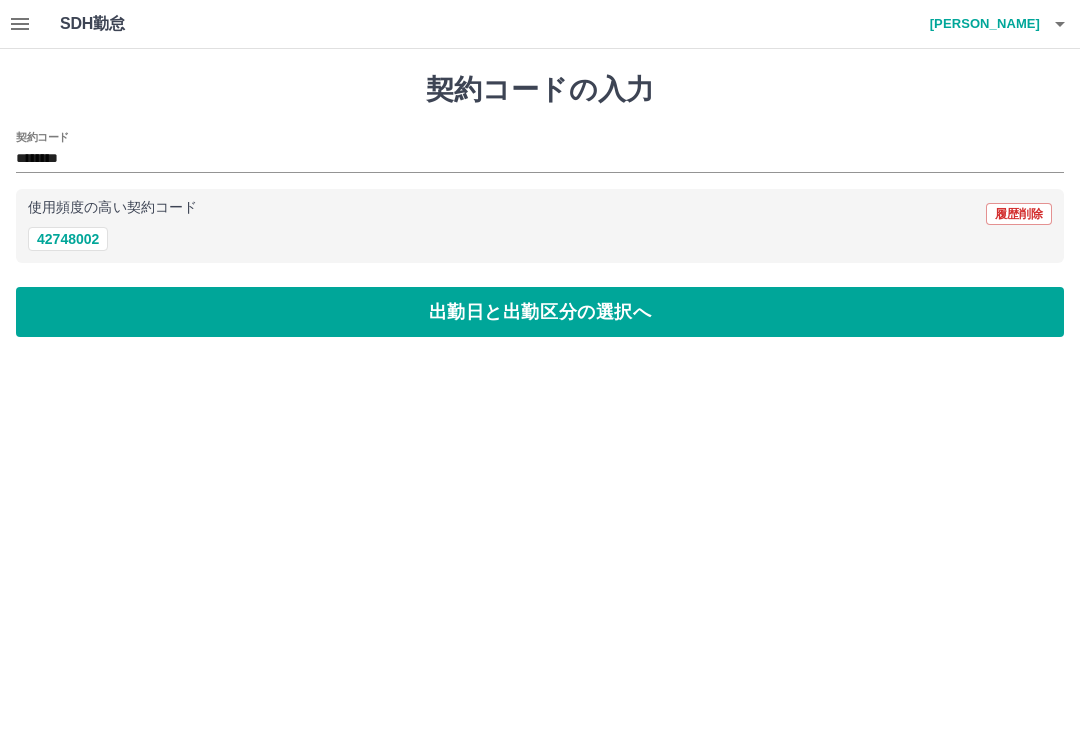 click on "出勤日と出勤区分の選択へ" at bounding box center [540, 312] 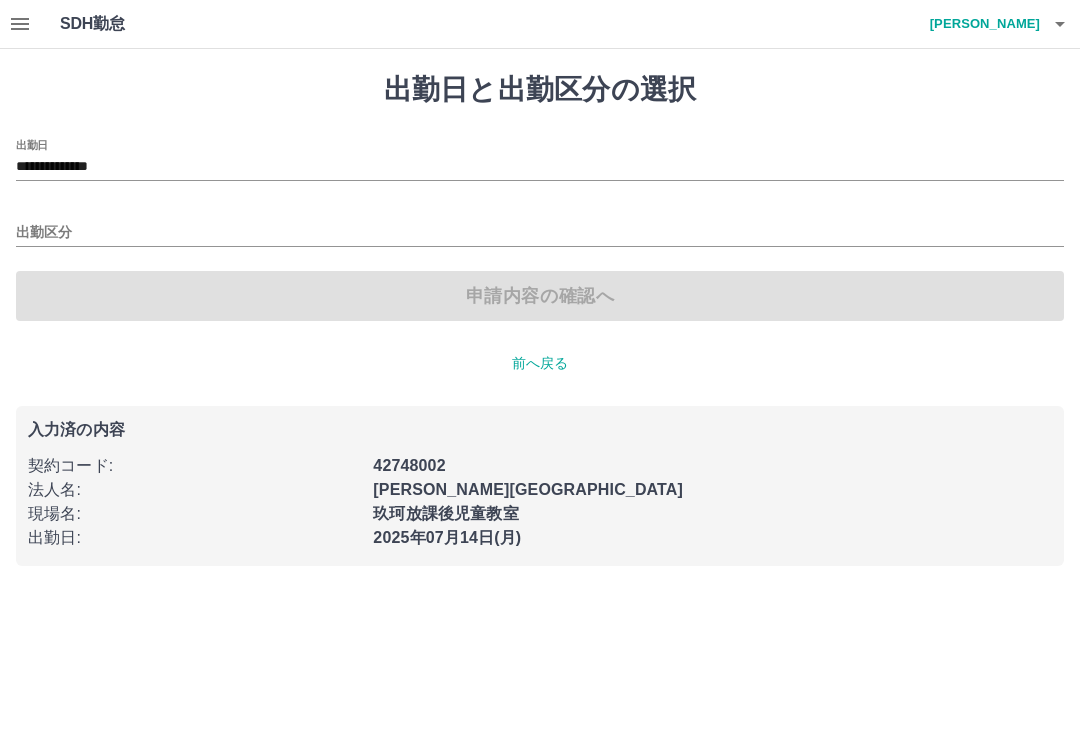 click on "**********" at bounding box center (540, 167) 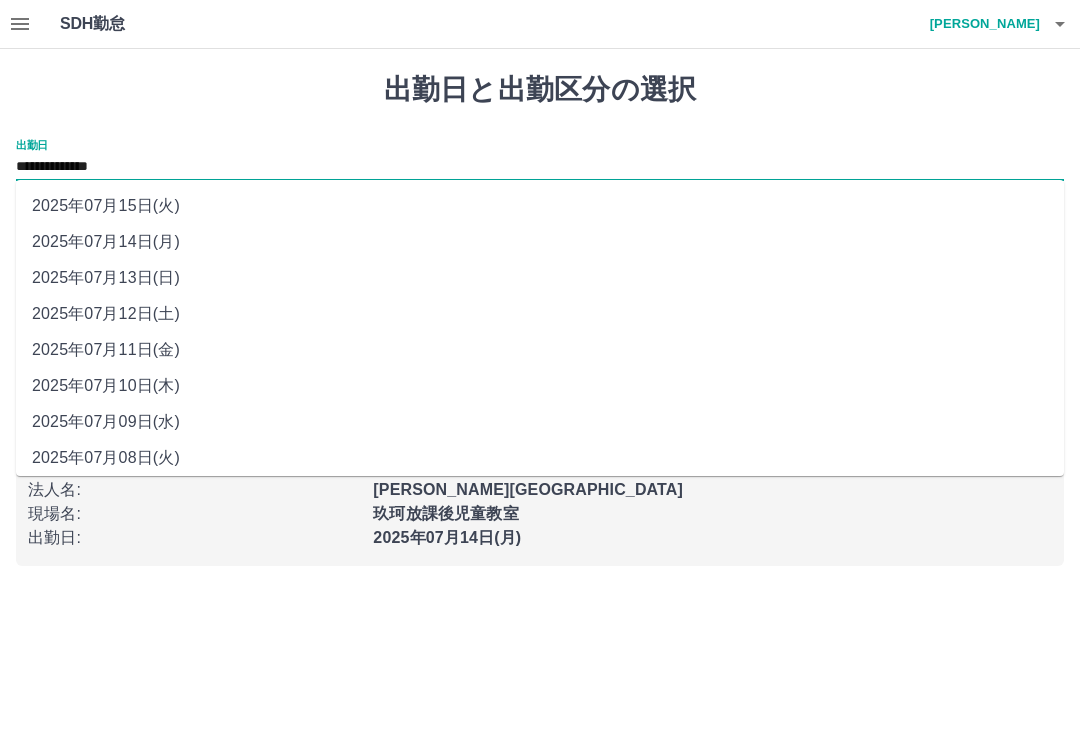 click on "2025年07月10日(木)" at bounding box center (540, 386) 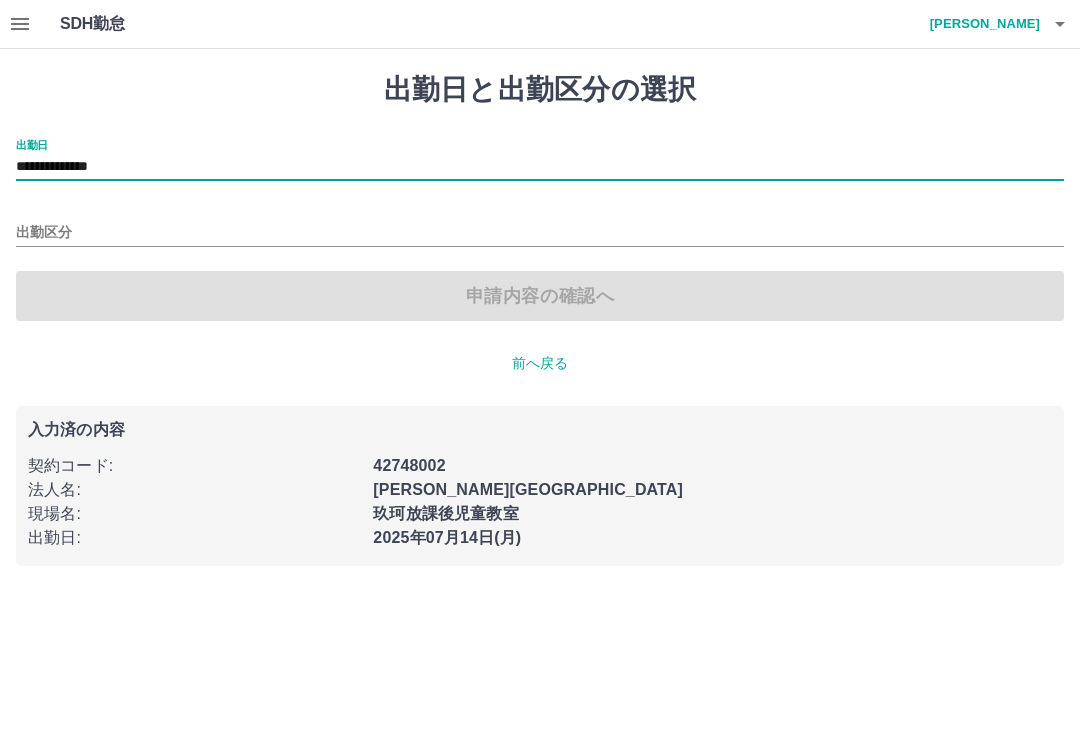 click on "出勤区分" at bounding box center [540, 233] 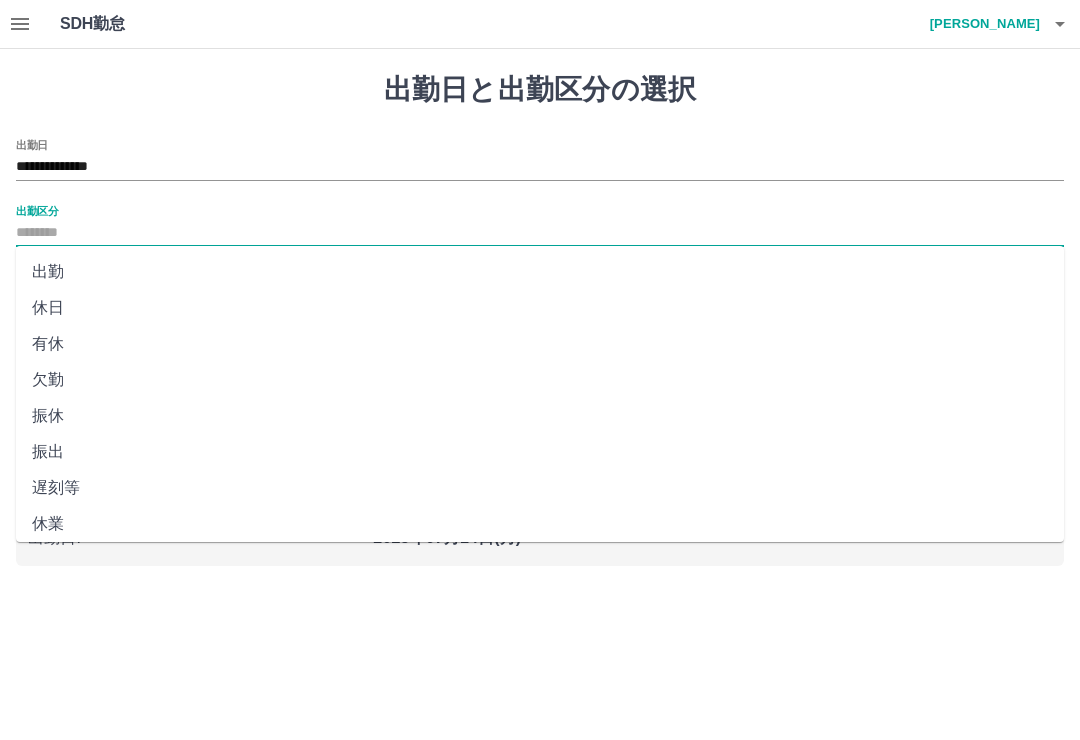 click on "休日" at bounding box center (540, 308) 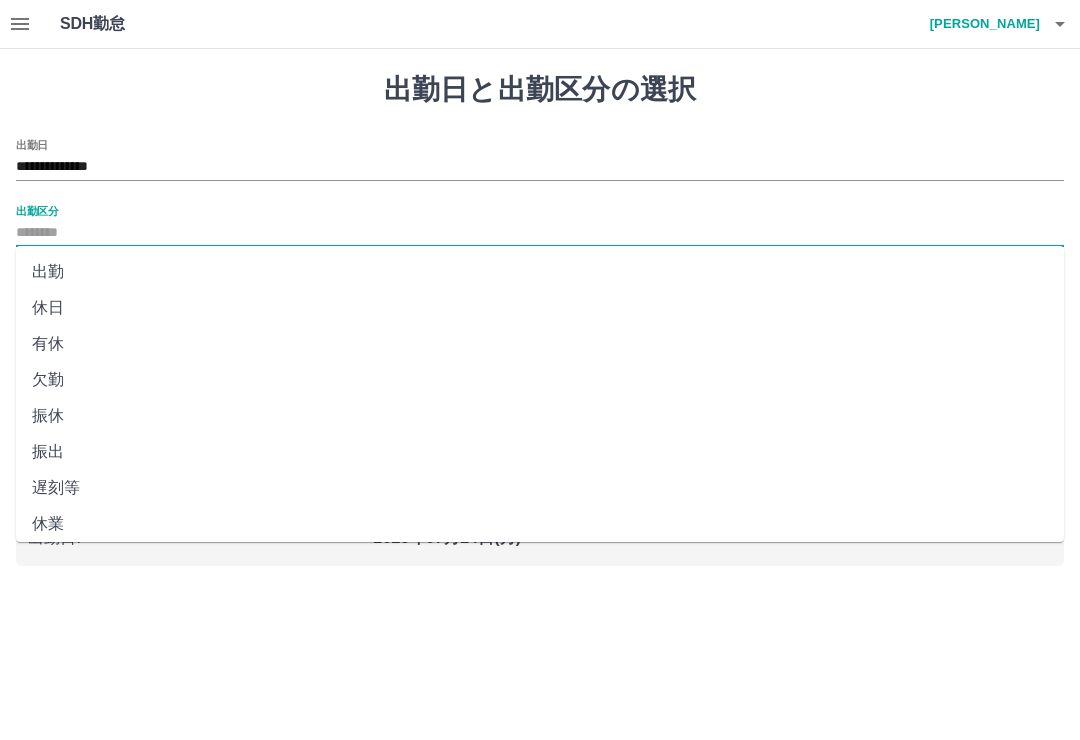 type on "**" 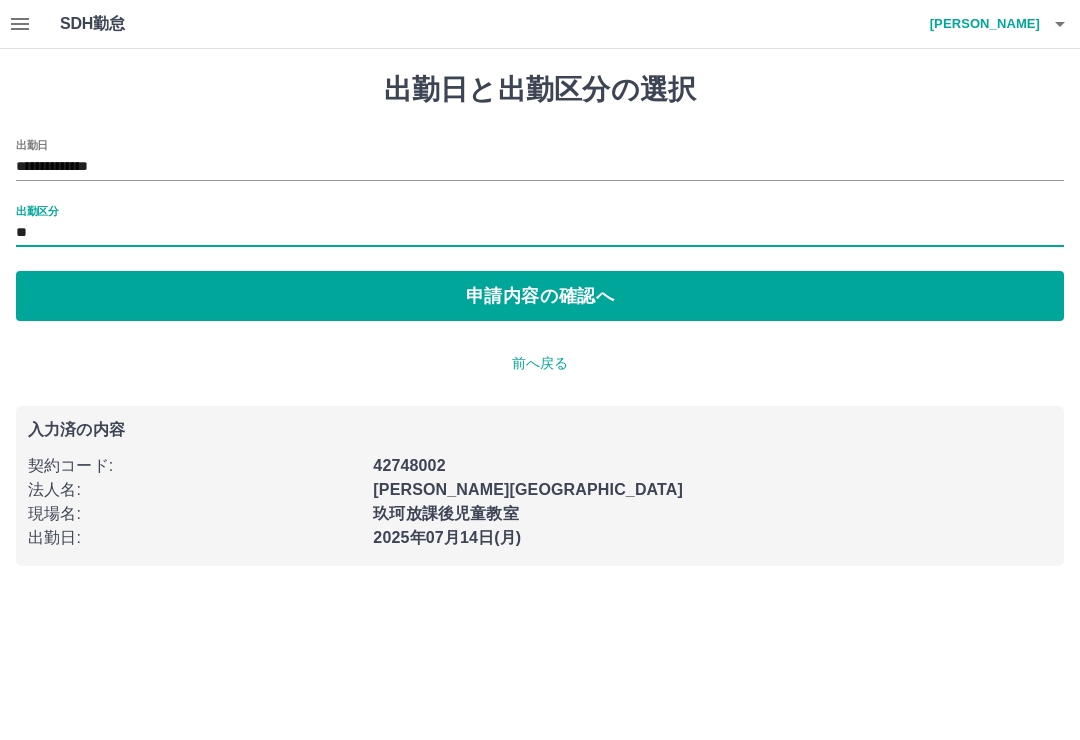 click on "申請内容の確認へ" at bounding box center [540, 296] 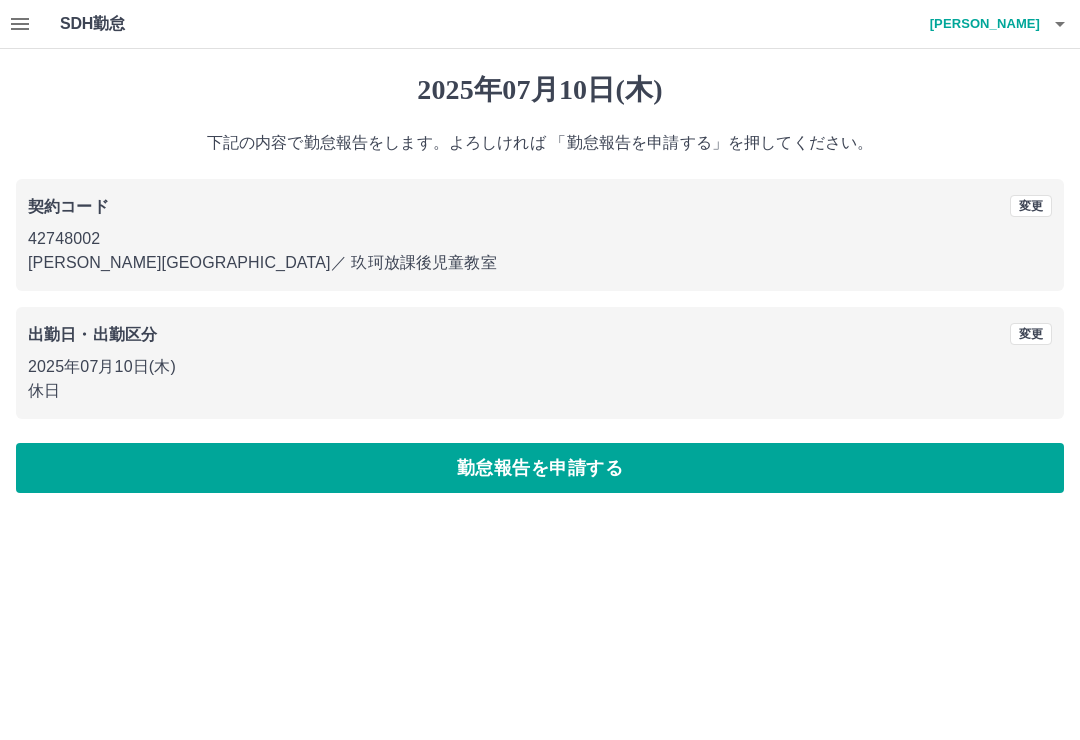 click on "勤怠報告を申請する" at bounding box center [540, 468] 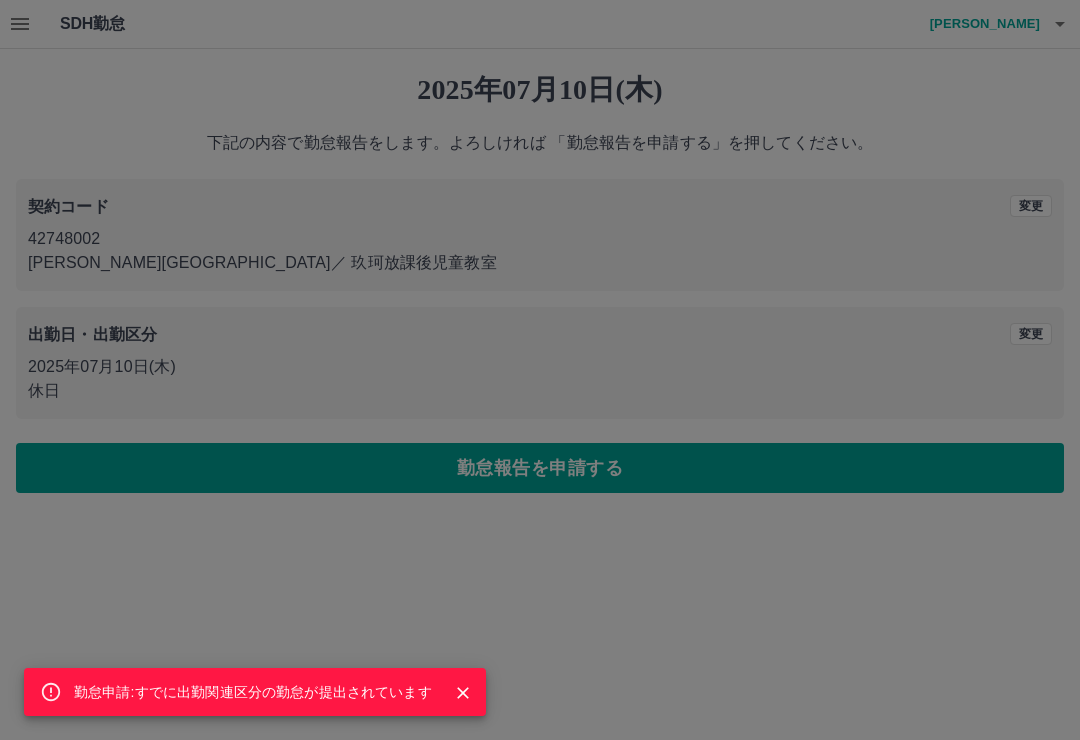 click at bounding box center [463, 693] 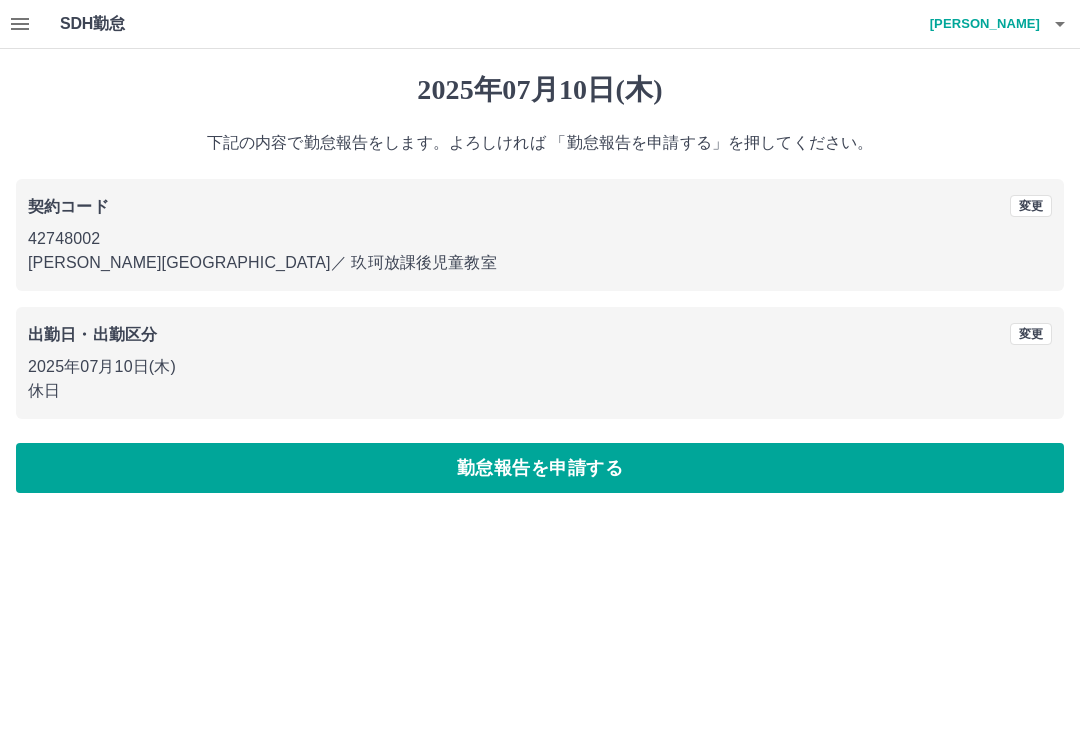 click at bounding box center [1060, 24] 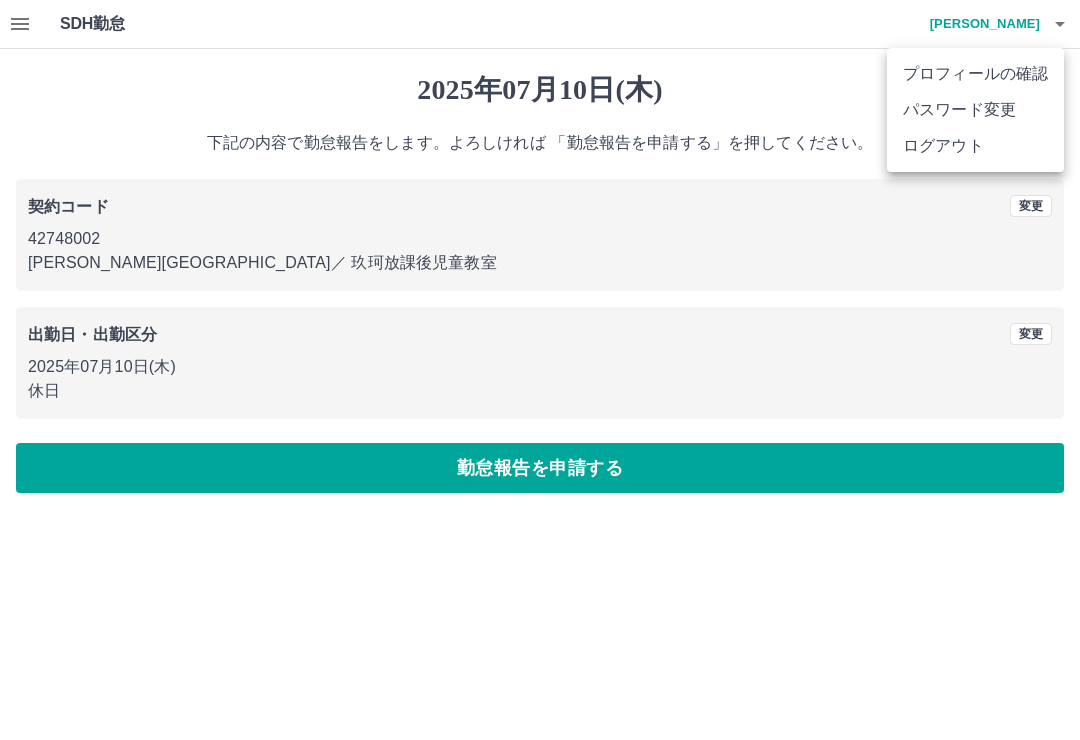 click on "ログアウト" at bounding box center [975, 146] 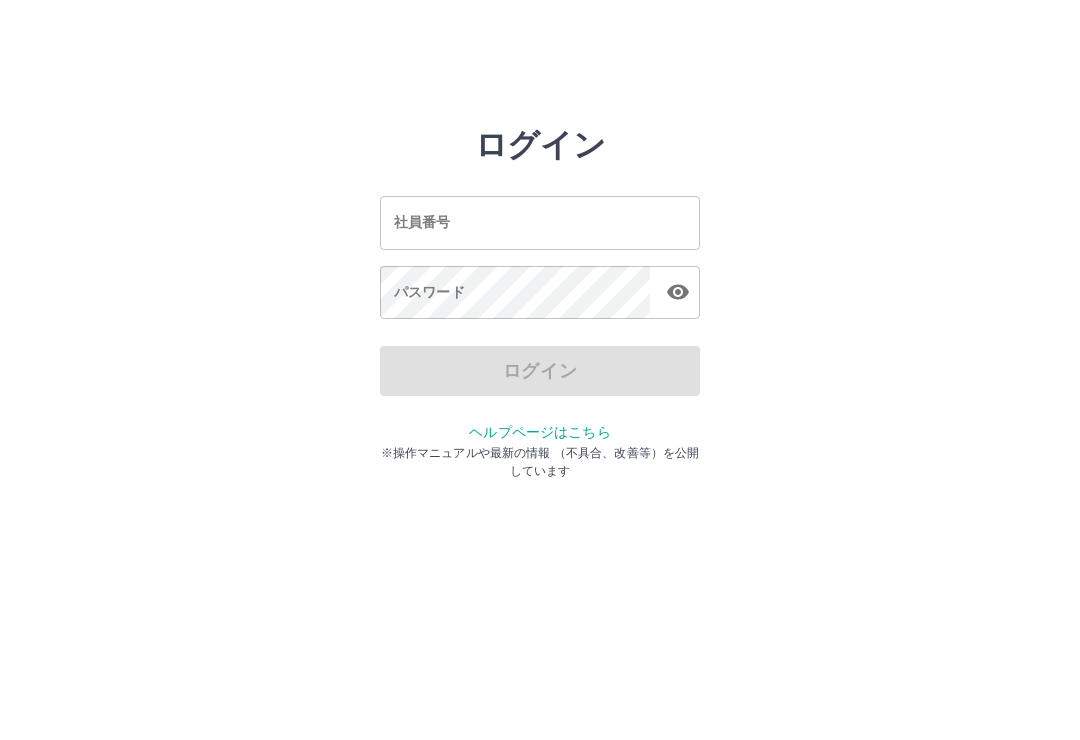 scroll, scrollTop: 0, scrollLeft: 0, axis: both 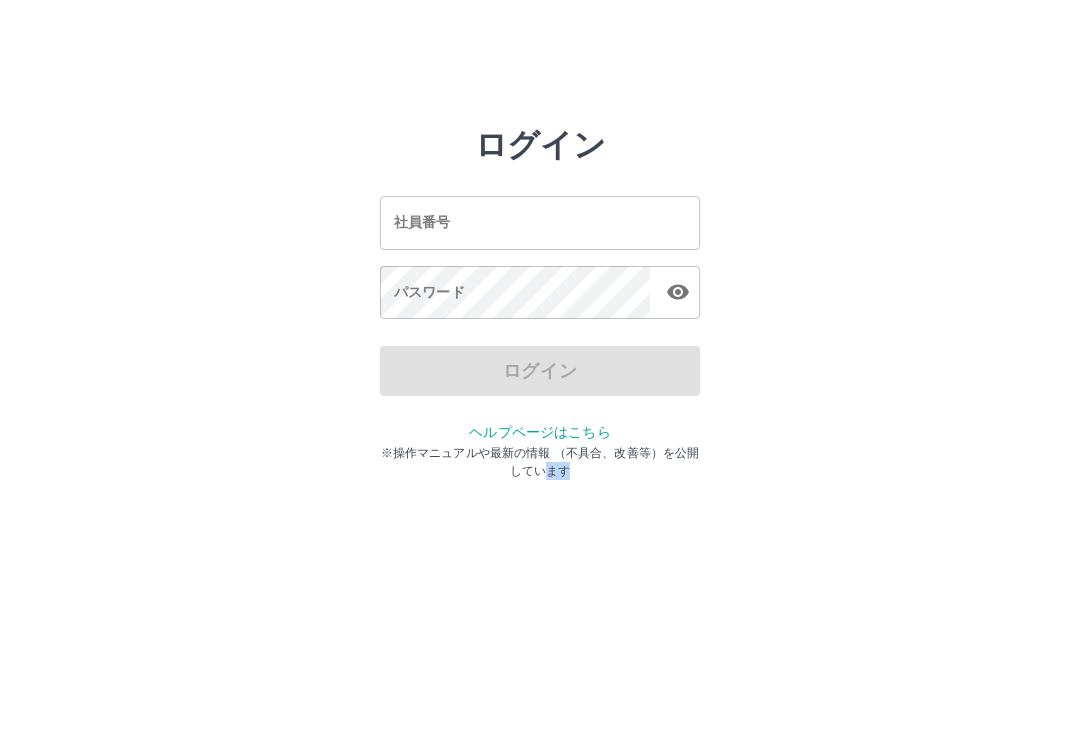 click on "ログイン 社員番号 社員番号 パスワード パスワード ログイン ヘルプページはこちら ※操作マニュアルや最新の情報 （不具合、改善等）を公開しています" at bounding box center (540, 223) 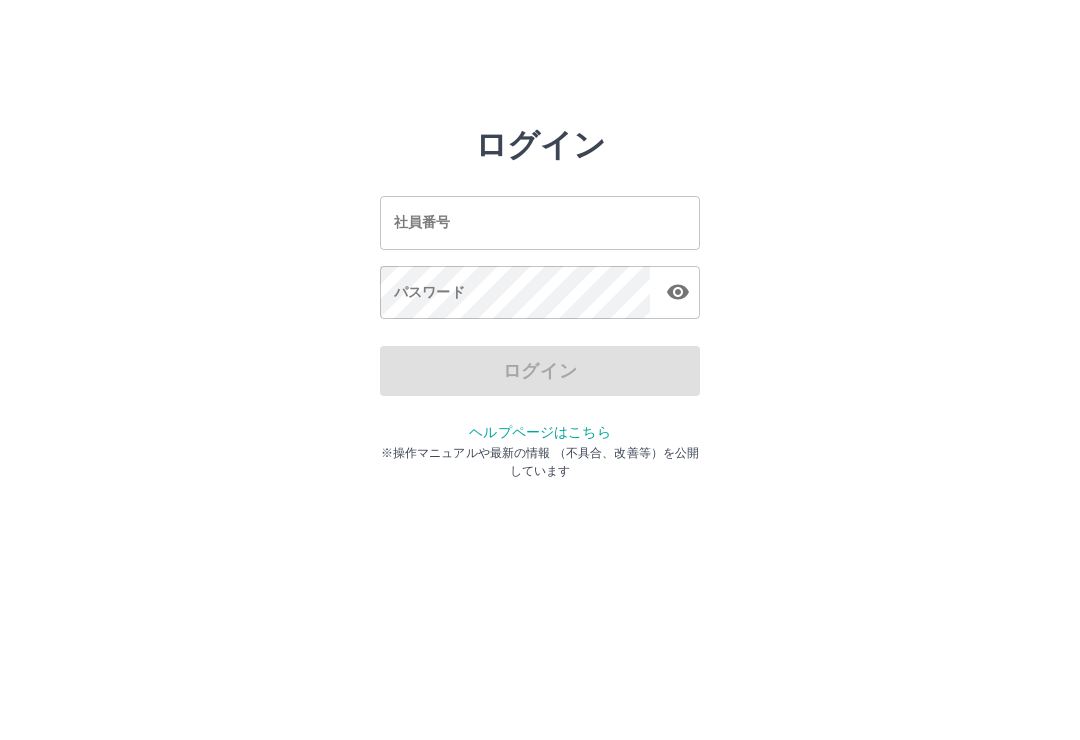 click on "ログイン 社員番号 社員番号 パスワード パスワード ログイン ヘルプページはこちら ※操作マニュアルや最新の情報 （不具合、改善等）を公開しています" at bounding box center (540, 223) 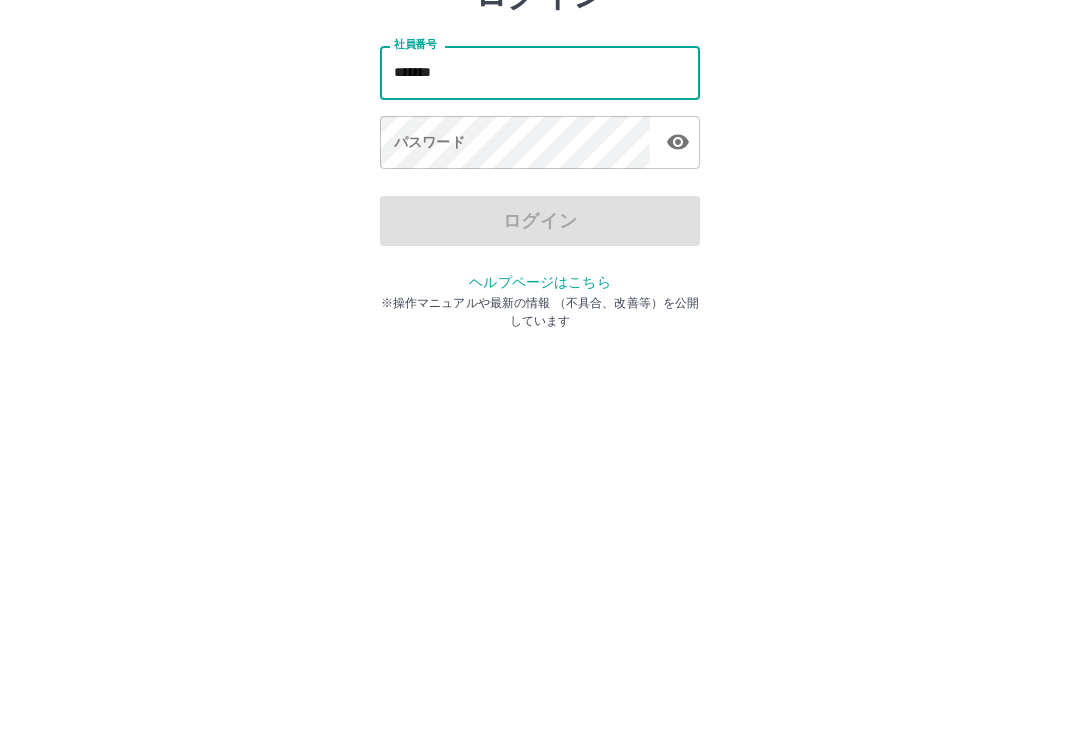 type on "*******" 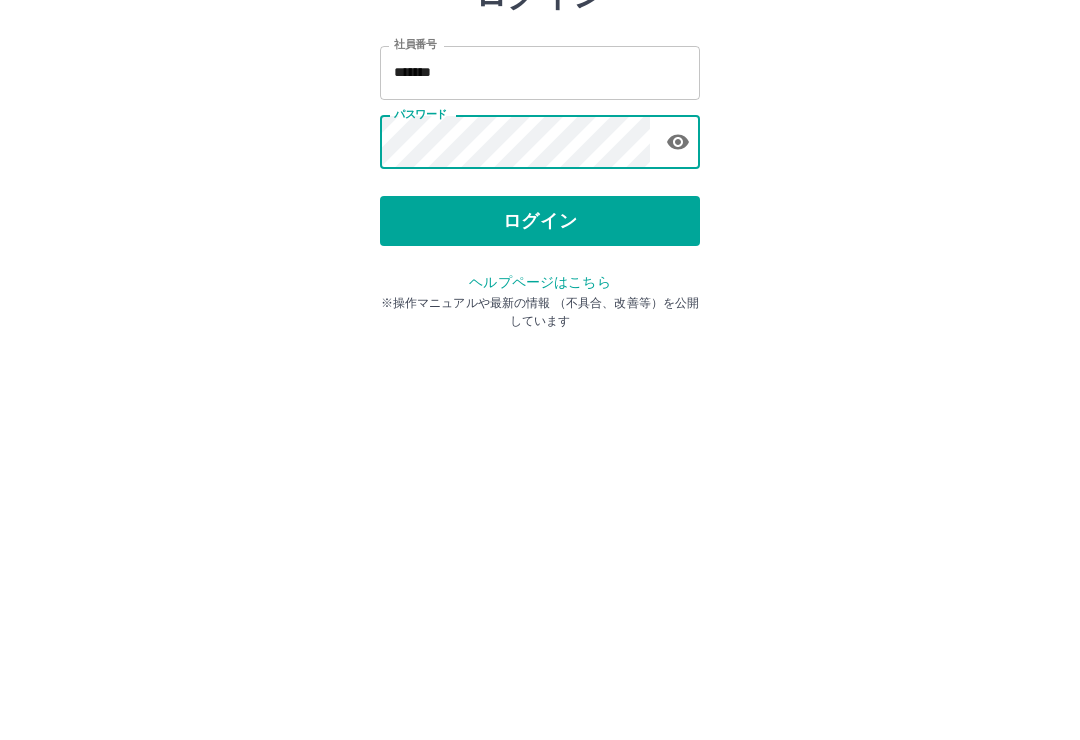 click on "ログイン" at bounding box center [540, 371] 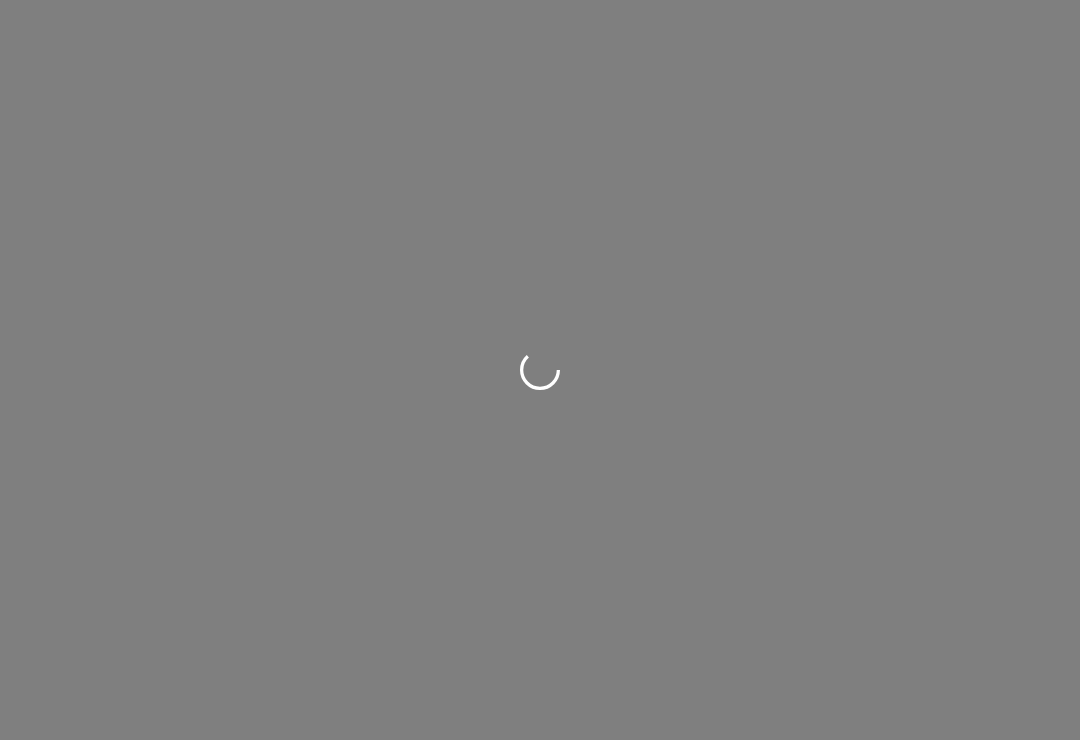 scroll, scrollTop: 0, scrollLeft: 0, axis: both 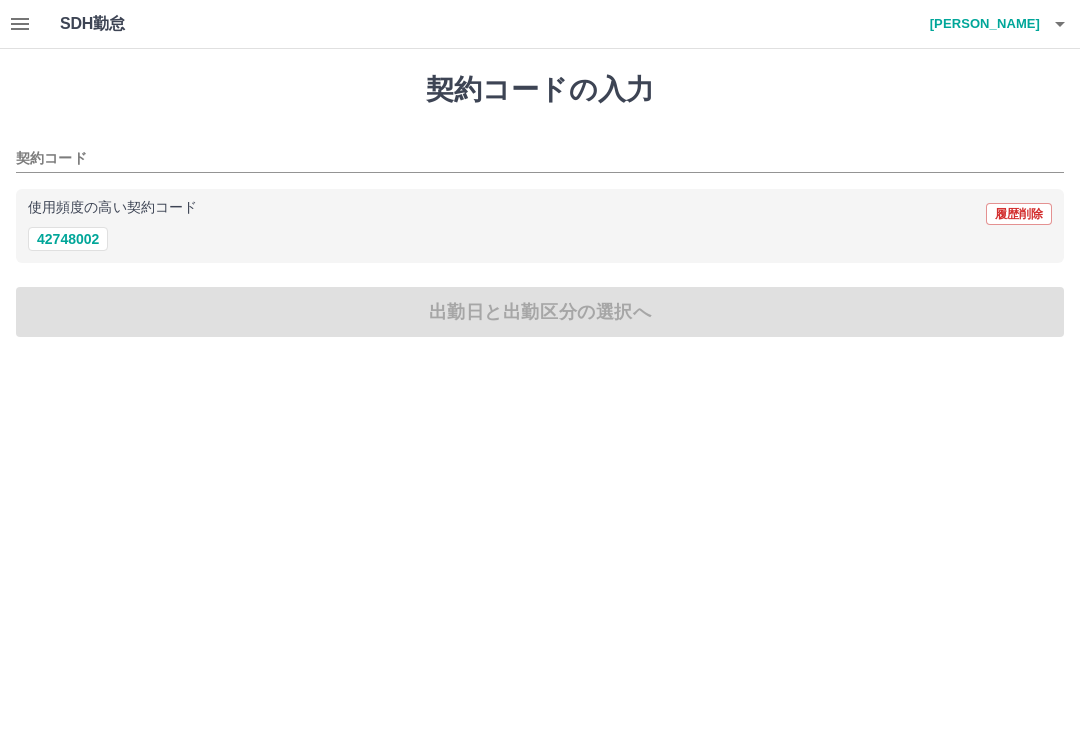 click on "使用頻度の高い契約コード 履歴削除" at bounding box center (540, 214) 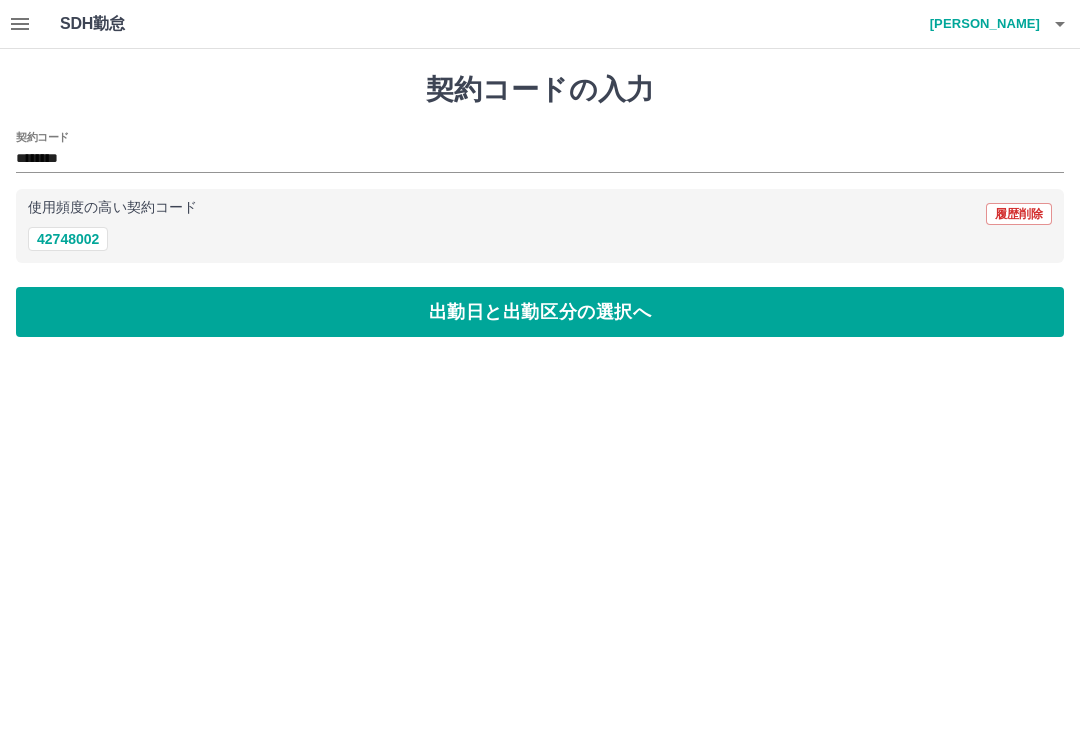 click on "出勤日と出勤区分の選択へ" at bounding box center (540, 312) 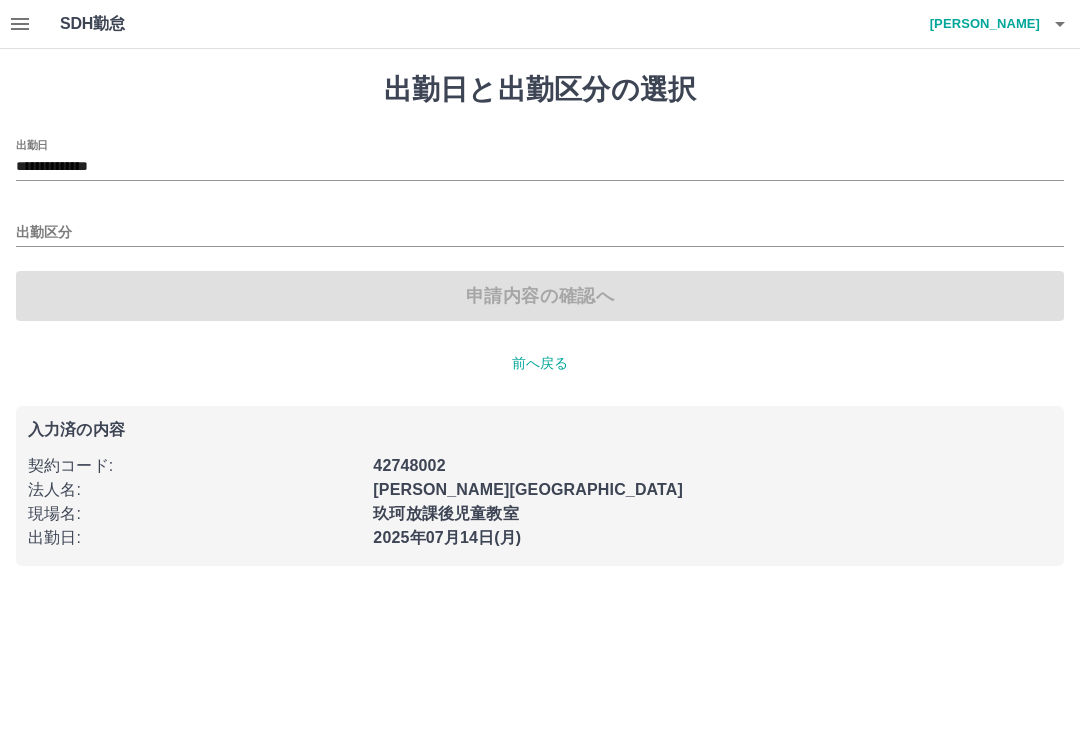click on "出勤区分" at bounding box center (540, 233) 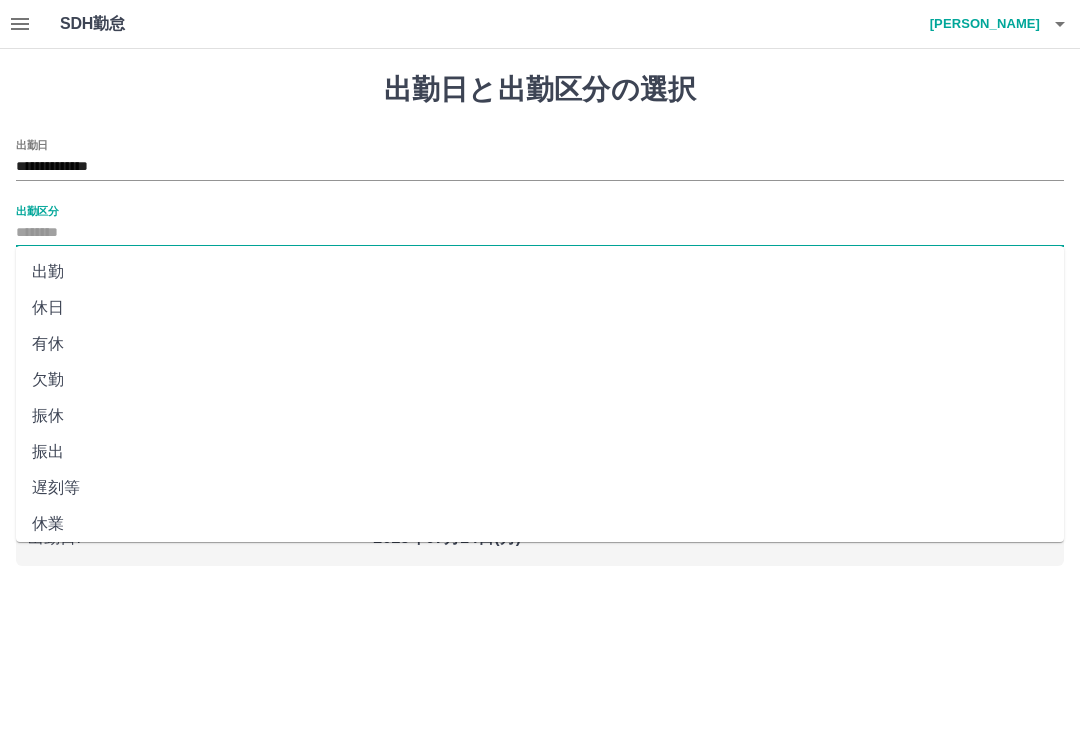 click on "出勤" at bounding box center (540, 272) 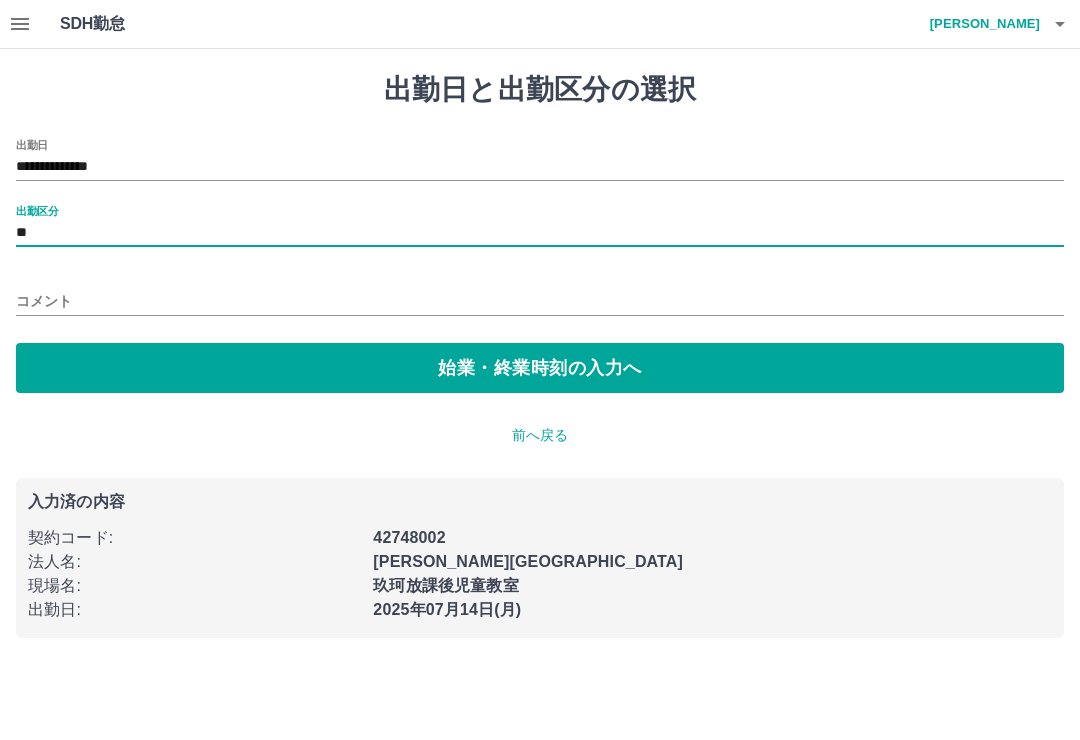 click on "始業・終業時刻の入力へ" at bounding box center (540, 368) 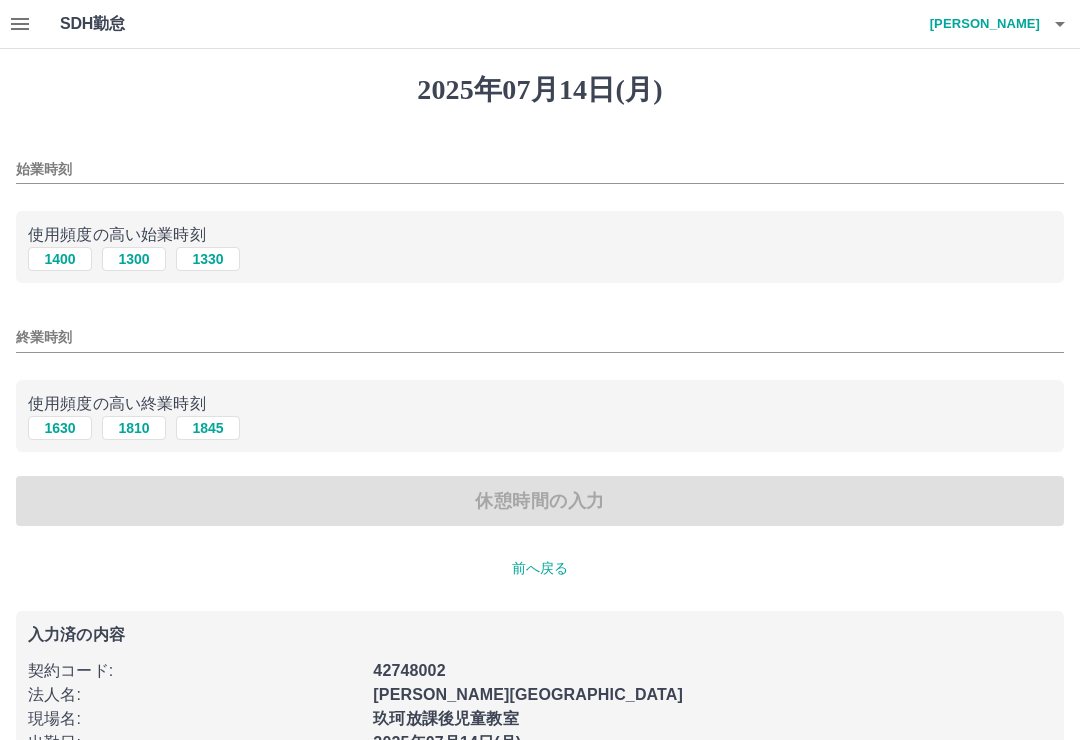 click on "1400" at bounding box center [60, 259] 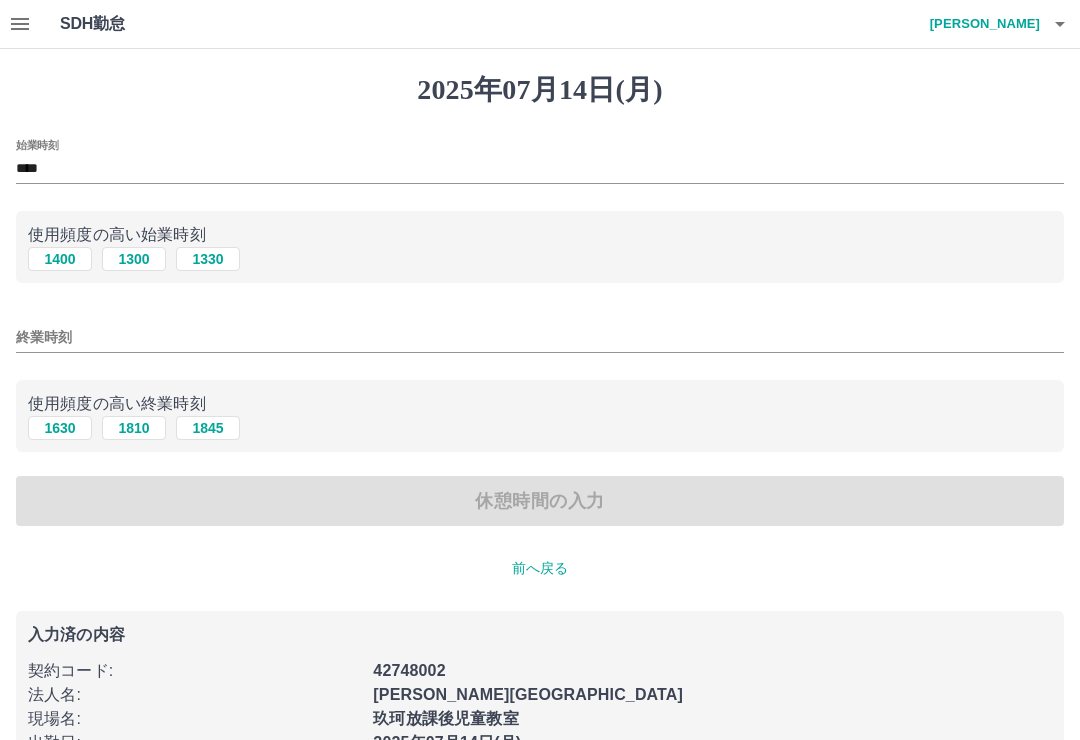 click on "終業時刻" at bounding box center [540, 337] 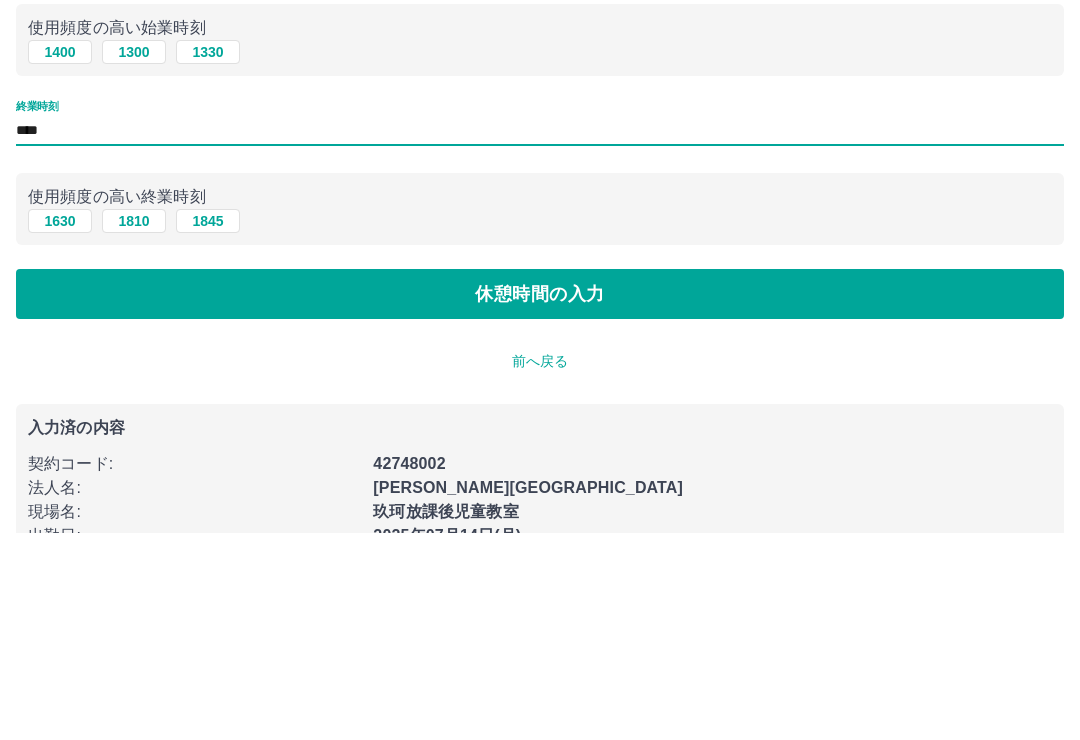 type on "****" 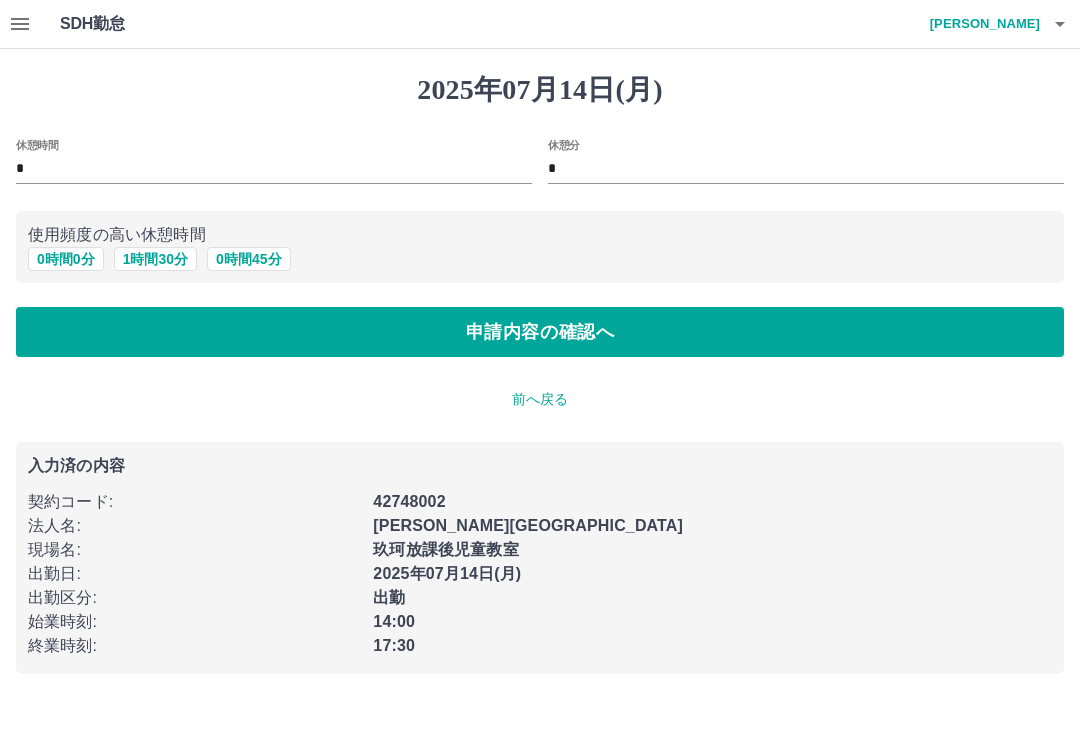 scroll, scrollTop: 0, scrollLeft: 0, axis: both 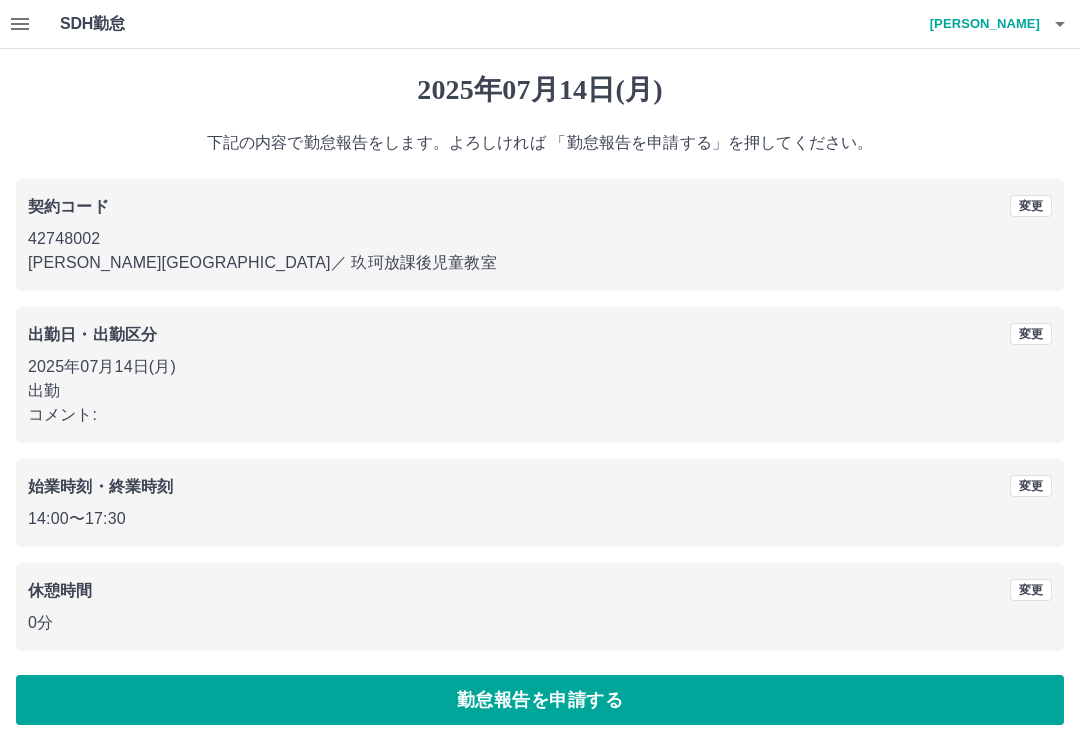 click on "勤怠報告を申請する" at bounding box center (540, 700) 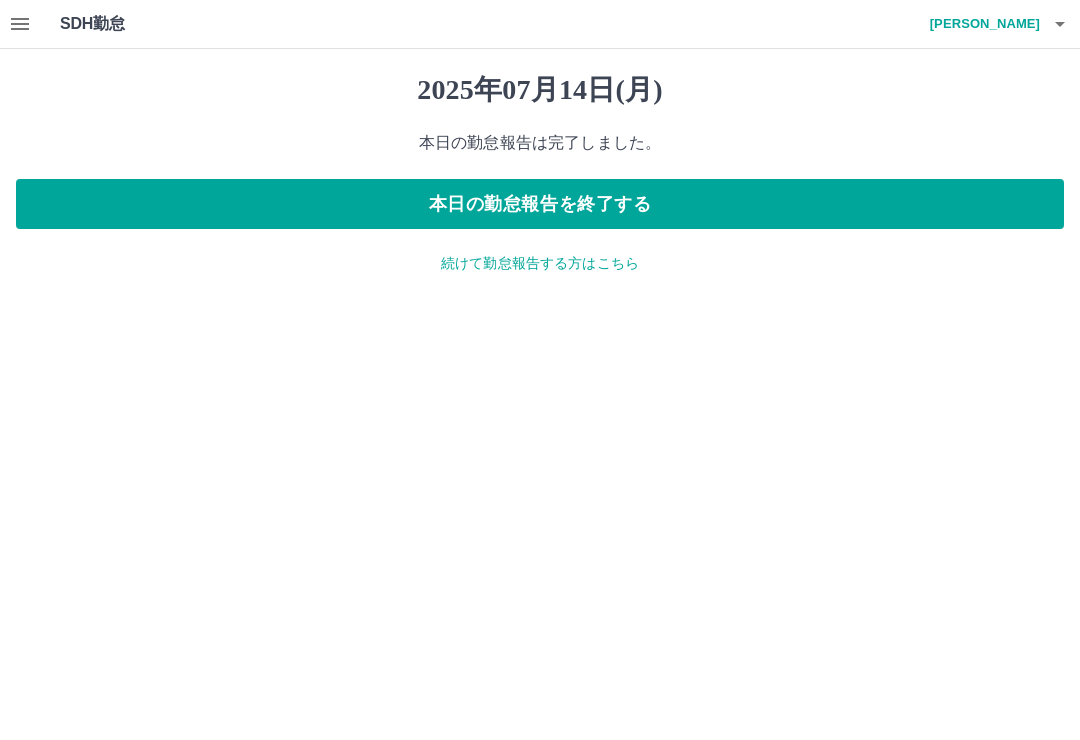 click on "続けて勤怠報告する方はこちら" at bounding box center (540, 263) 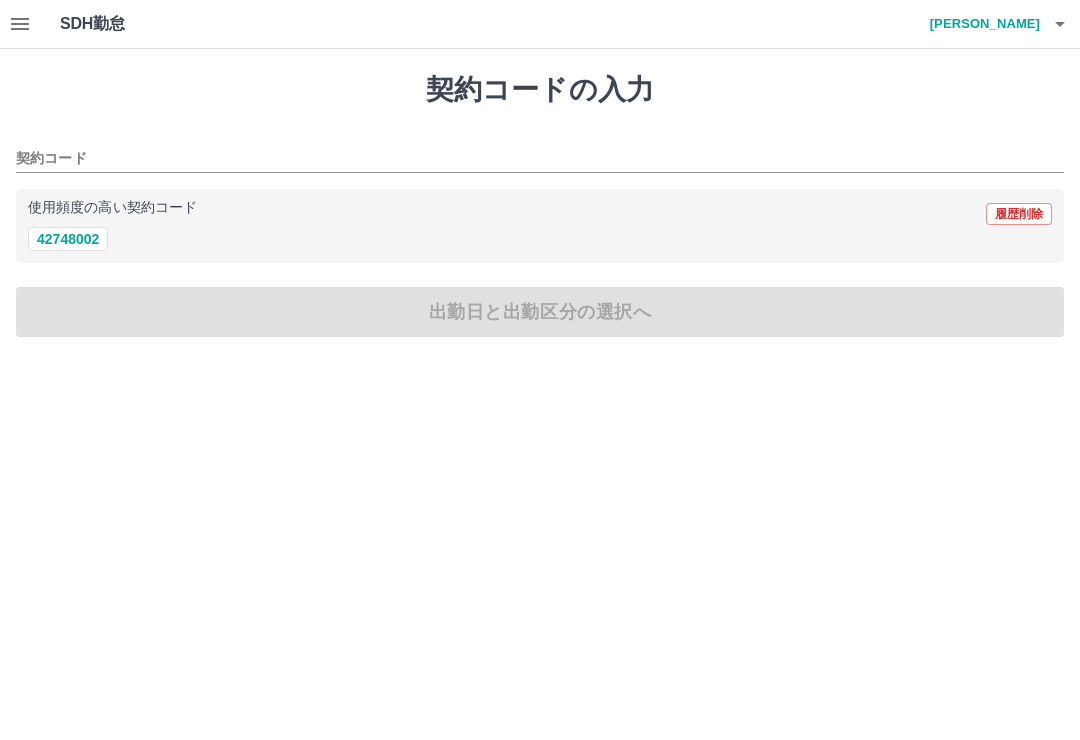 click on "42748002" at bounding box center [68, 239] 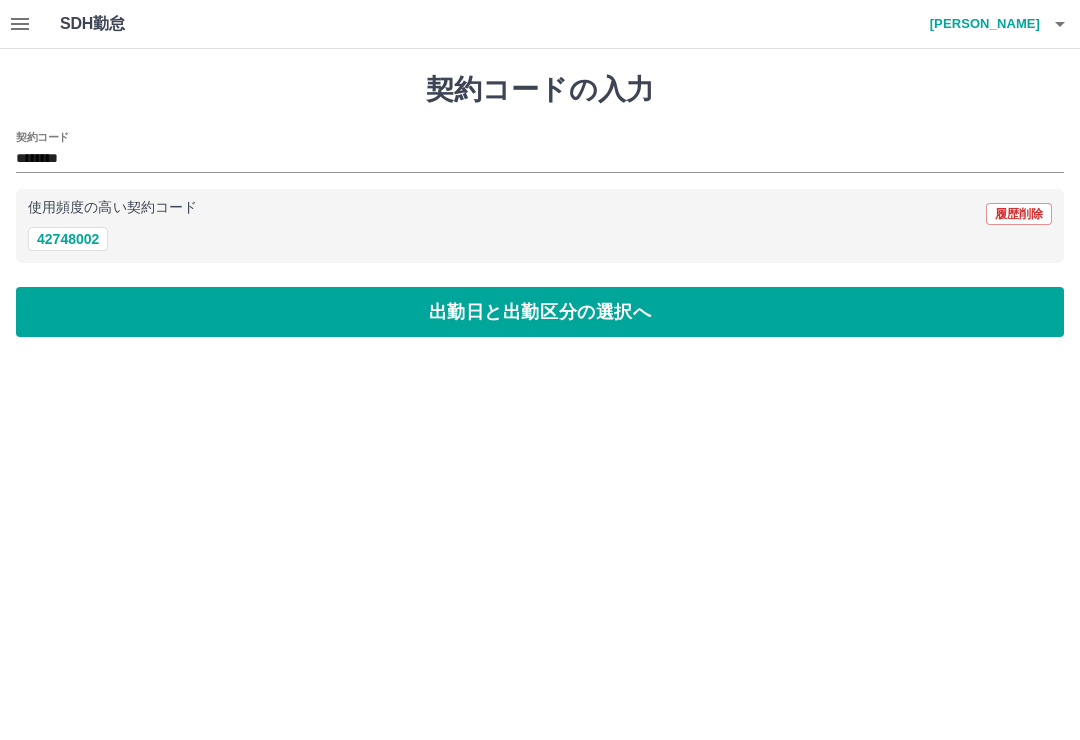click on "出勤日と出勤区分の選択へ" at bounding box center (540, 312) 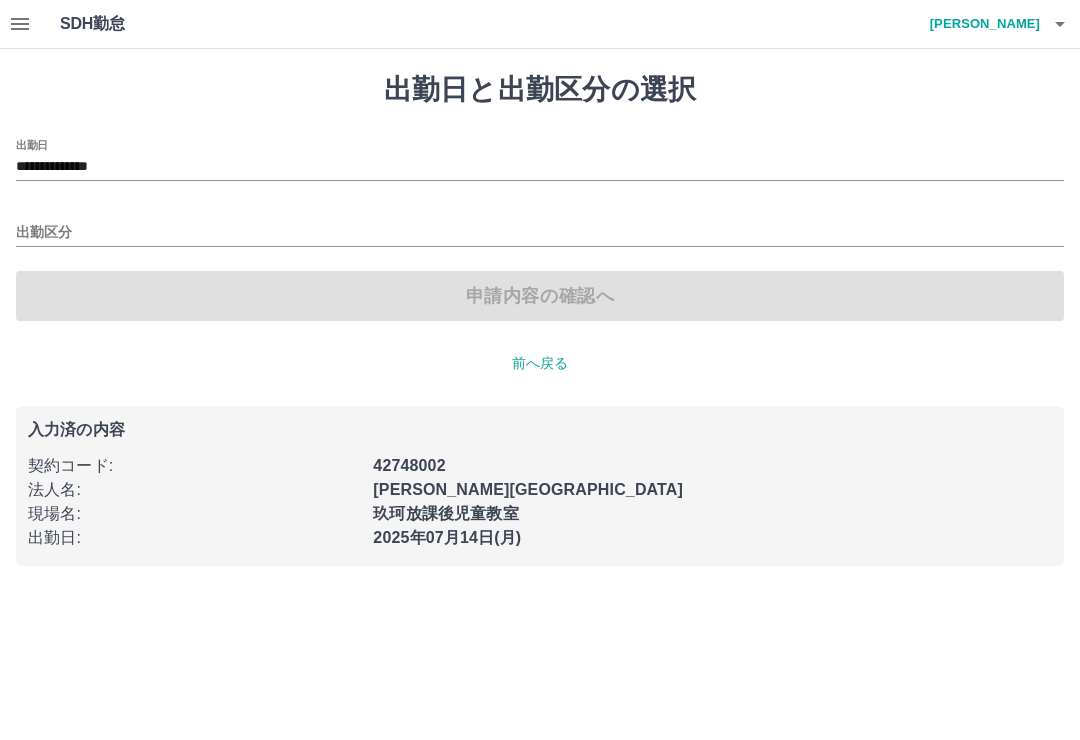 click on "**********" at bounding box center (540, 167) 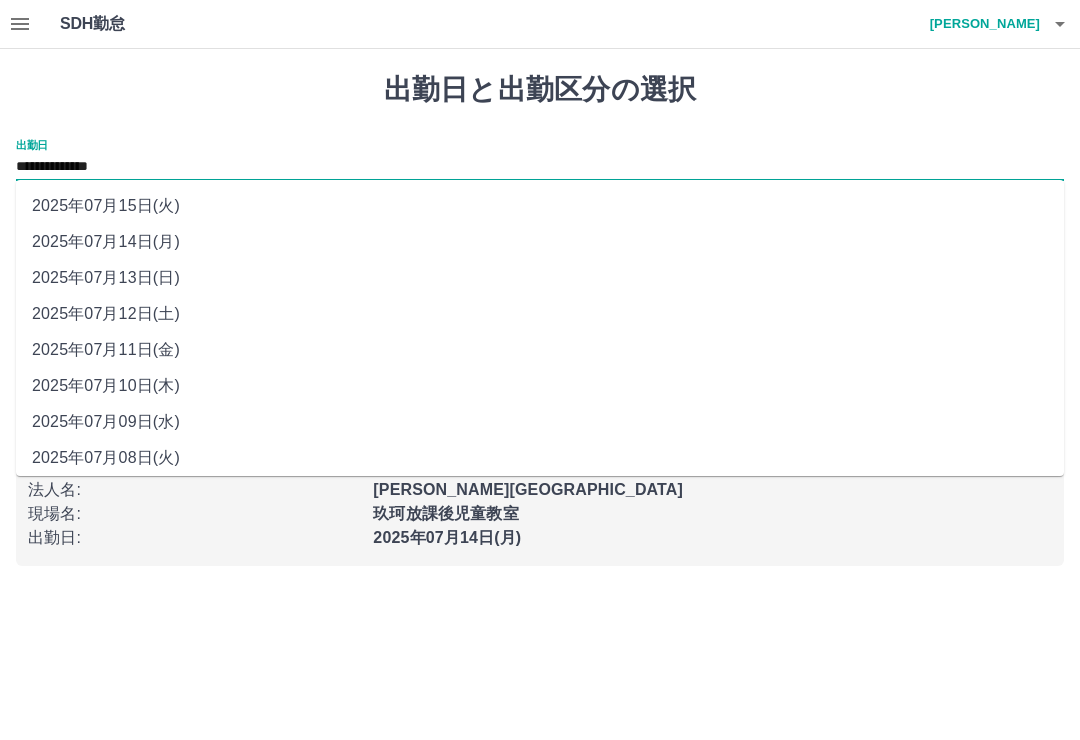 click on "2025年07月12日(土)" at bounding box center (540, 314) 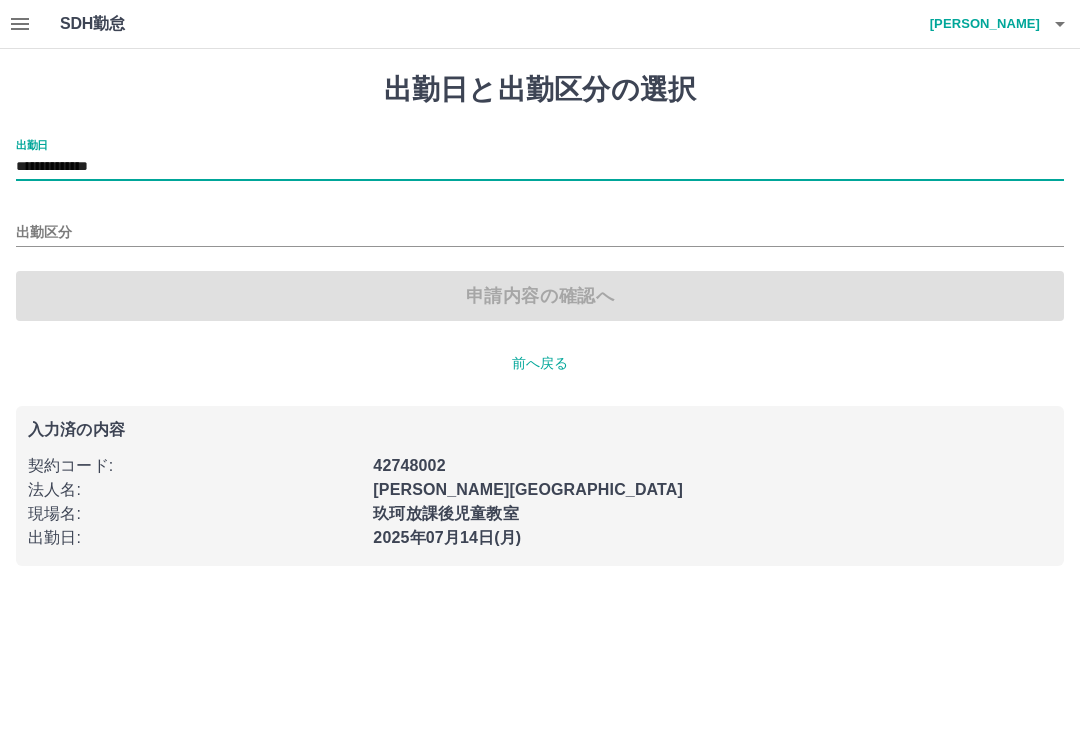 click on "出勤区分" at bounding box center [540, 226] 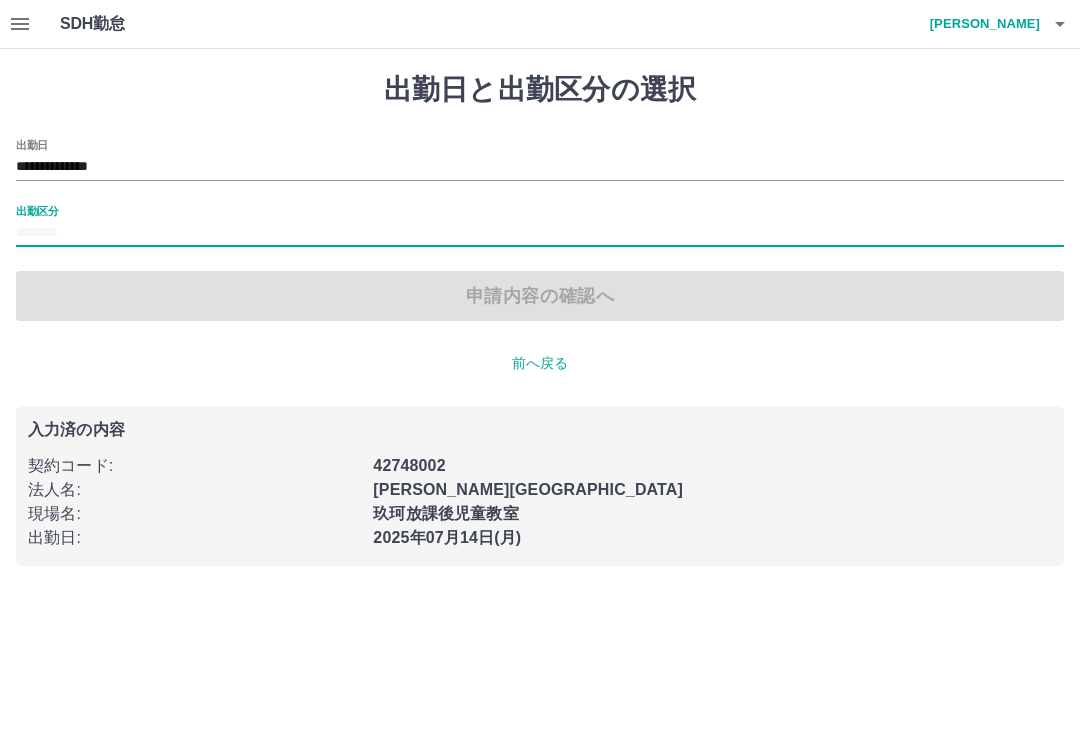 click on "出勤区分" at bounding box center [37, 210] 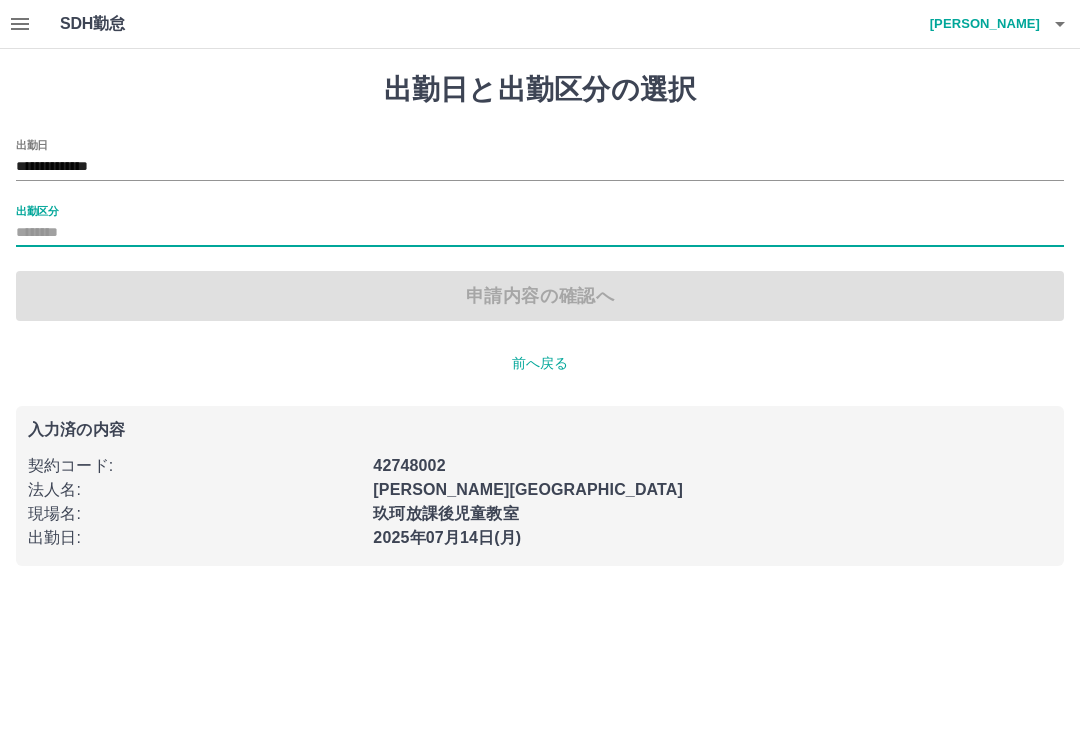 click on "出勤区分" at bounding box center (540, 233) 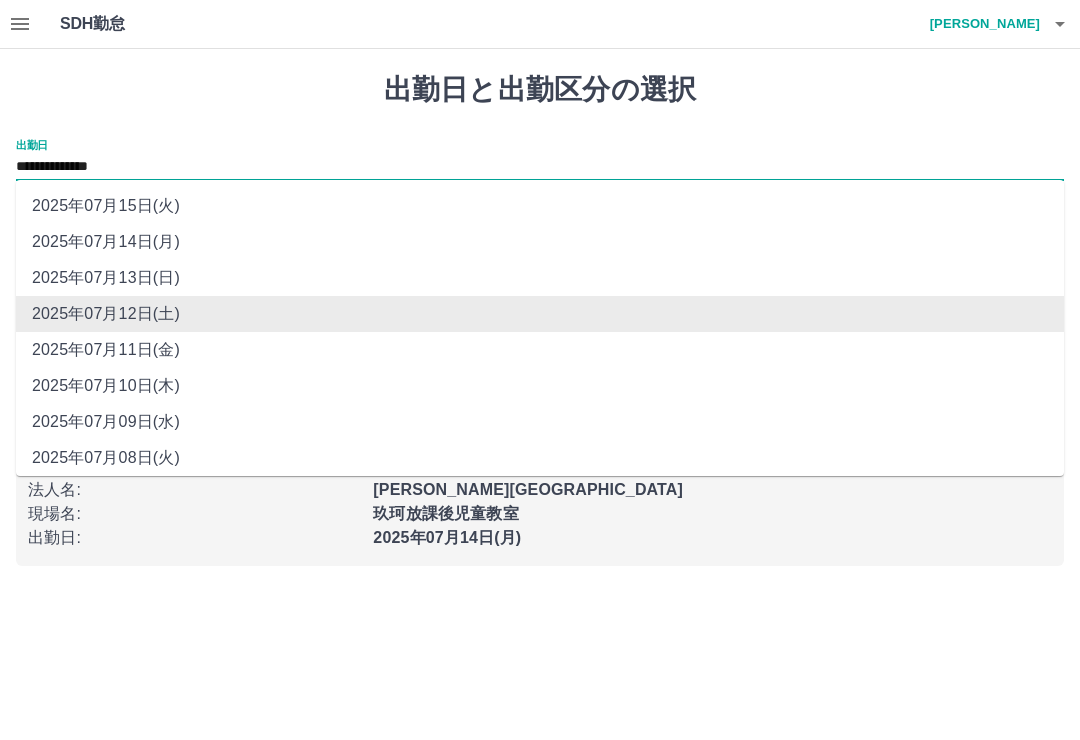 click on "**********" at bounding box center [540, 319] 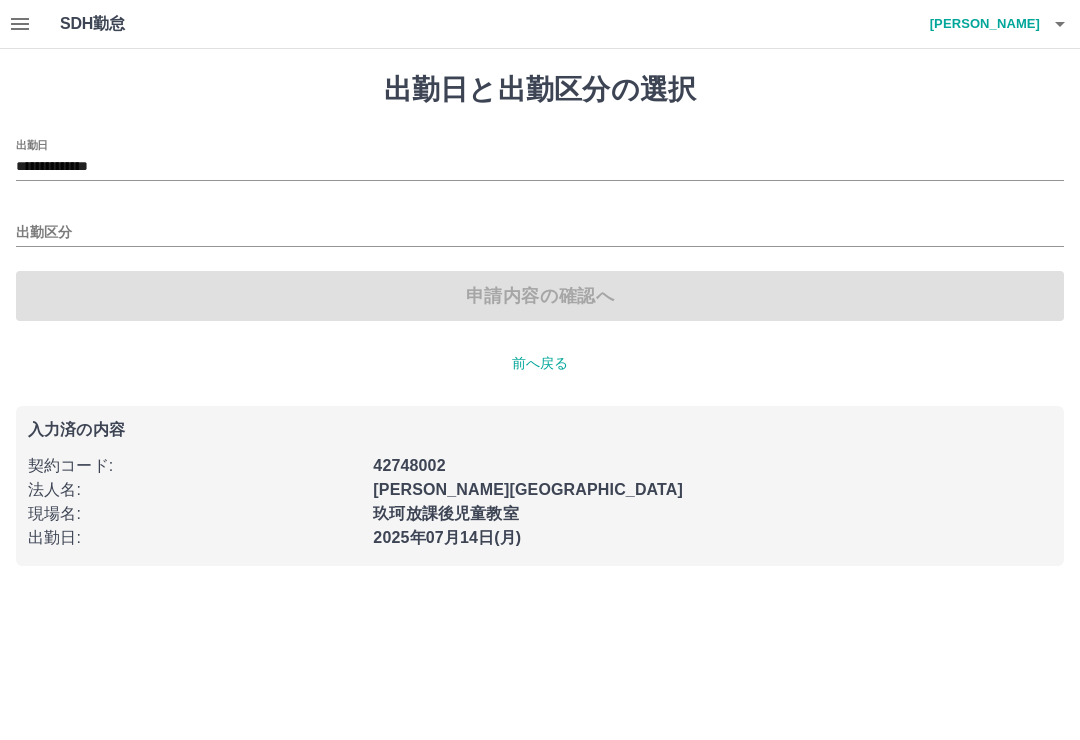 click on "出勤区分" at bounding box center [540, 233] 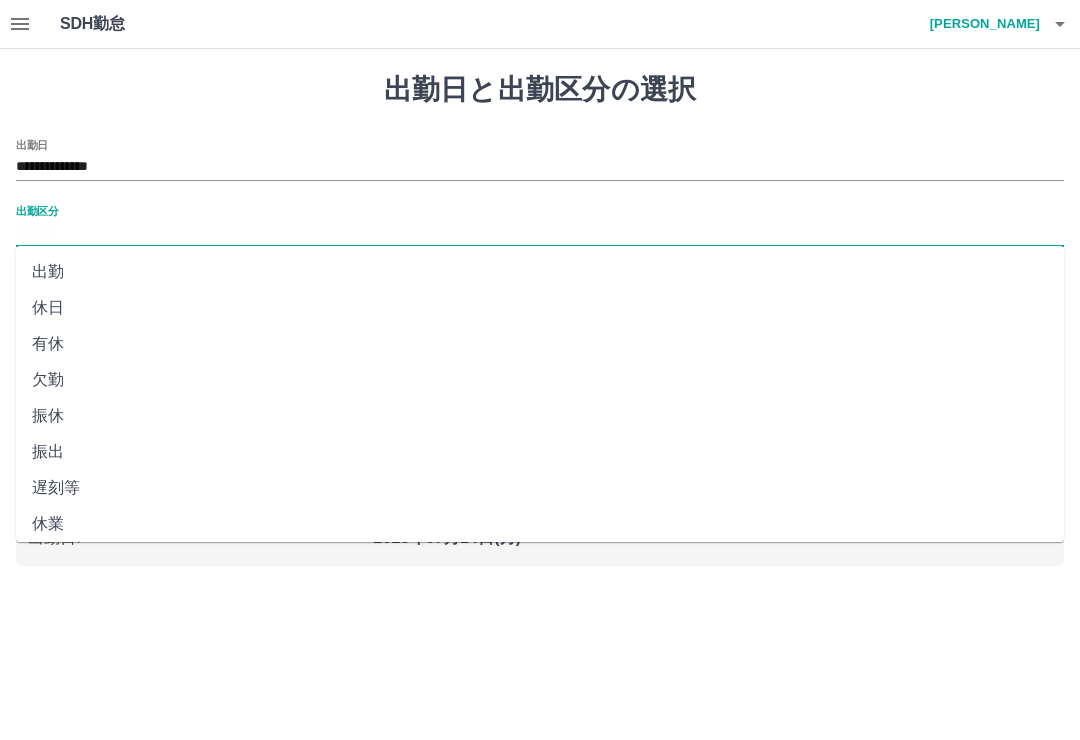 click on "休日" at bounding box center (540, 308) 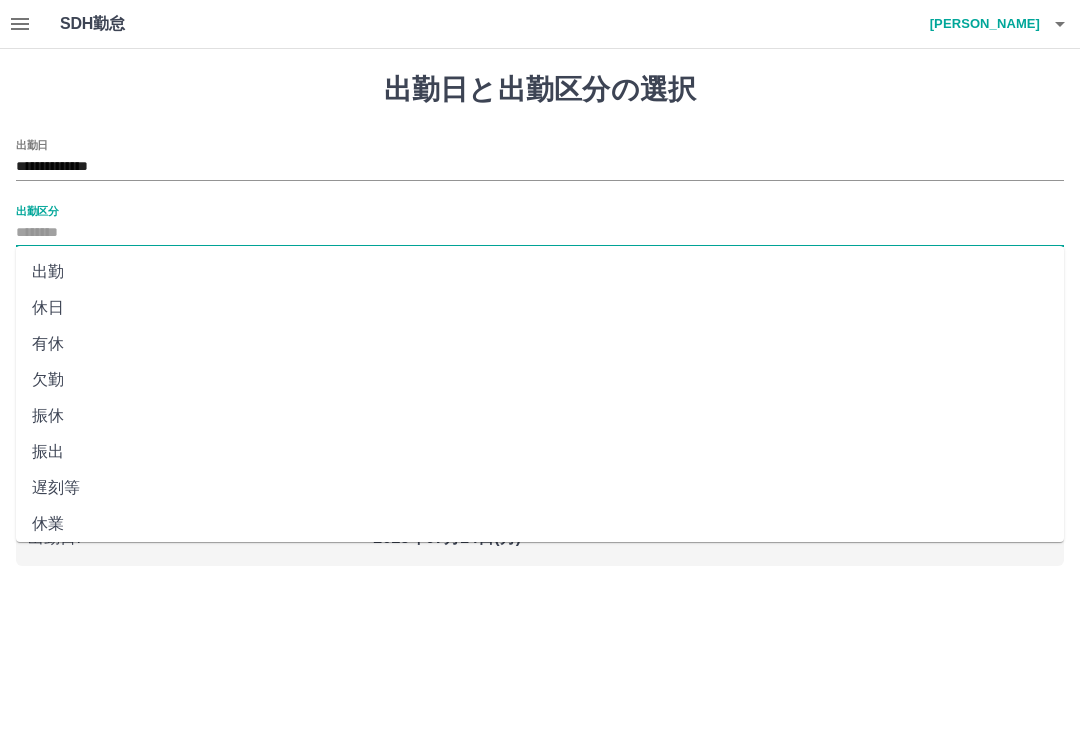 type on "**" 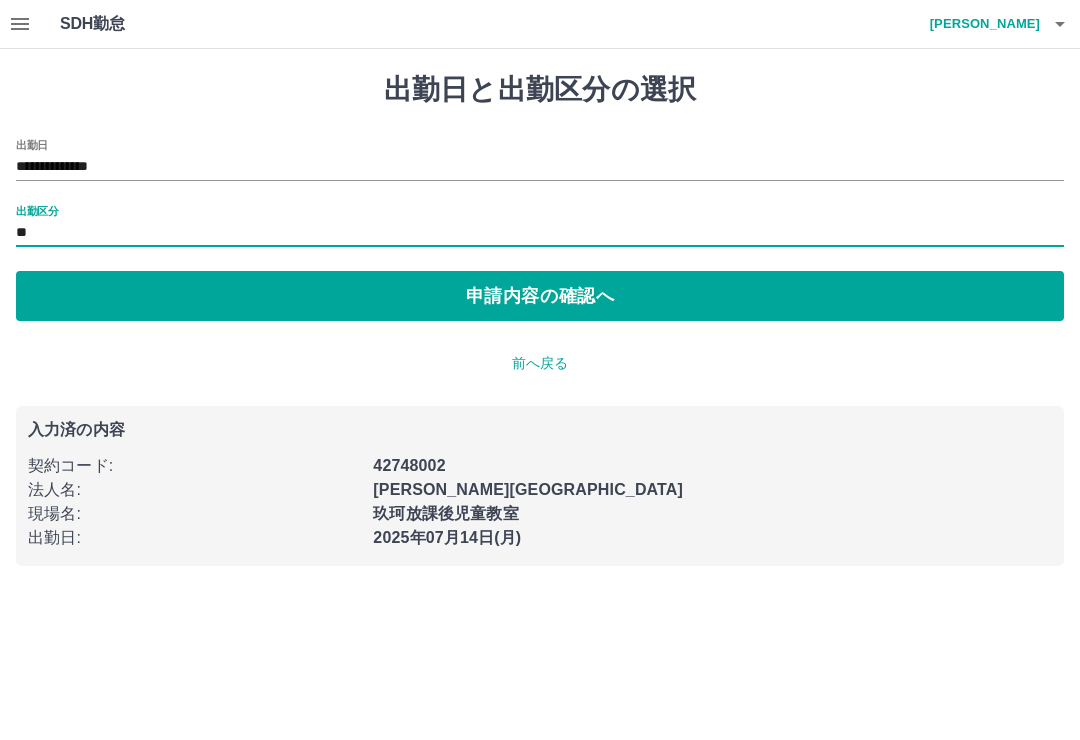 click on "申請内容の確認へ" at bounding box center [540, 296] 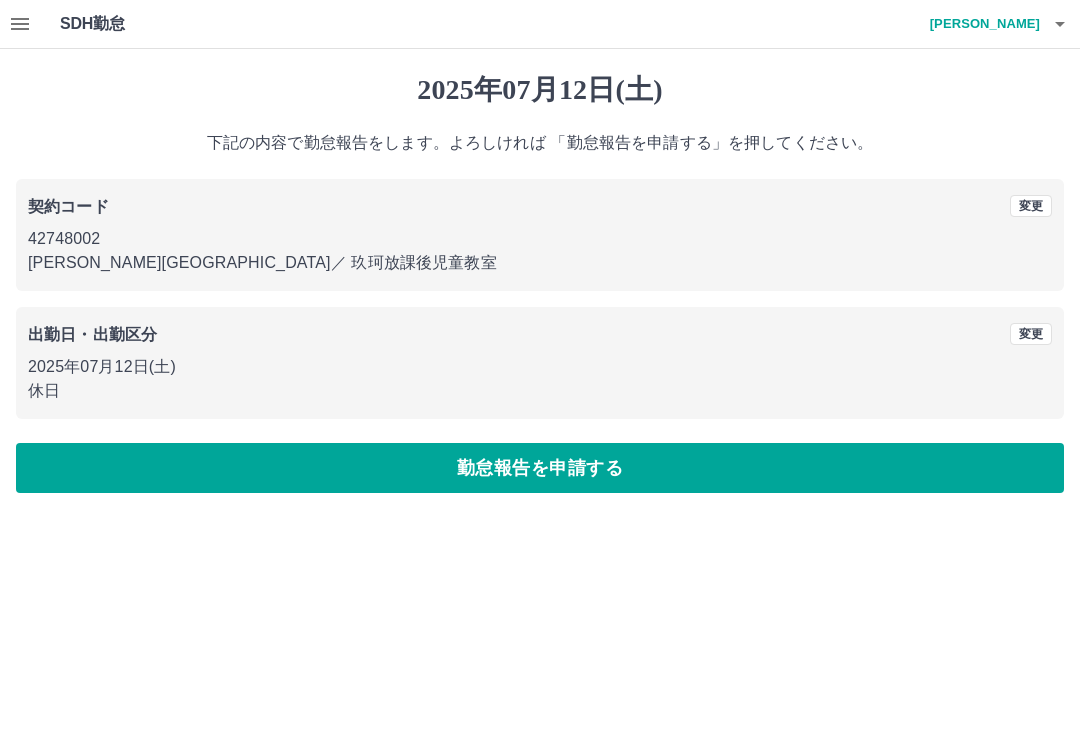 click on "勤怠報告を申請する" at bounding box center [540, 468] 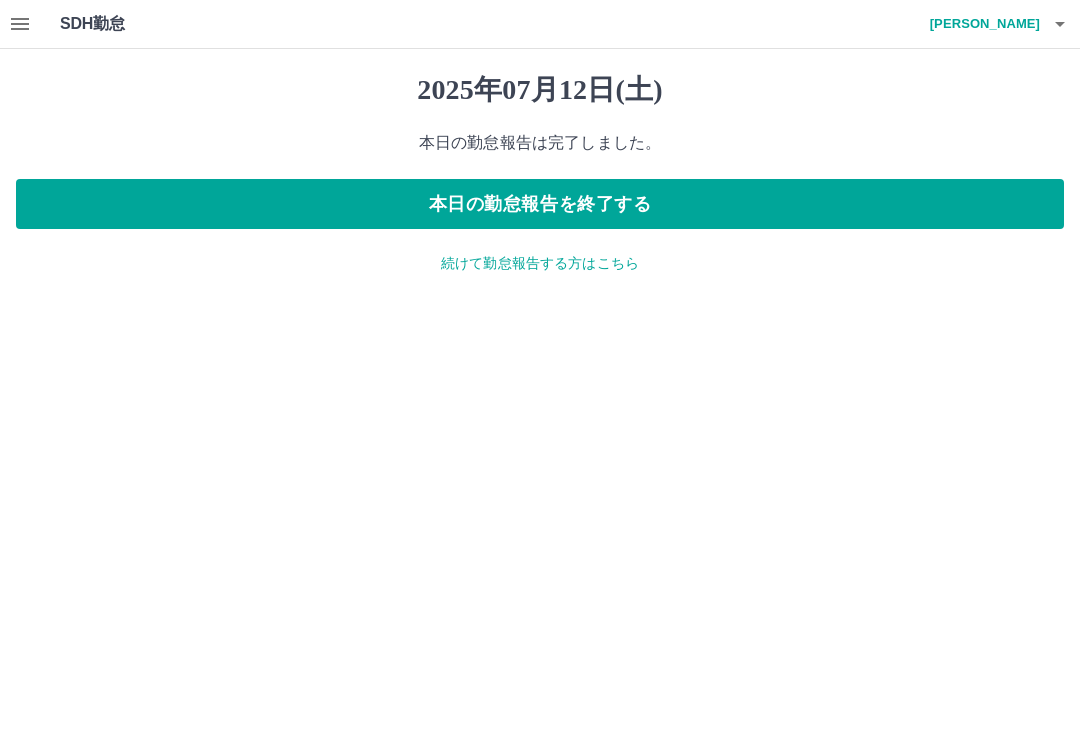 click on "本日の勤怠報告を終了する" at bounding box center (540, 204) 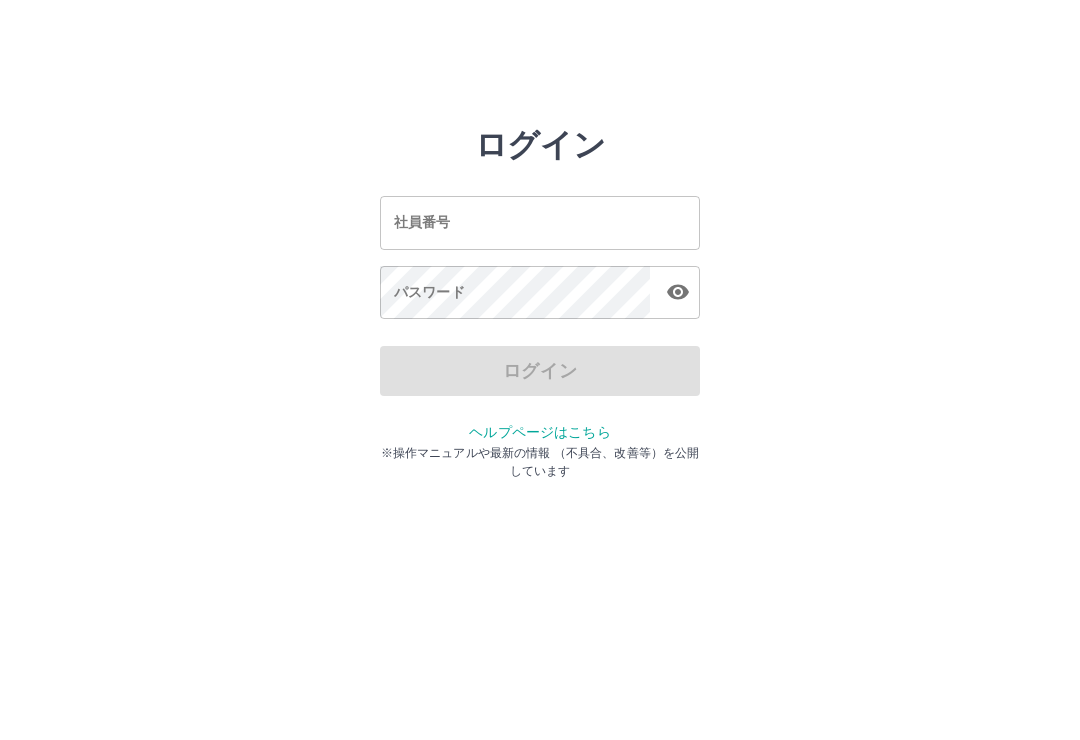 scroll, scrollTop: 0, scrollLeft: 0, axis: both 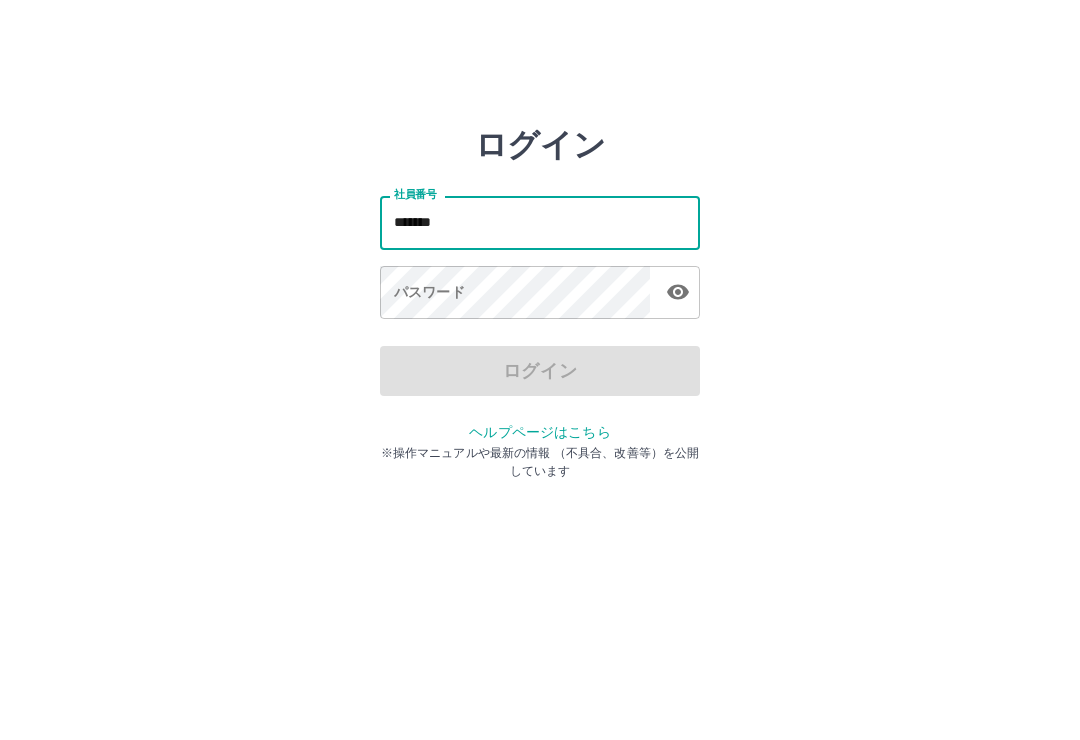 type on "*******" 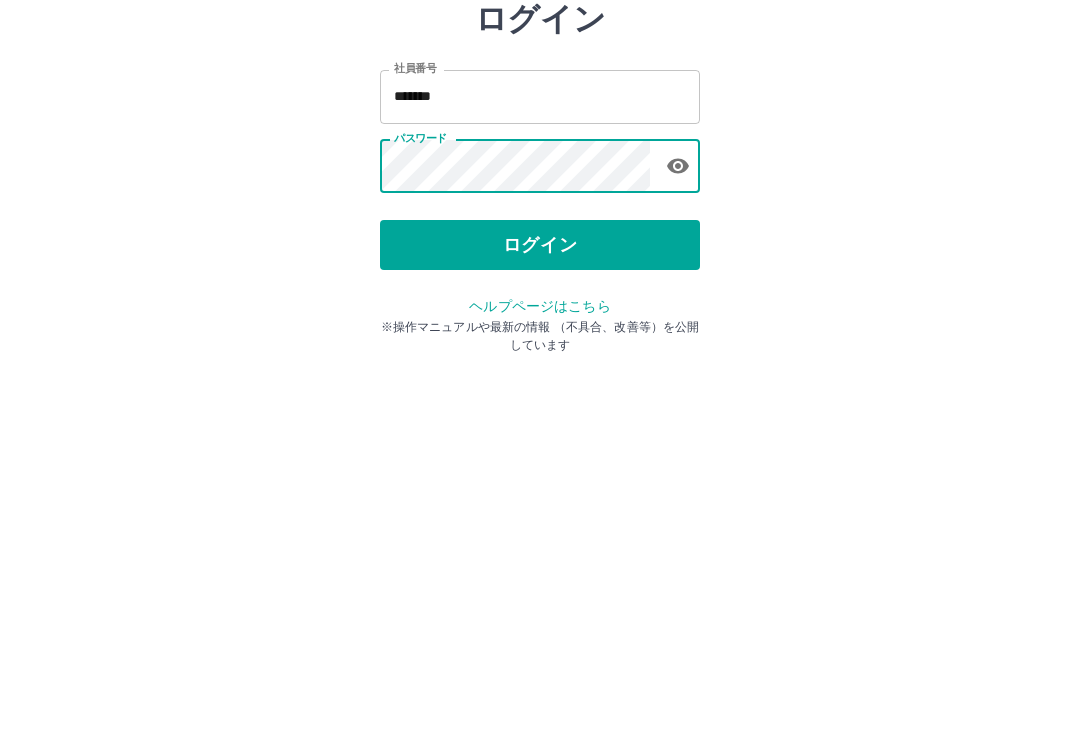 click on "ログイン" at bounding box center (540, 371) 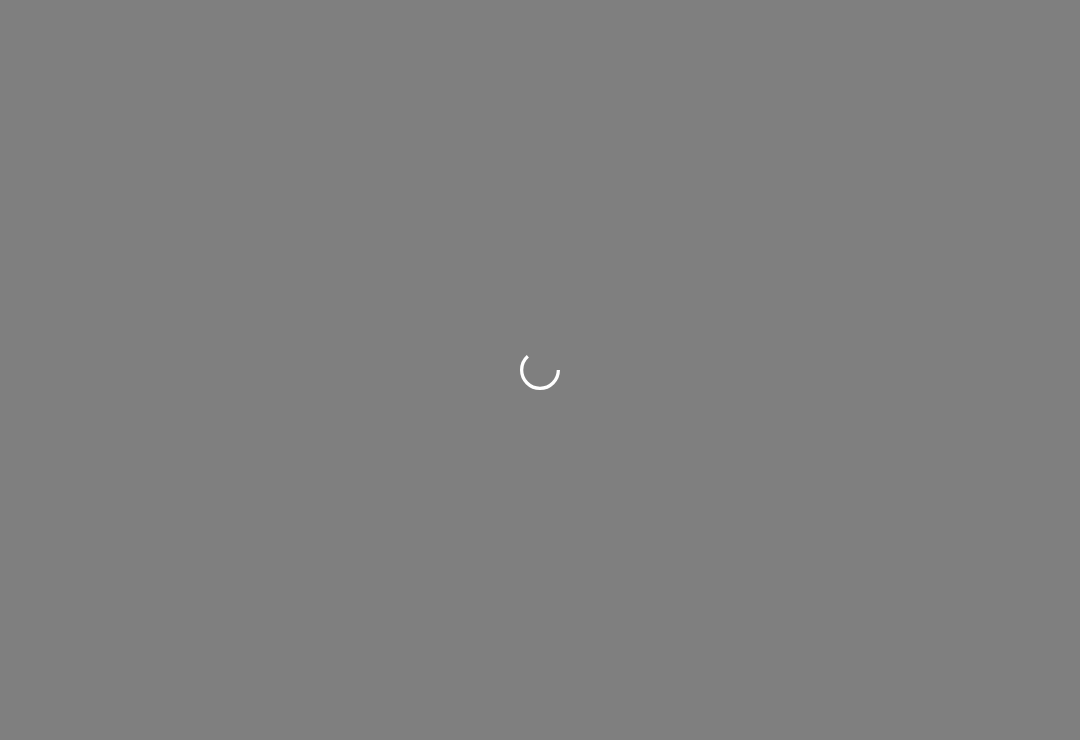 scroll, scrollTop: 0, scrollLeft: 0, axis: both 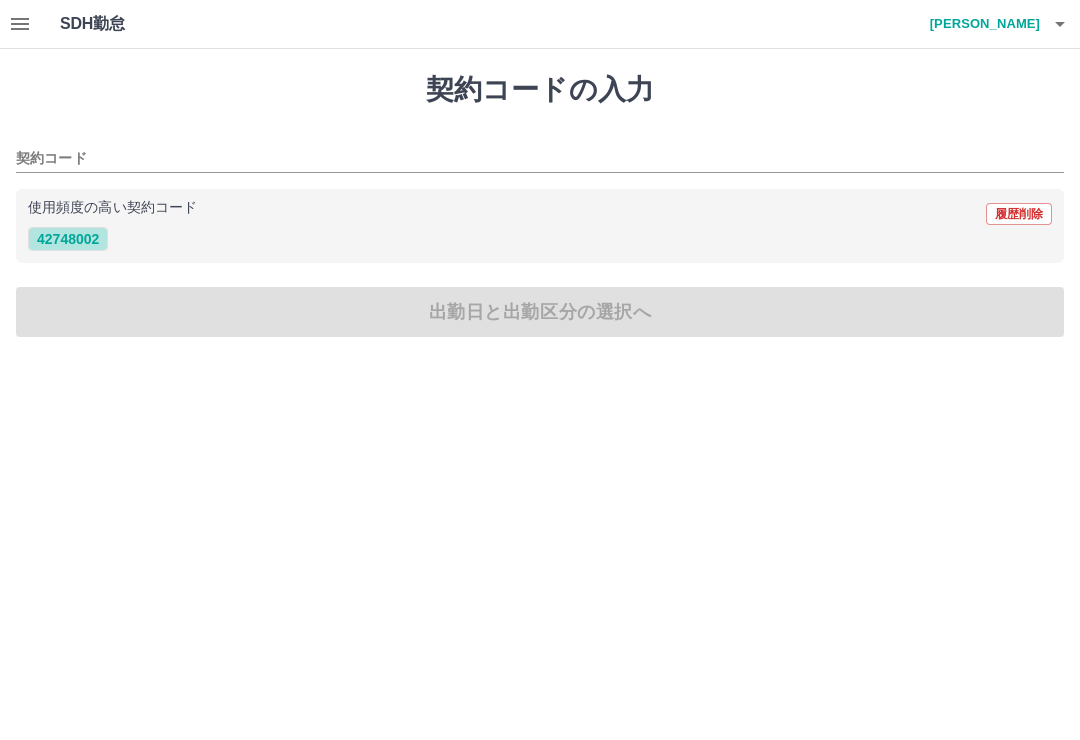click on "42748002" at bounding box center (68, 239) 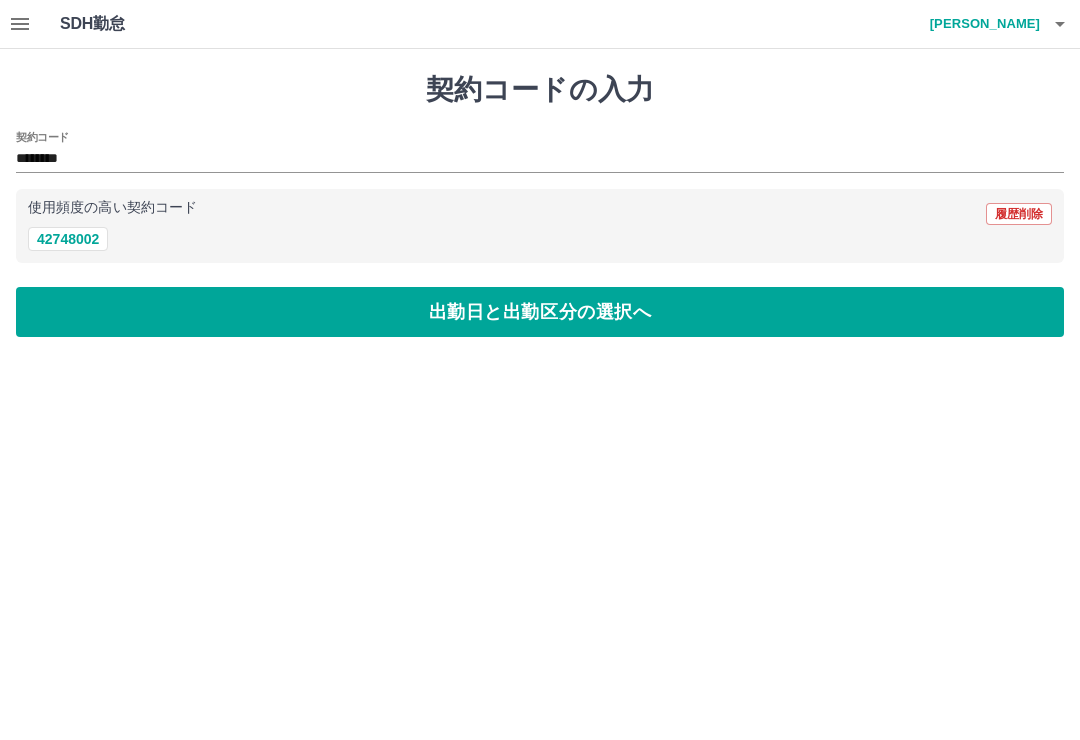 click on "出勤日と出勤区分の選択へ" at bounding box center (540, 312) 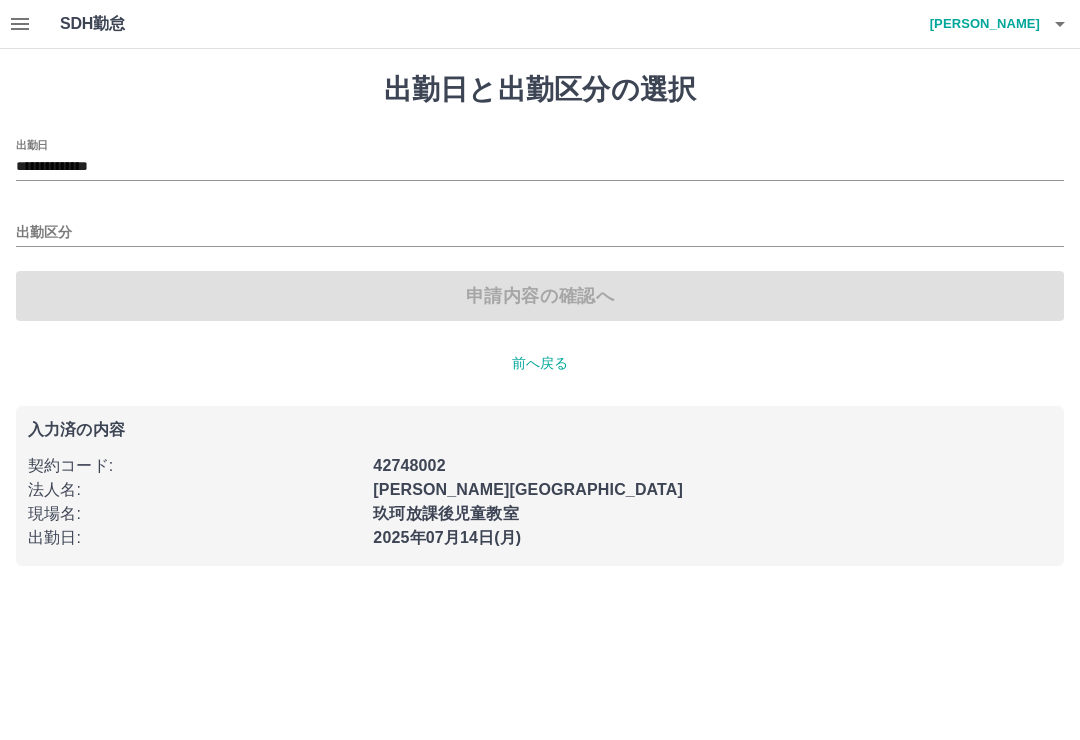 click on "出勤区分" at bounding box center [540, 233] 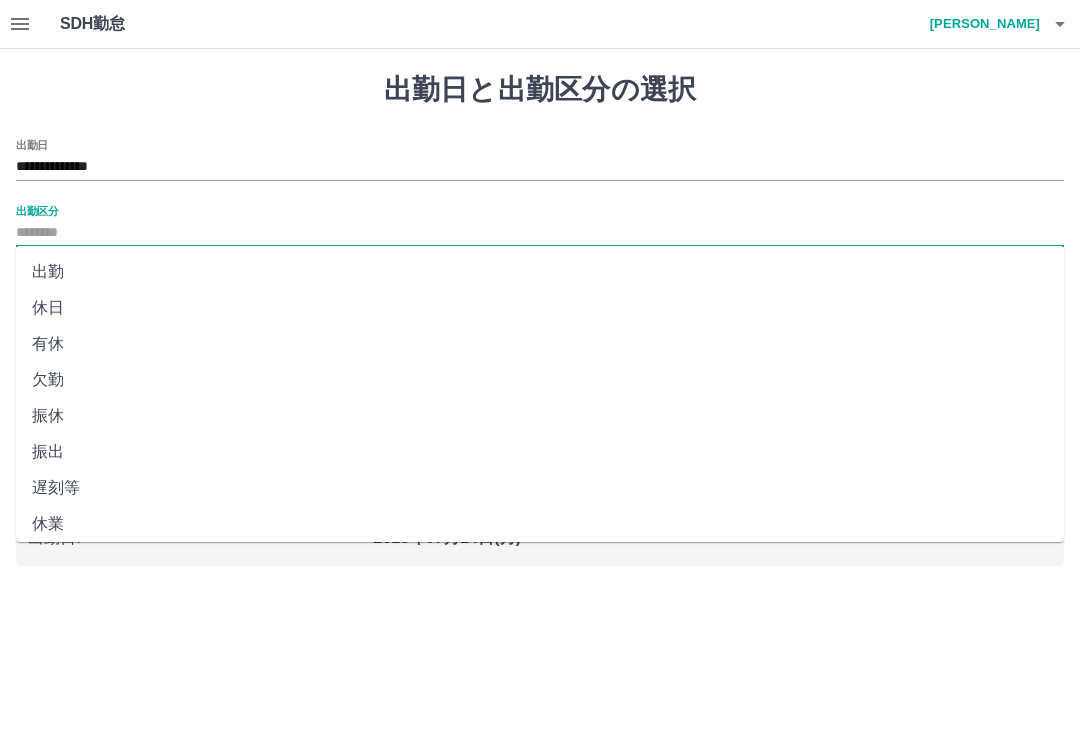 click on "出勤" at bounding box center [540, 272] 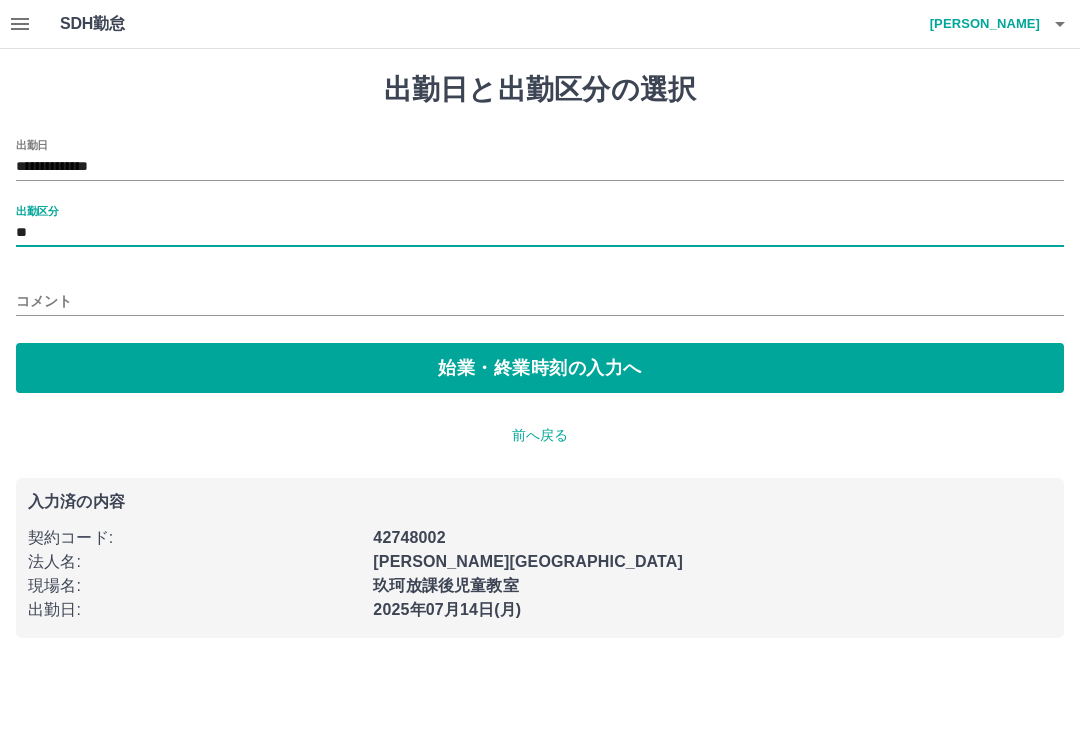 click on "始業・終業時刻の入力へ" at bounding box center (540, 368) 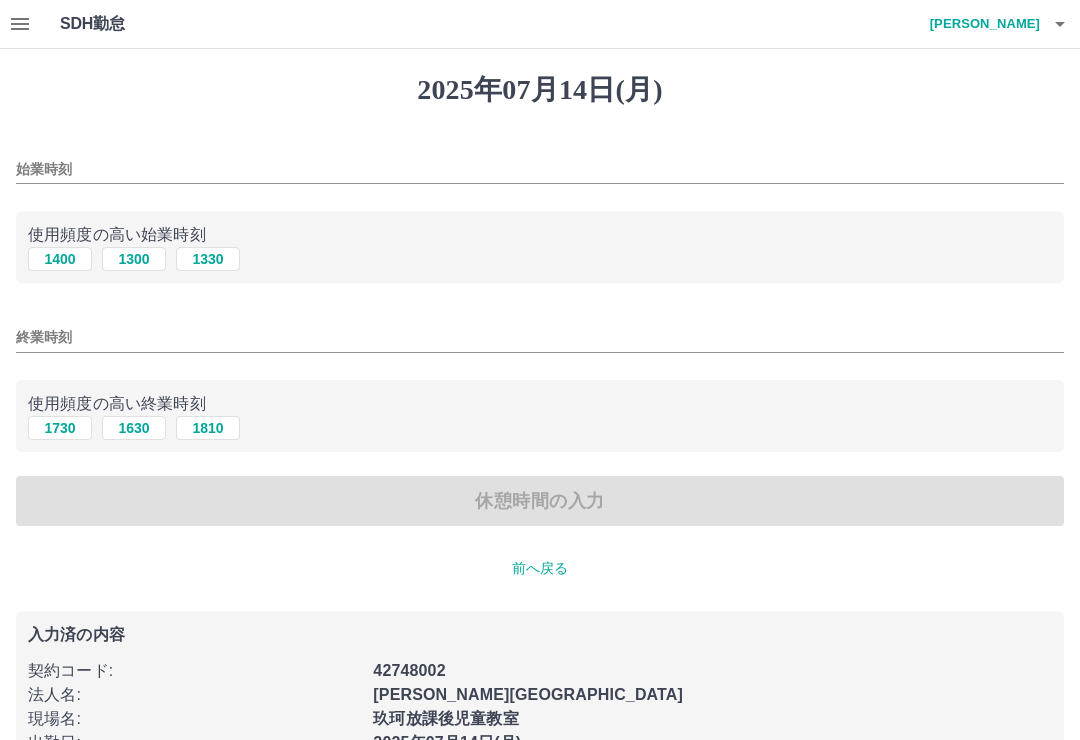 click on "1400" at bounding box center (60, 259) 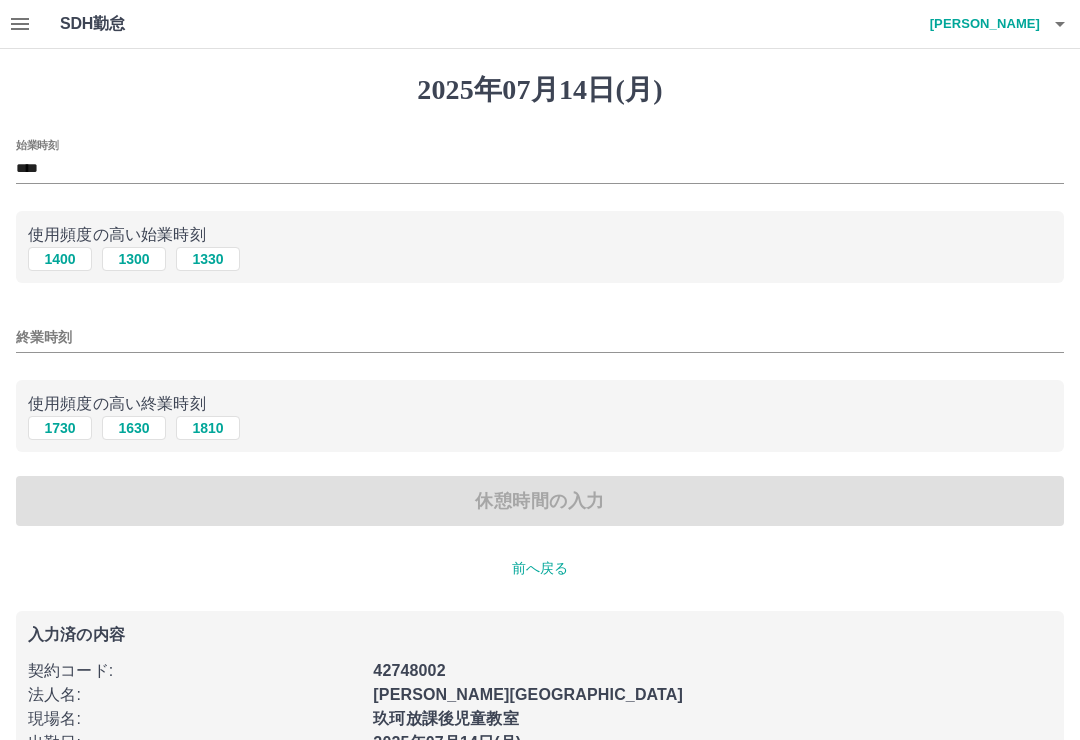 click on "1730" at bounding box center (60, 428) 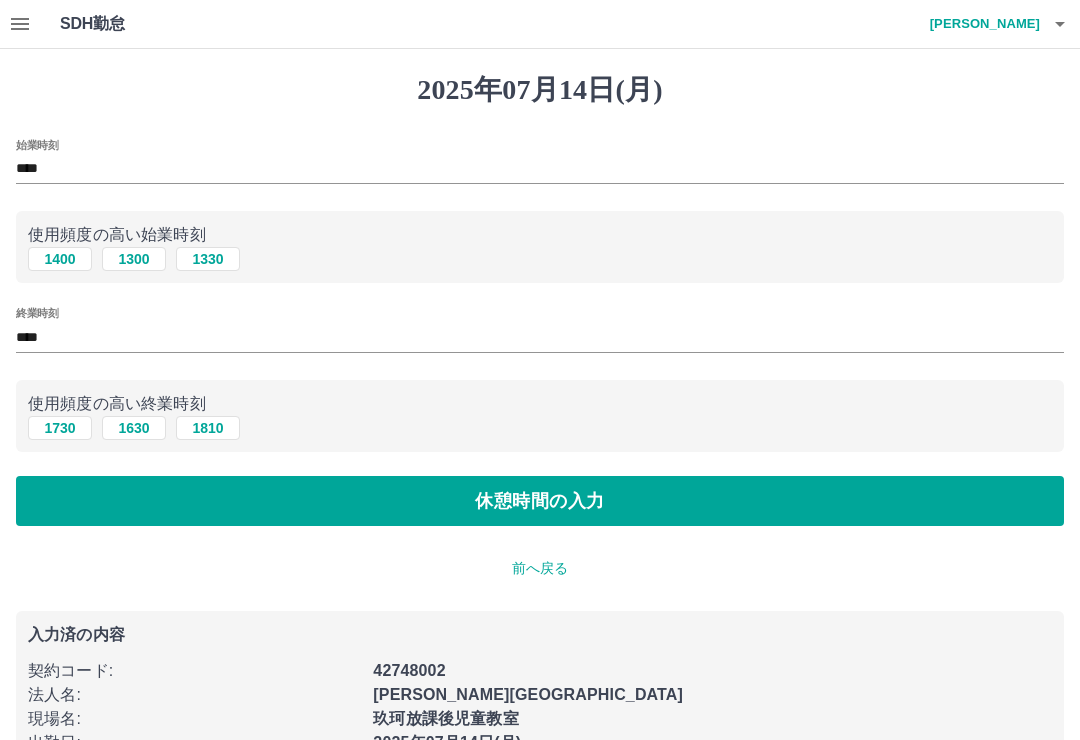 click on "休憩時間の入力" at bounding box center (540, 501) 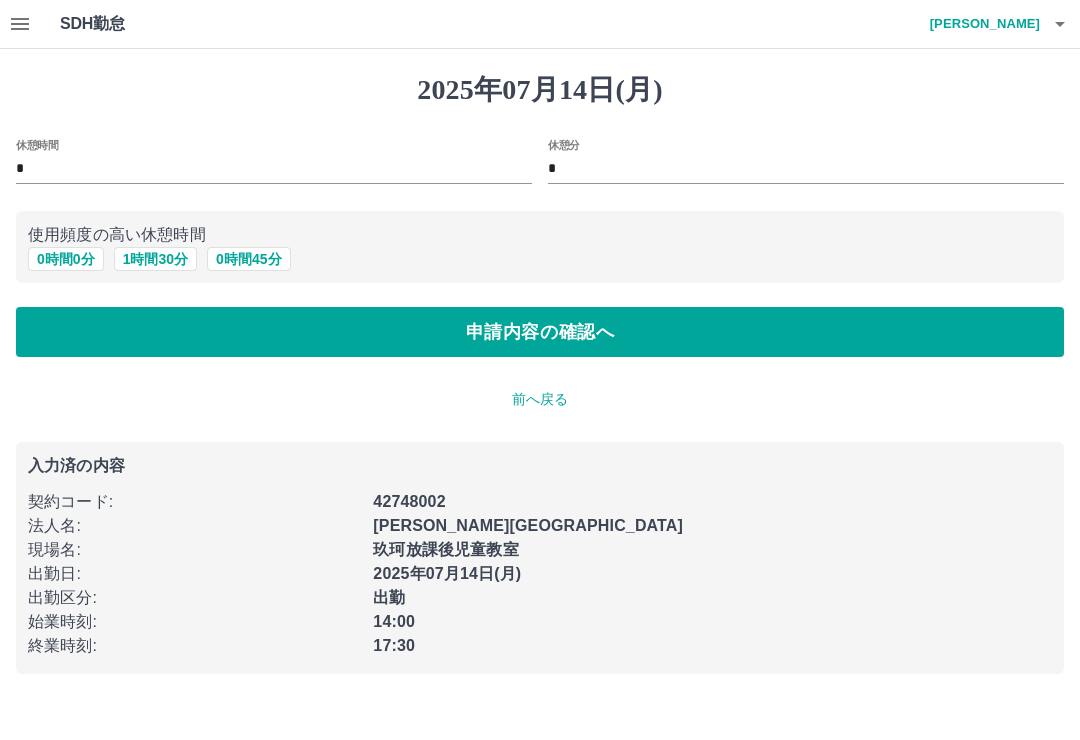 click on "申請内容の確認へ" at bounding box center (540, 332) 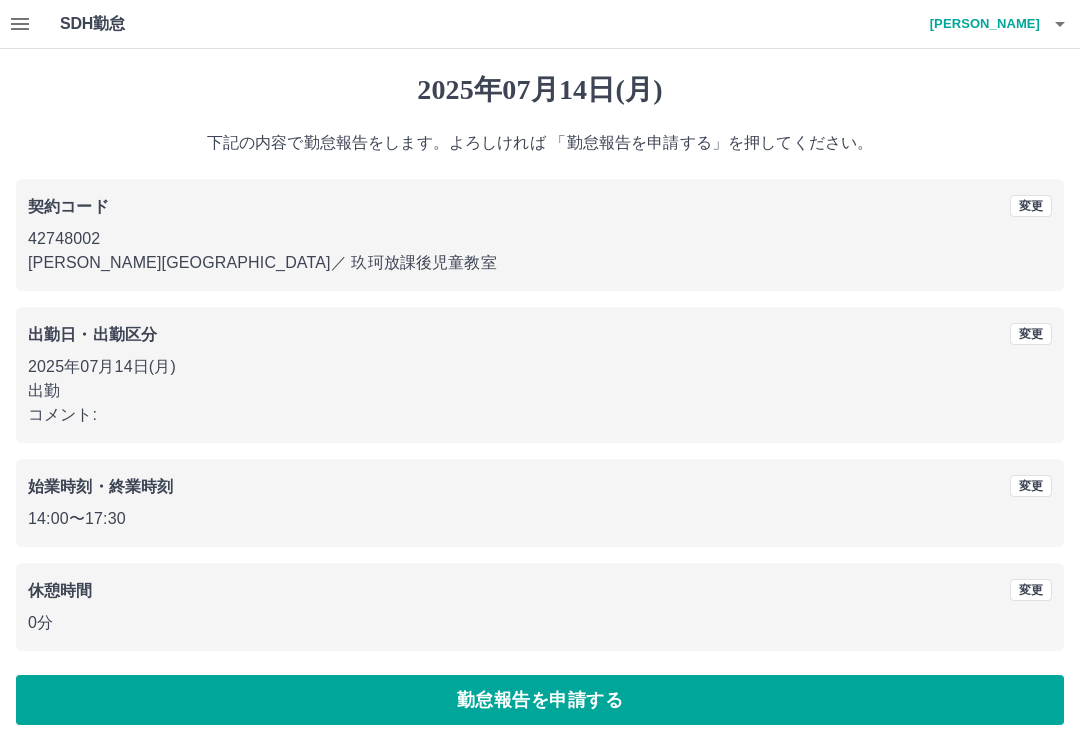 click on "勤怠報告を申請する" at bounding box center [540, 700] 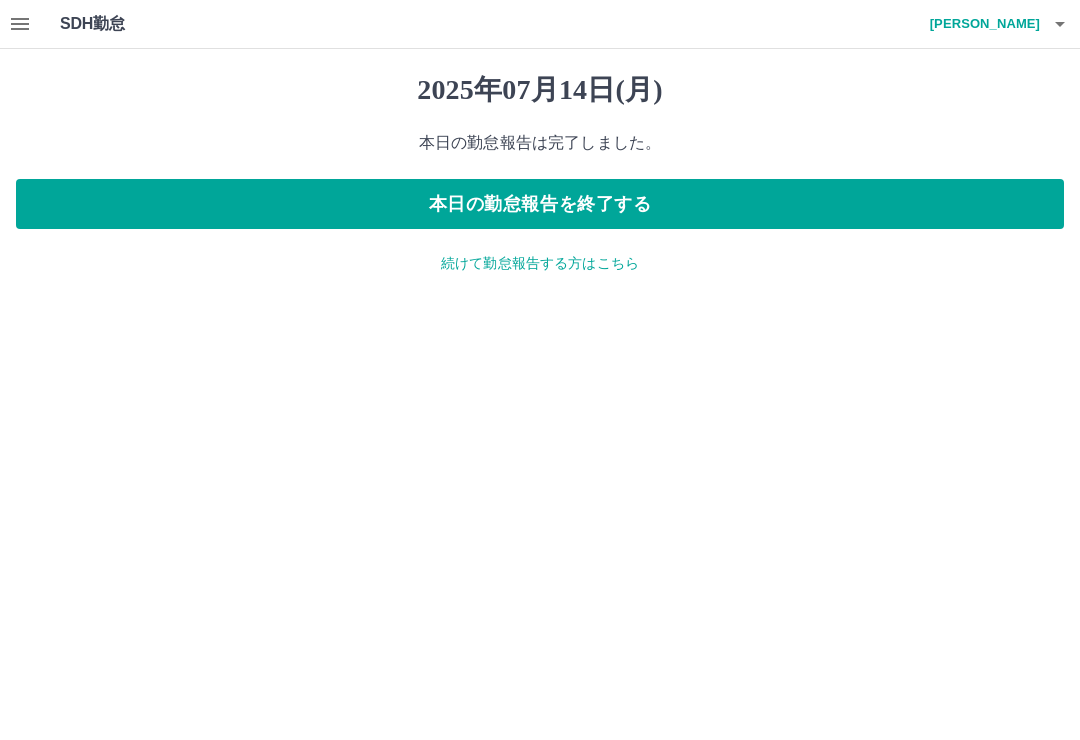 click on "本日の勤怠報告を終了する" at bounding box center [540, 204] 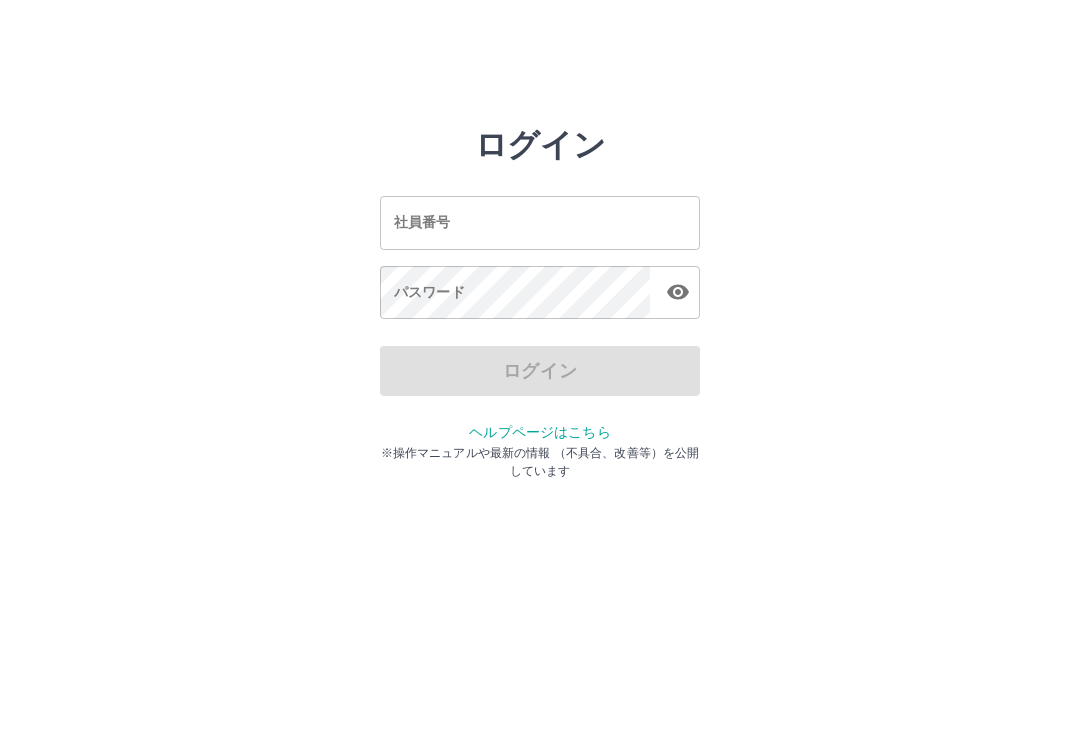 scroll, scrollTop: 0, scrollLeft: 0, axis: both 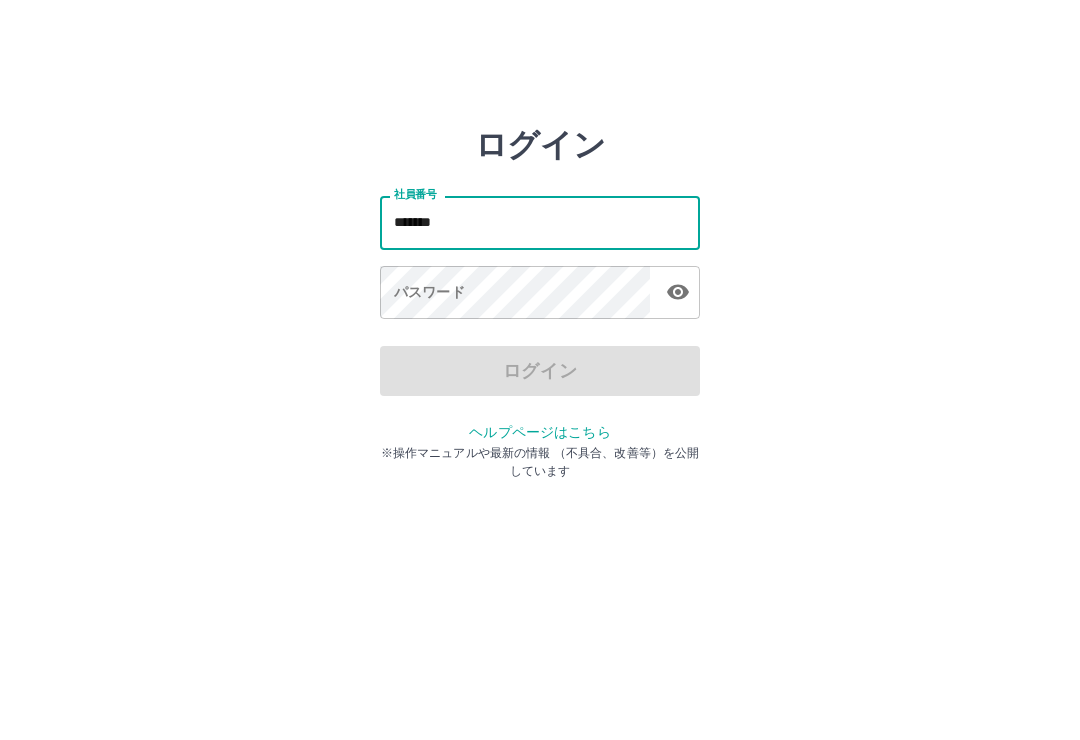 type on "*******" 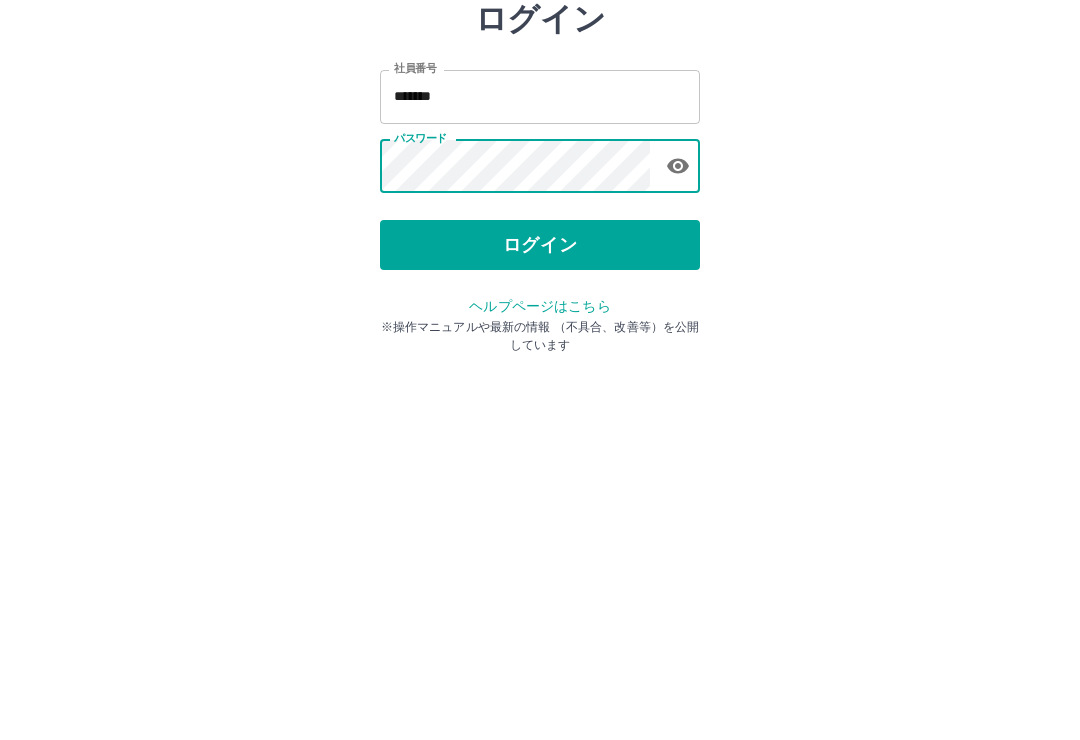 click on "ログイン" at bounding box center [540, 371] 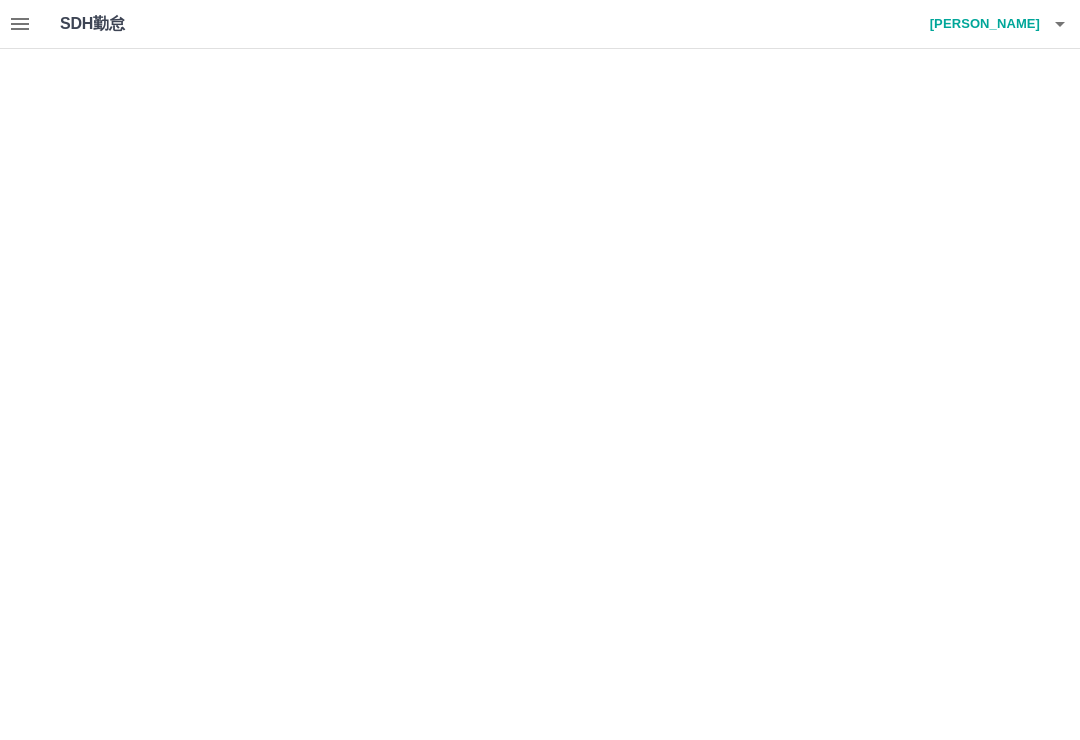 scroll, scrollTop: 0, scrollLeft: 0, axis: both 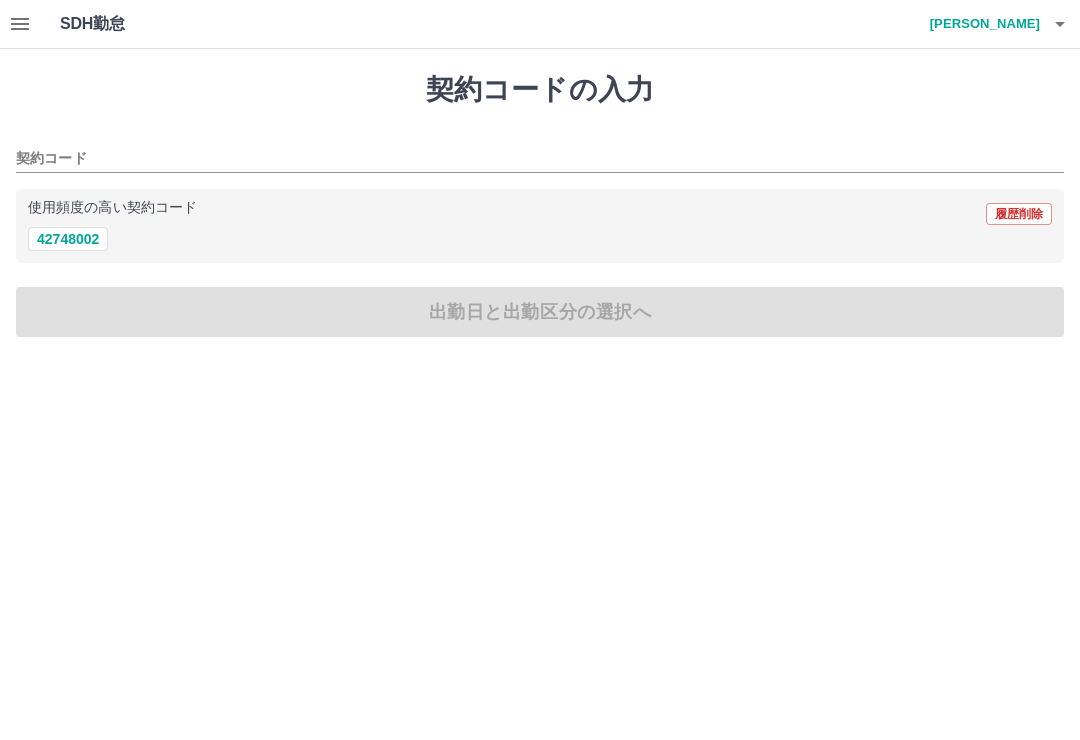 click on "42748002" at bounding box center (68, 239) 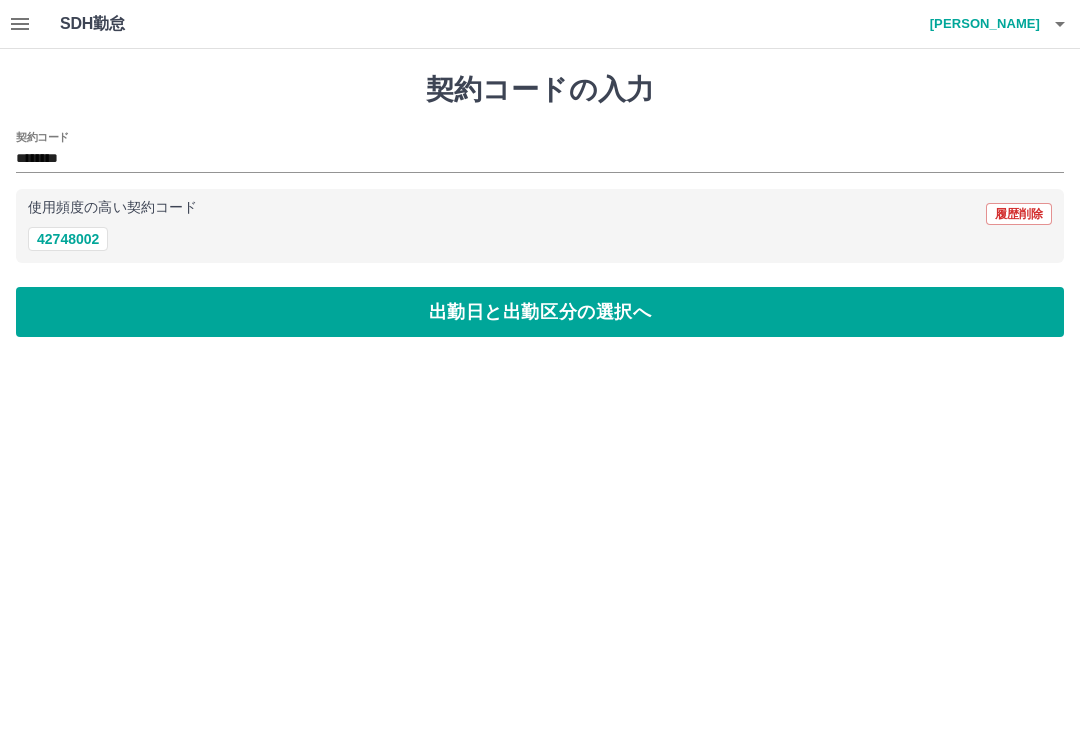 click on "出勤日と出勤区分の選択へ" at bounding box center (540, 312) 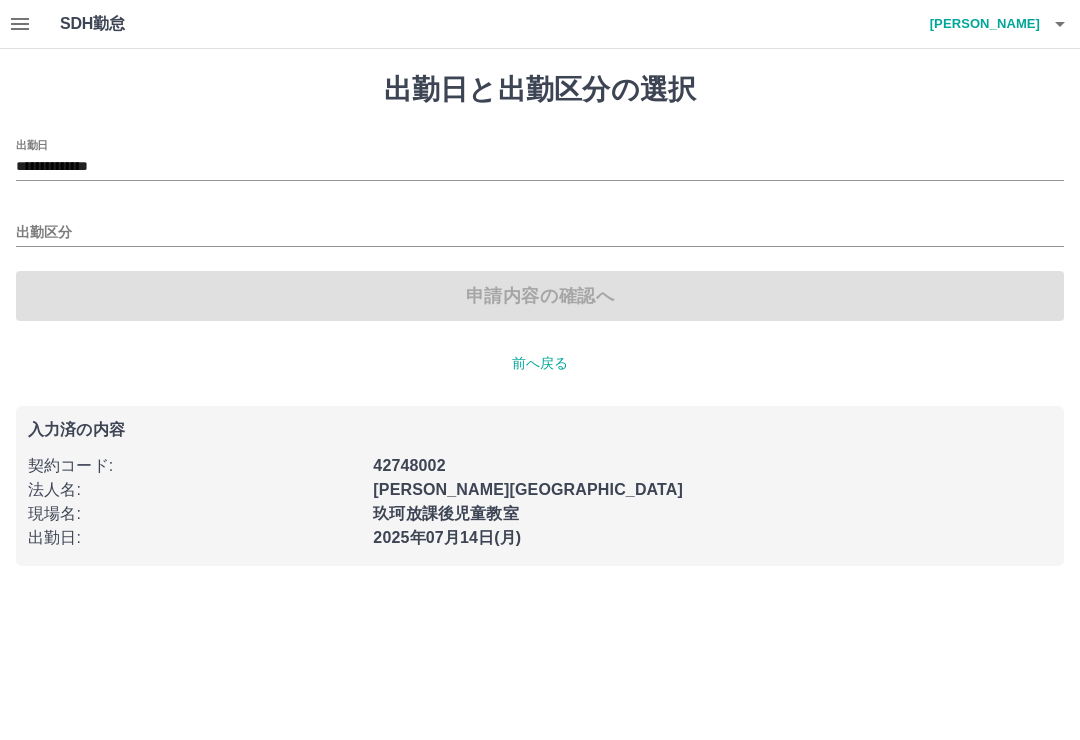 click on "**********" at bounding box center [540, 167] 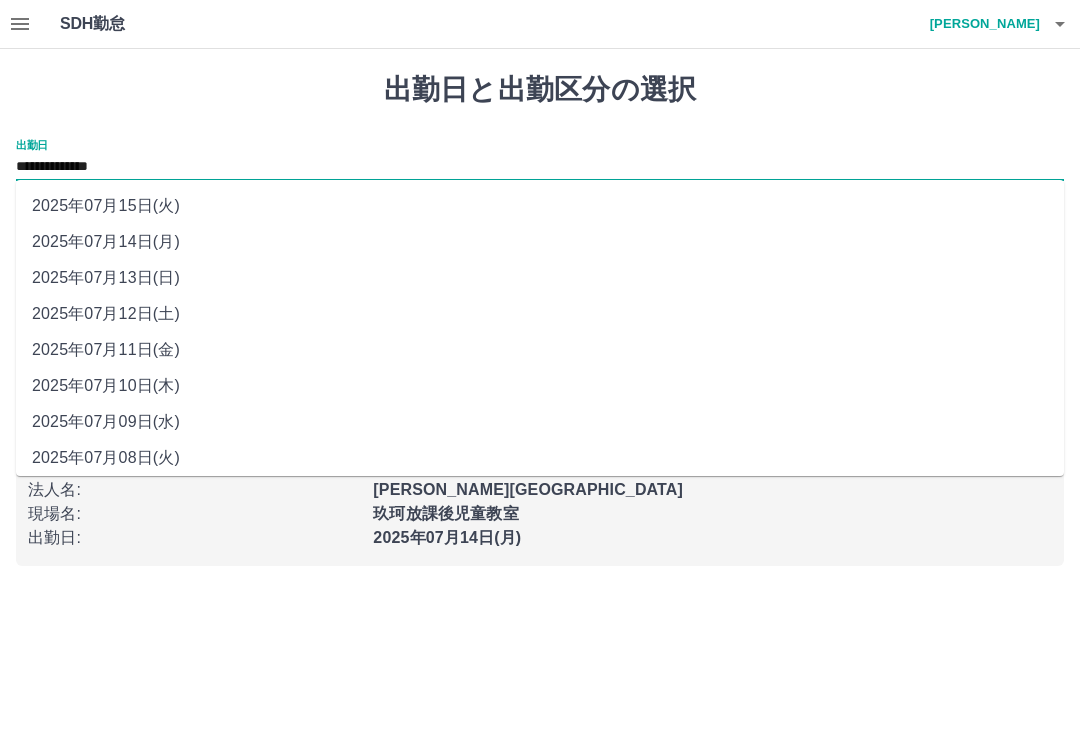 click on "2025年07月15日(火)" at bounding box center (540, 206) 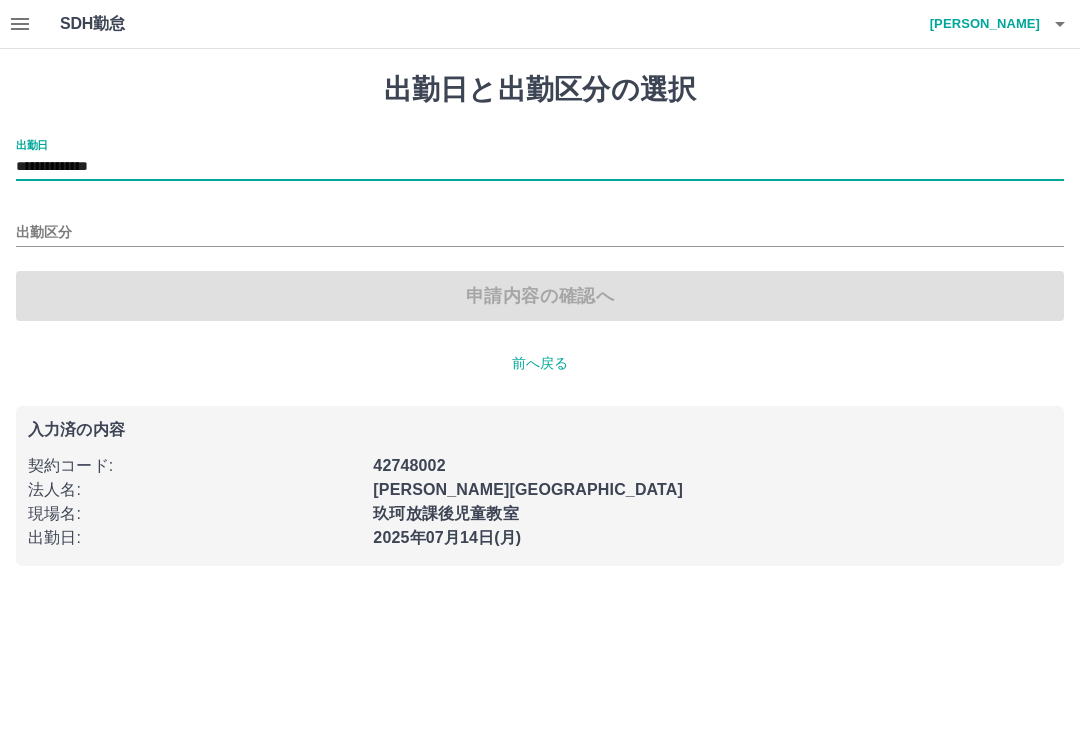 click on "出勤区分" at bounding box center [540, 233] 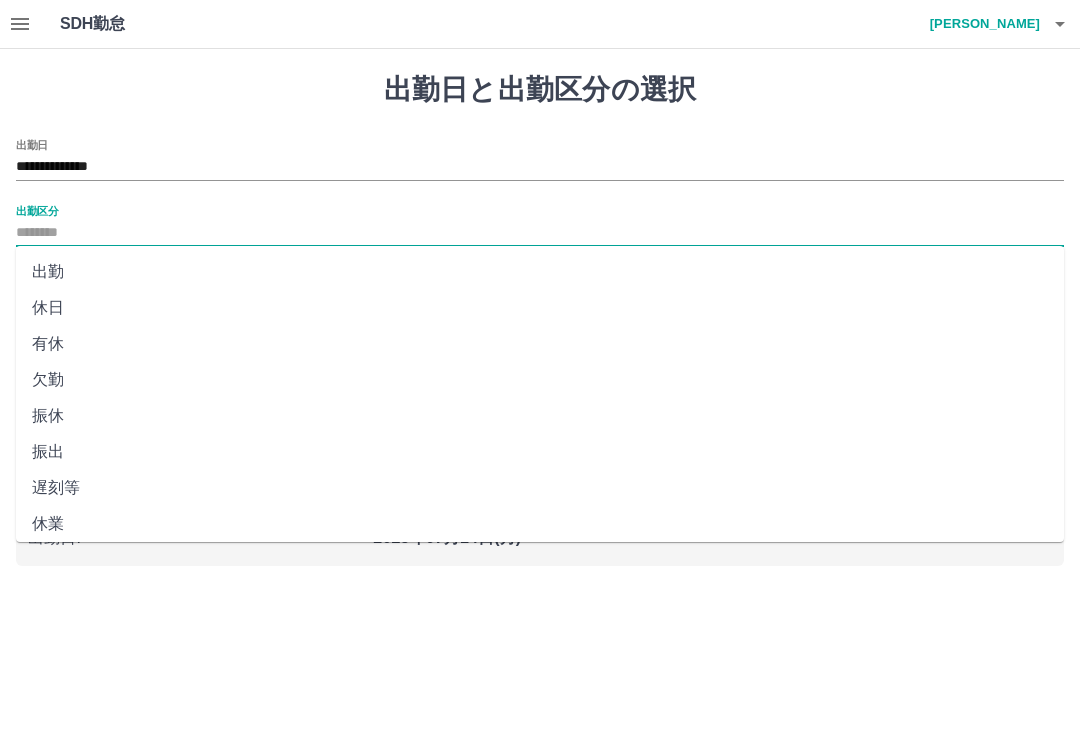 click on "休日" at bounding box center (540, 308) 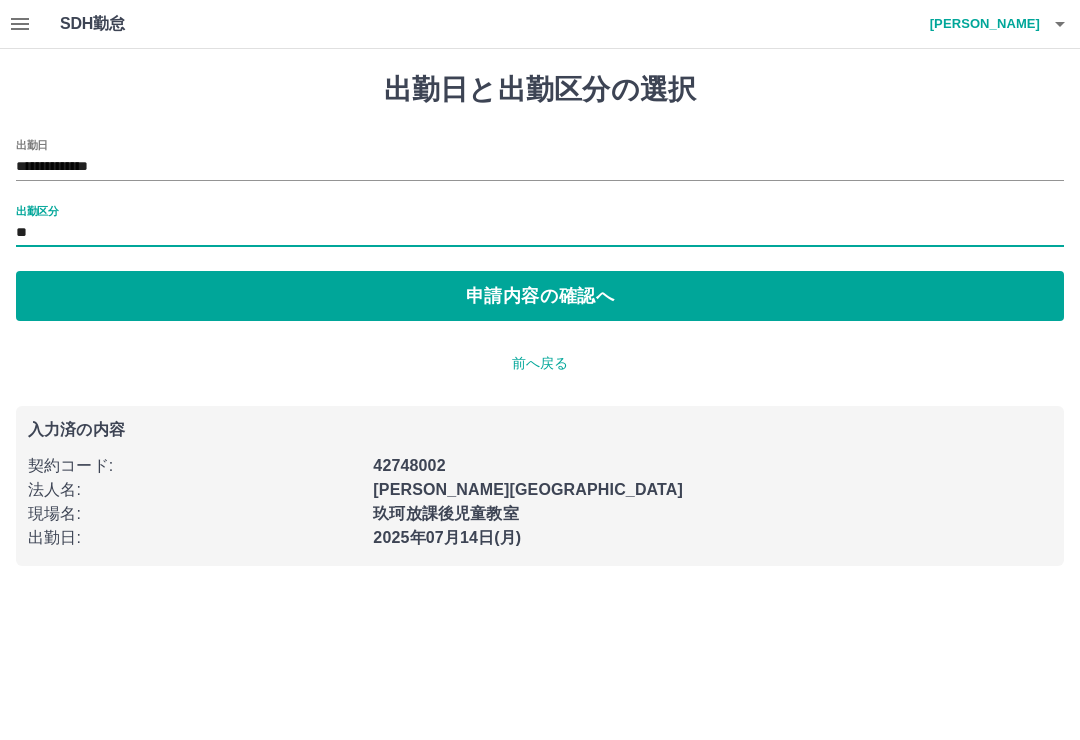 click on "申請内容の確認へ" at bounding box center (540, 296) 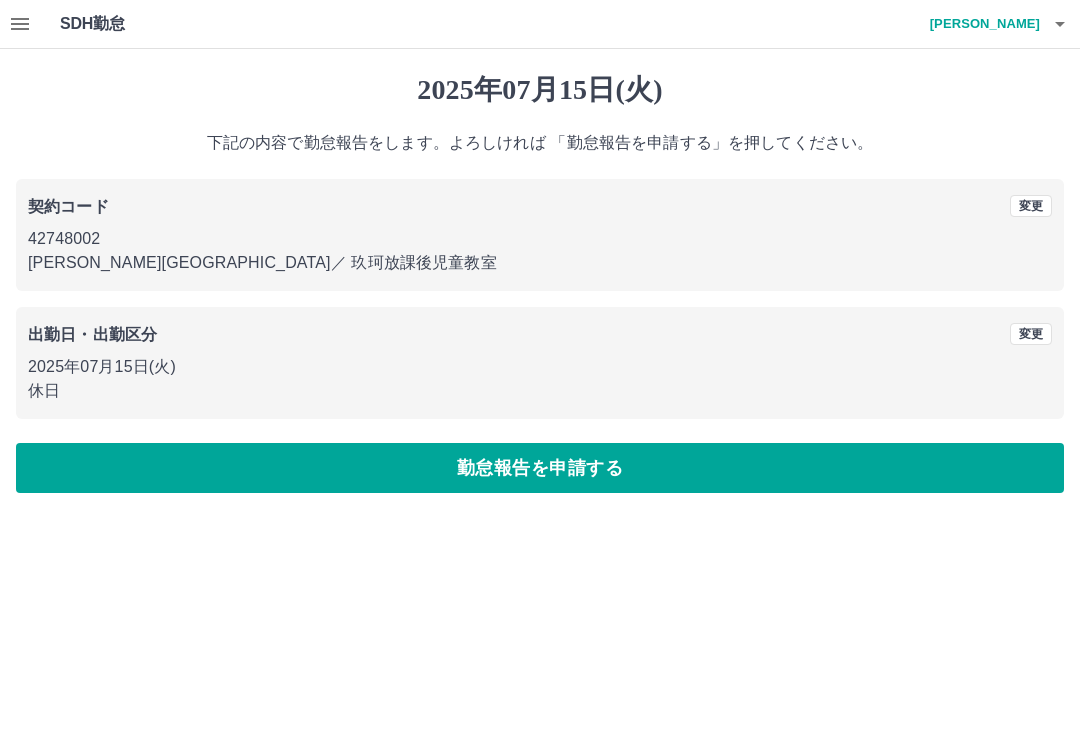 click on "勤怠報告を申請する" at bounding box center (540, 468) 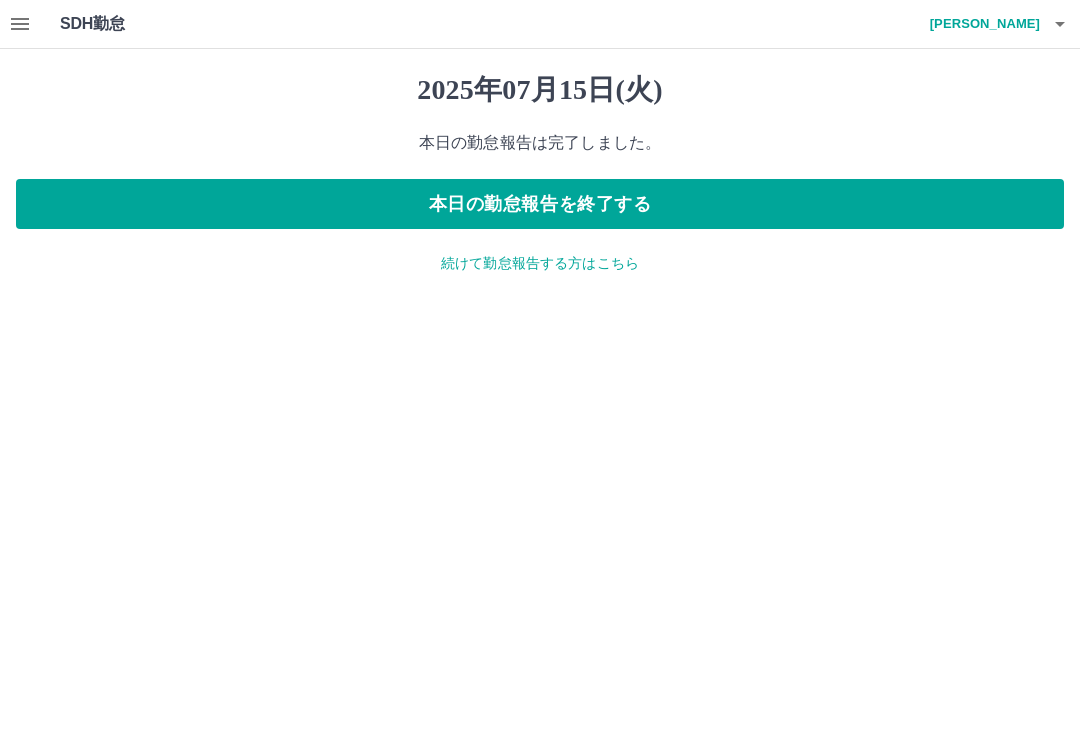 click on "本日の勤怠報告を終了する" at bounding box center [540, 204] 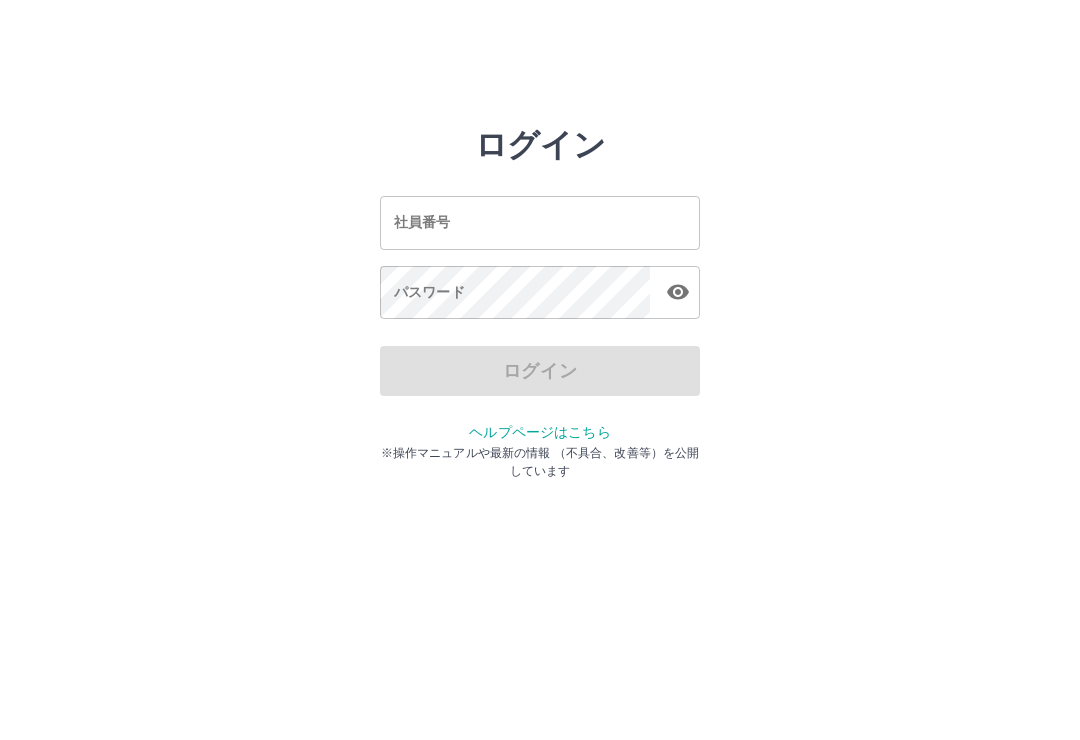 scroll, scrollTop: 0, scrollLeft: 0, axis: both 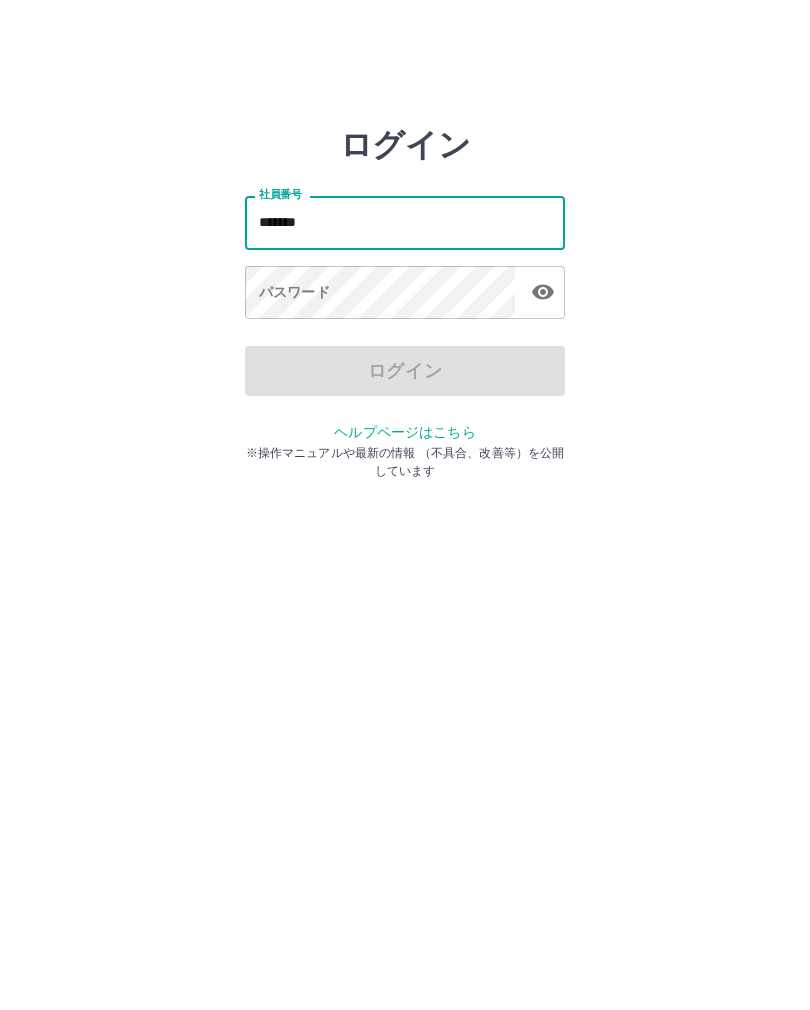 type on "*******" 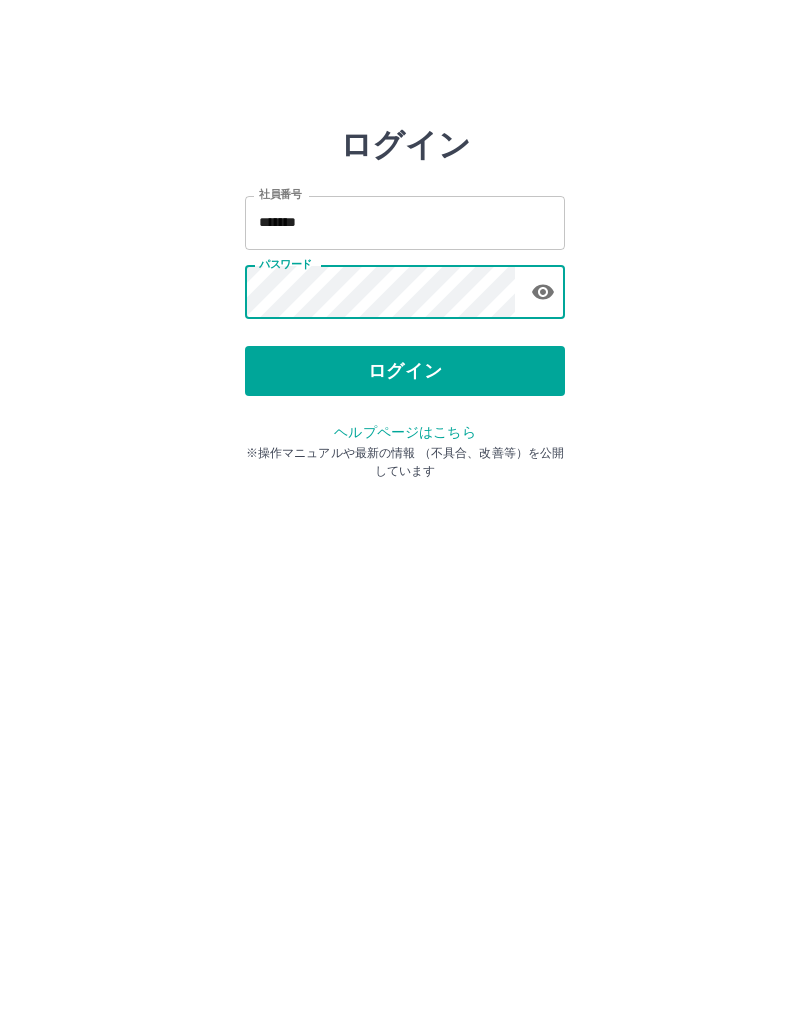 click on "ログイン" at bounding box center [405, 371] 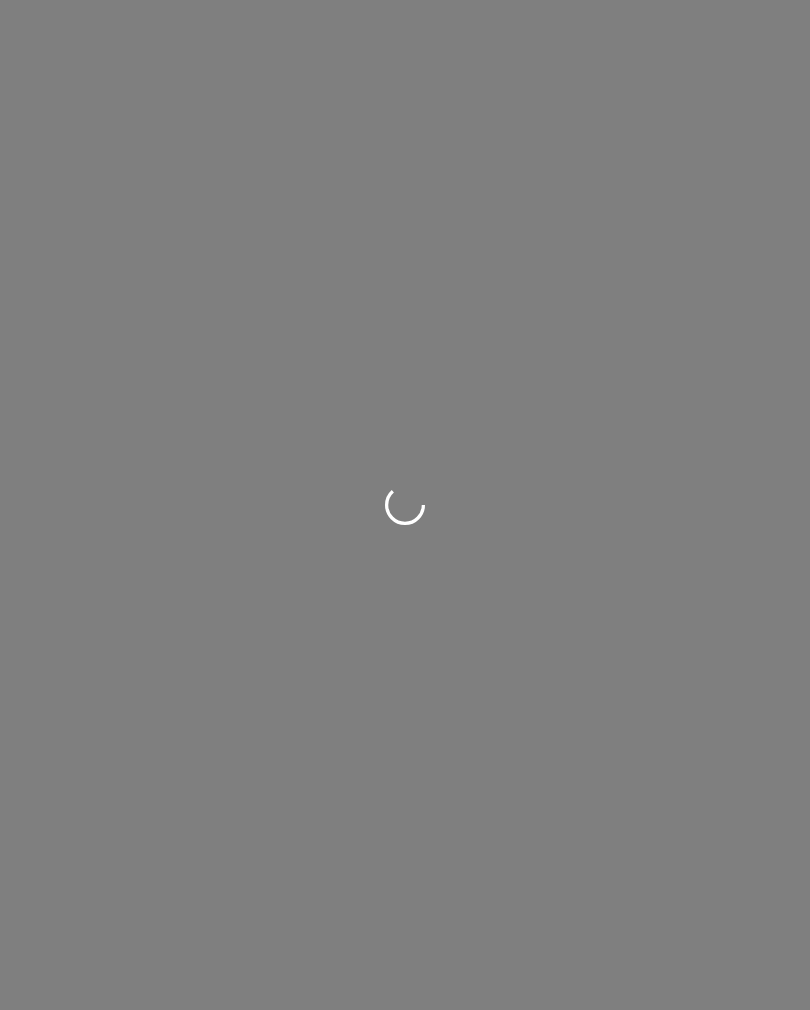 scroll, scrollTop: 0, scrollLeft: 0, axis: both 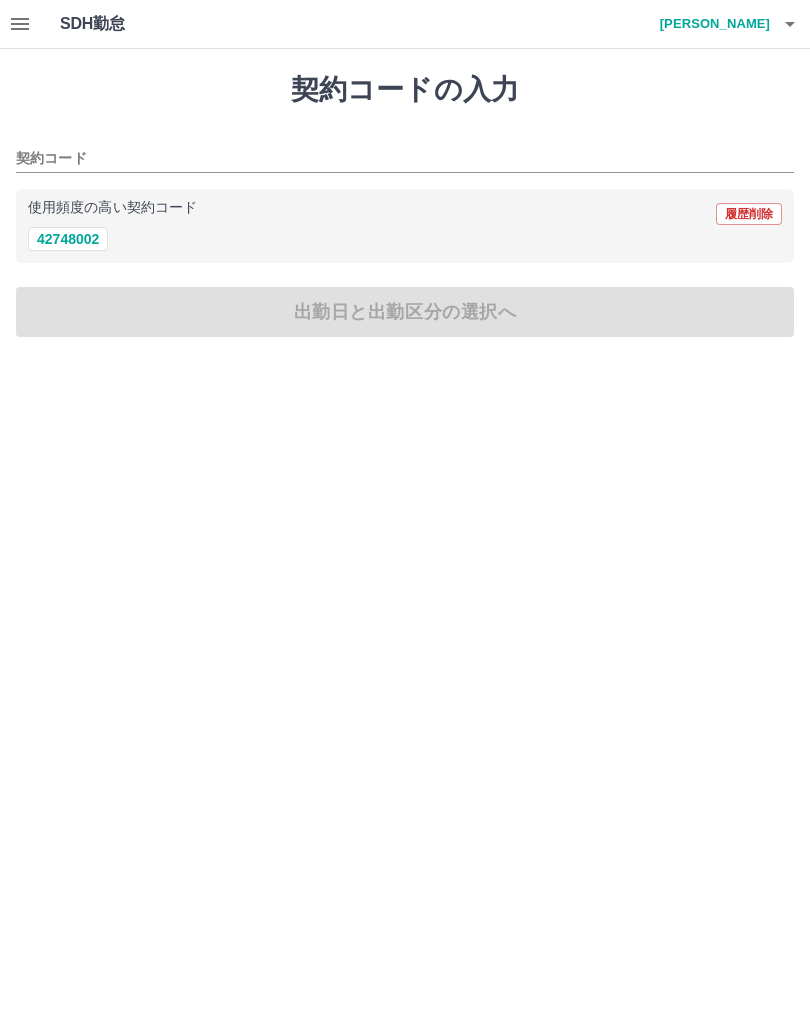 click 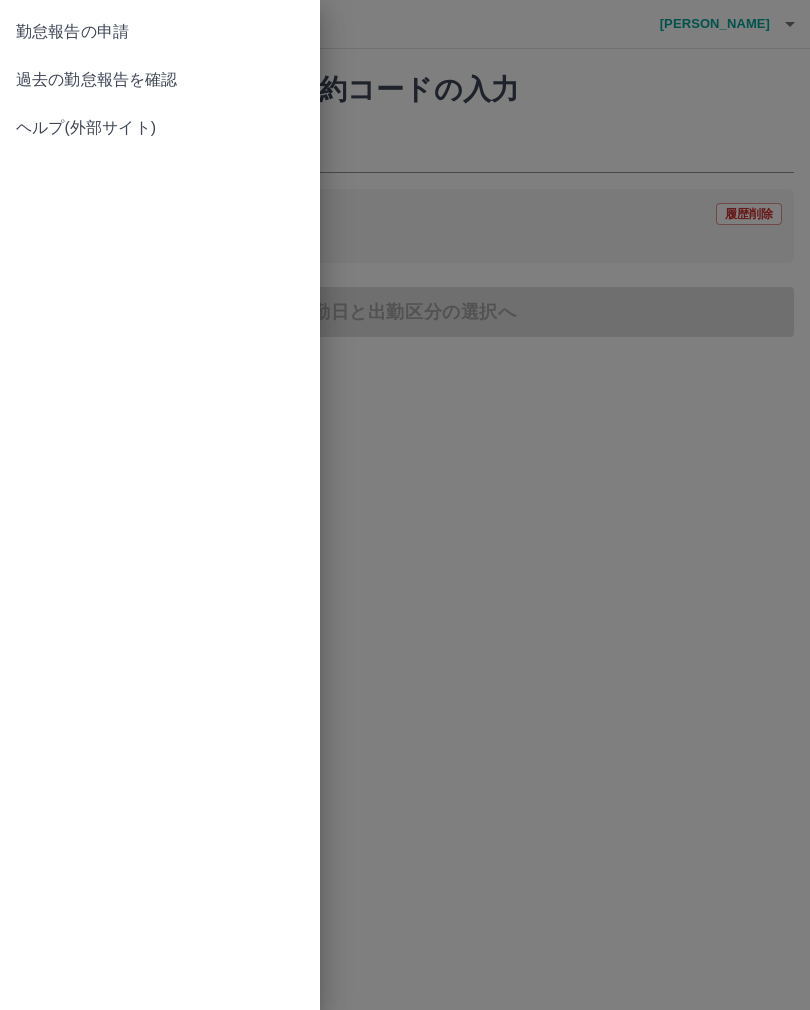click on "過去の勤怠報告を確認" at bounding box center (160, 80) 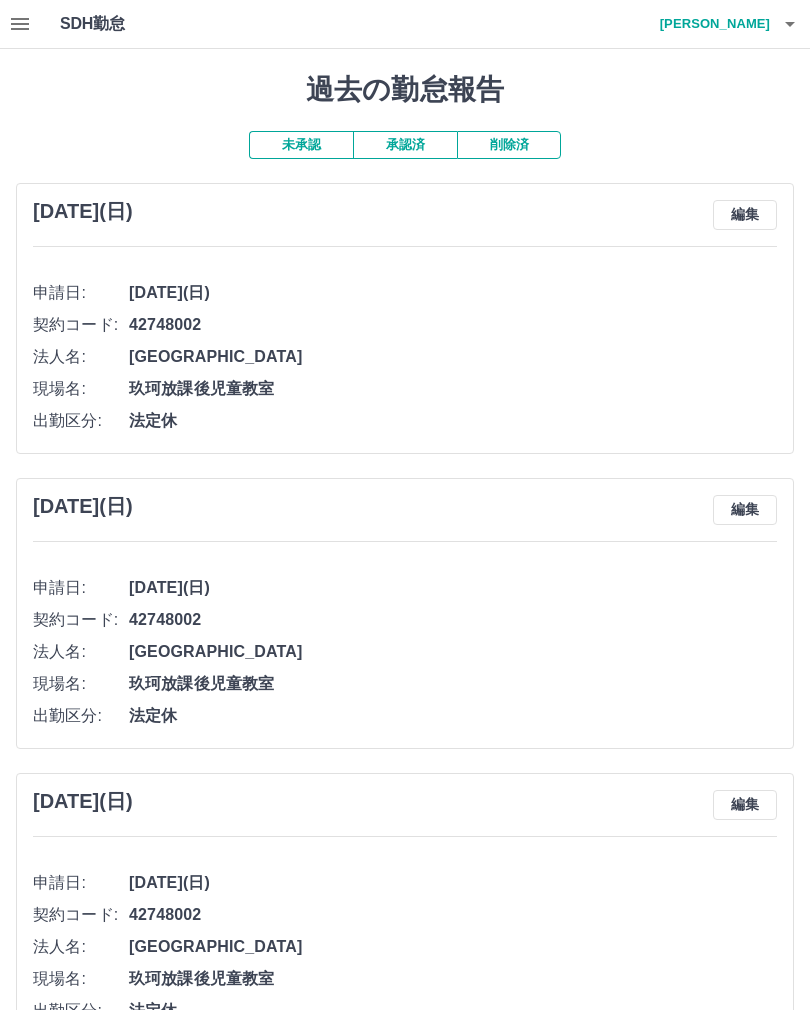 click on "承認済" at bounding box center (405, 145) 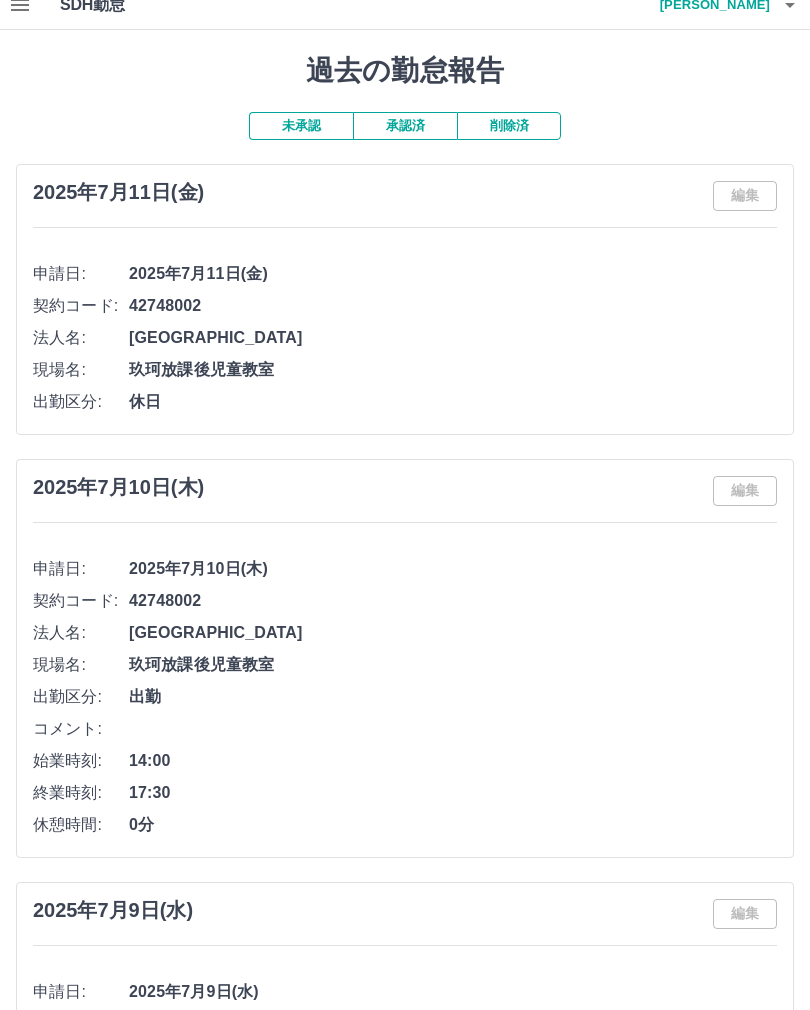 scroll, scrollTop: 0, scrollLeft: 0, axis: both 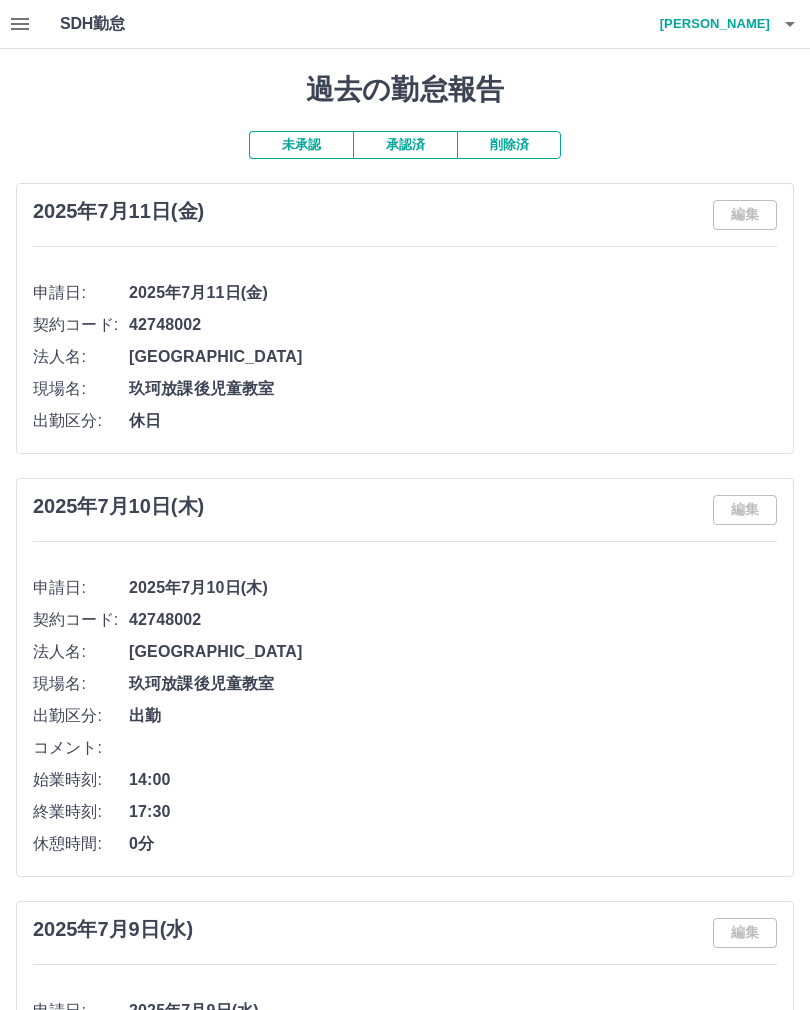click at bounding box center (20, 24) 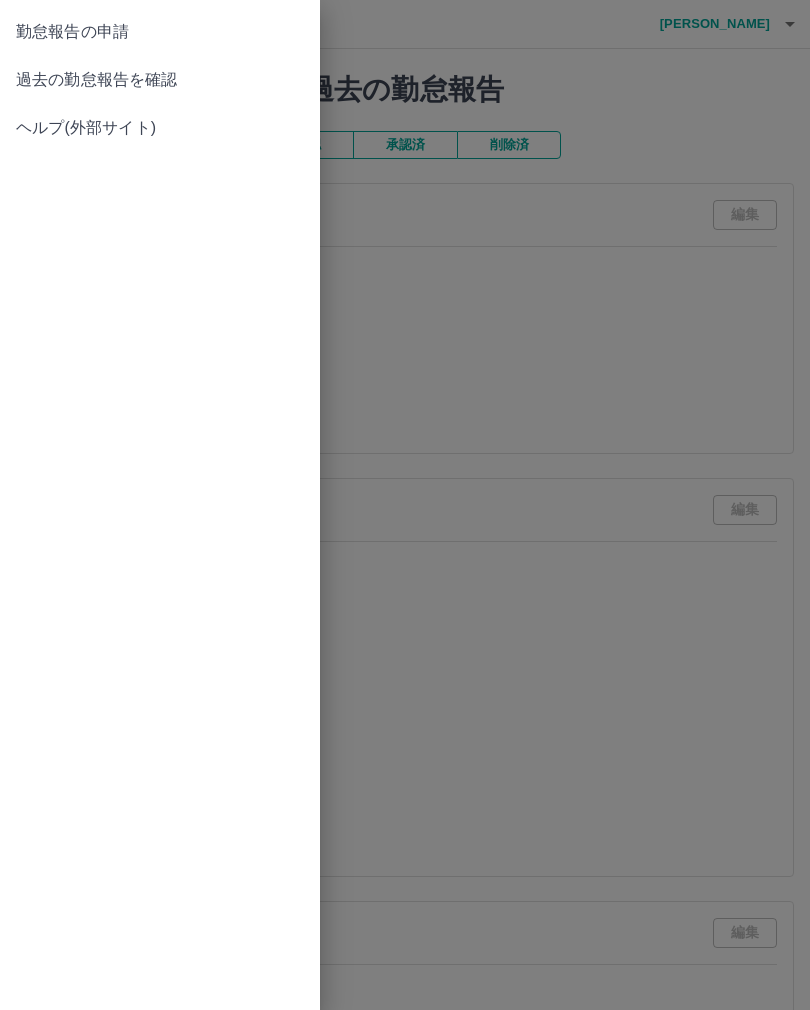 click on "勤怠報告の申請" at bounding box center [160, 32] 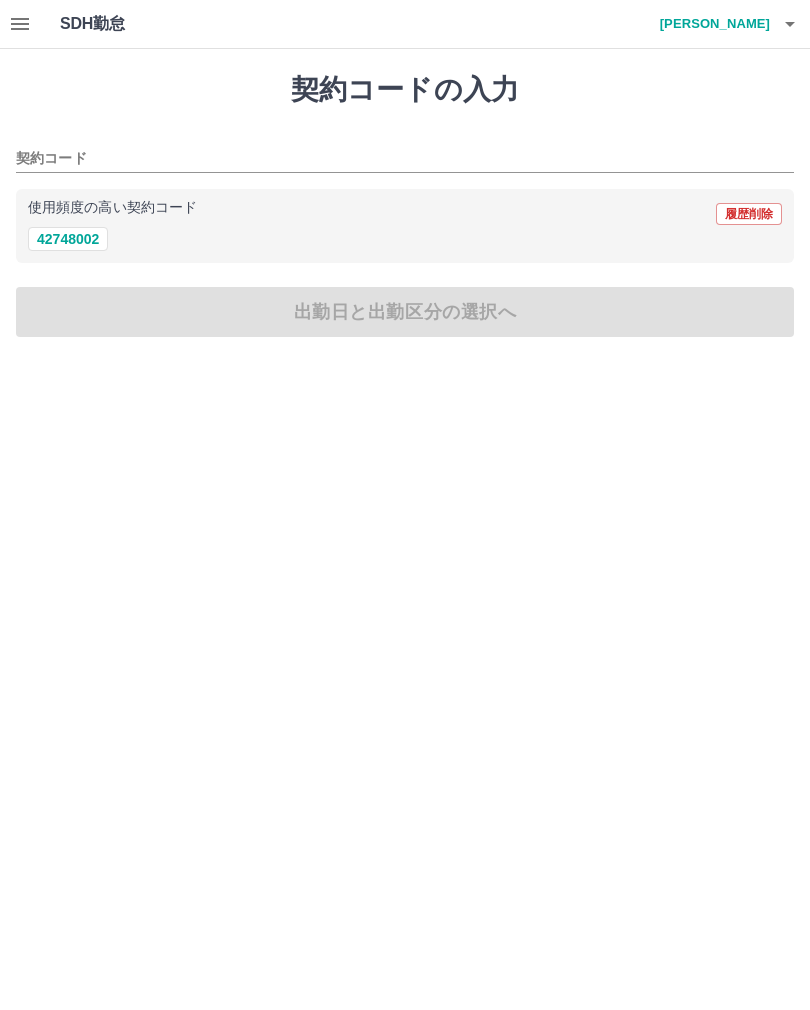 click on "42748002" at bounding box center (68, 239) 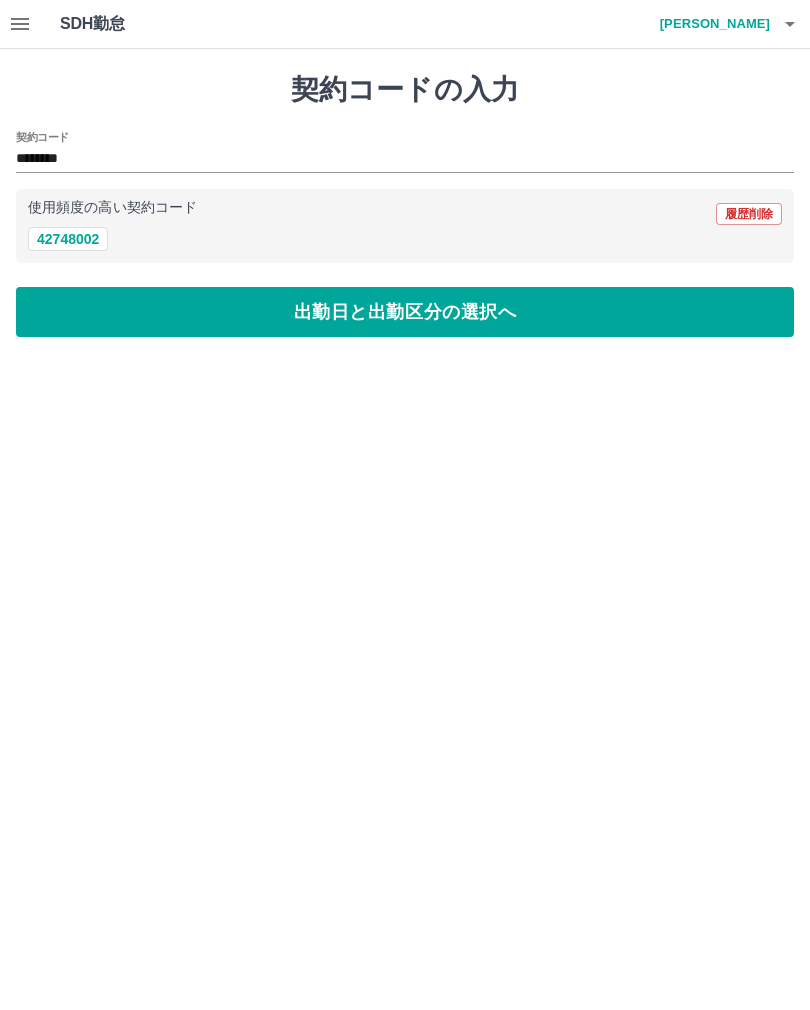 click on "出勤日と出勤区分の選択へ" at bounding box center (405, 312) 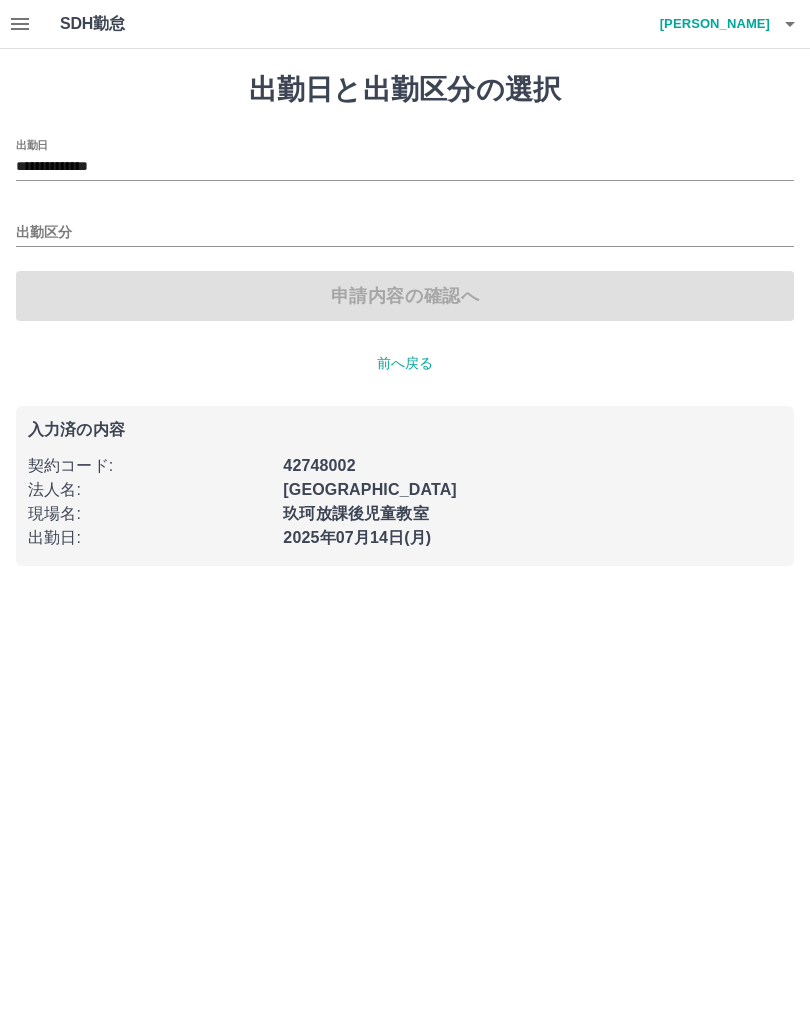click on "**********" at bounding box center [405, 167] 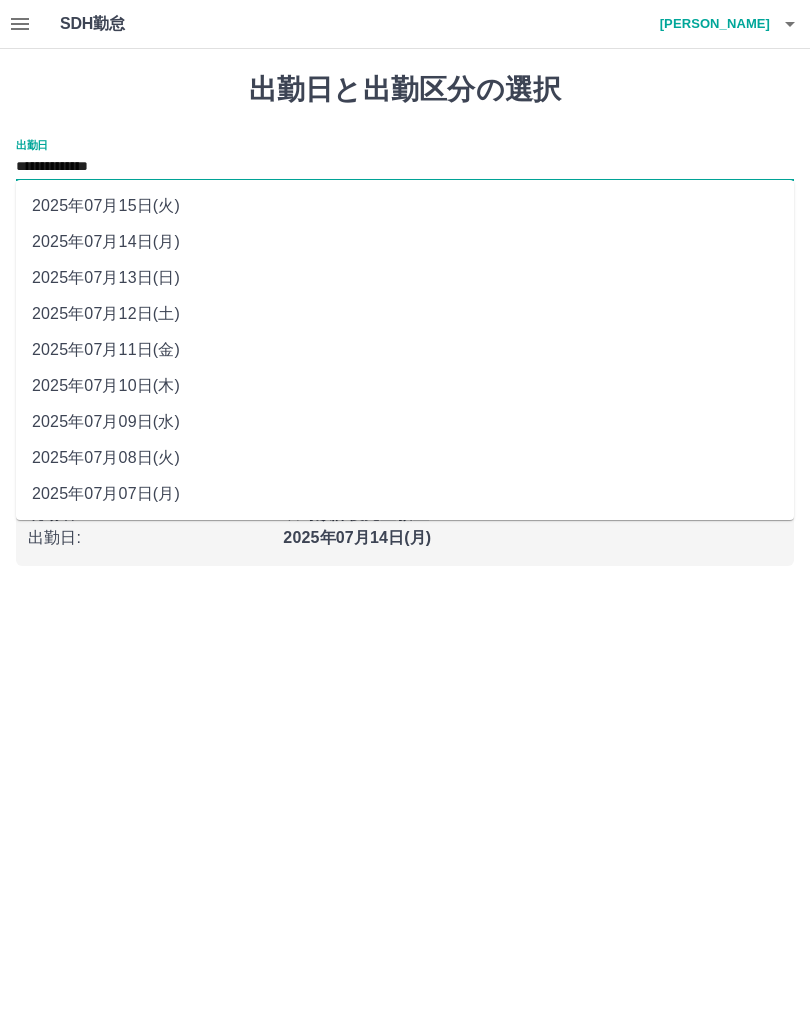 click on "2025年07月12日(土)" at bounding box center (405, 314) 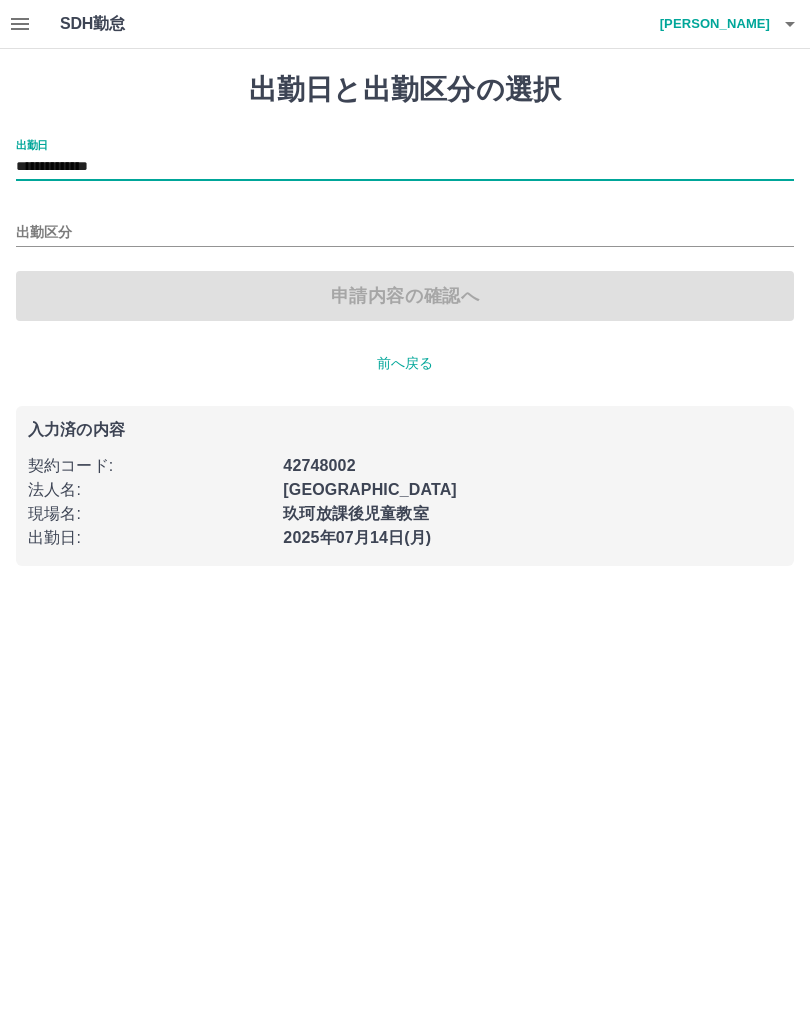 click on "出勤区分" at bounding box center [405, 226] 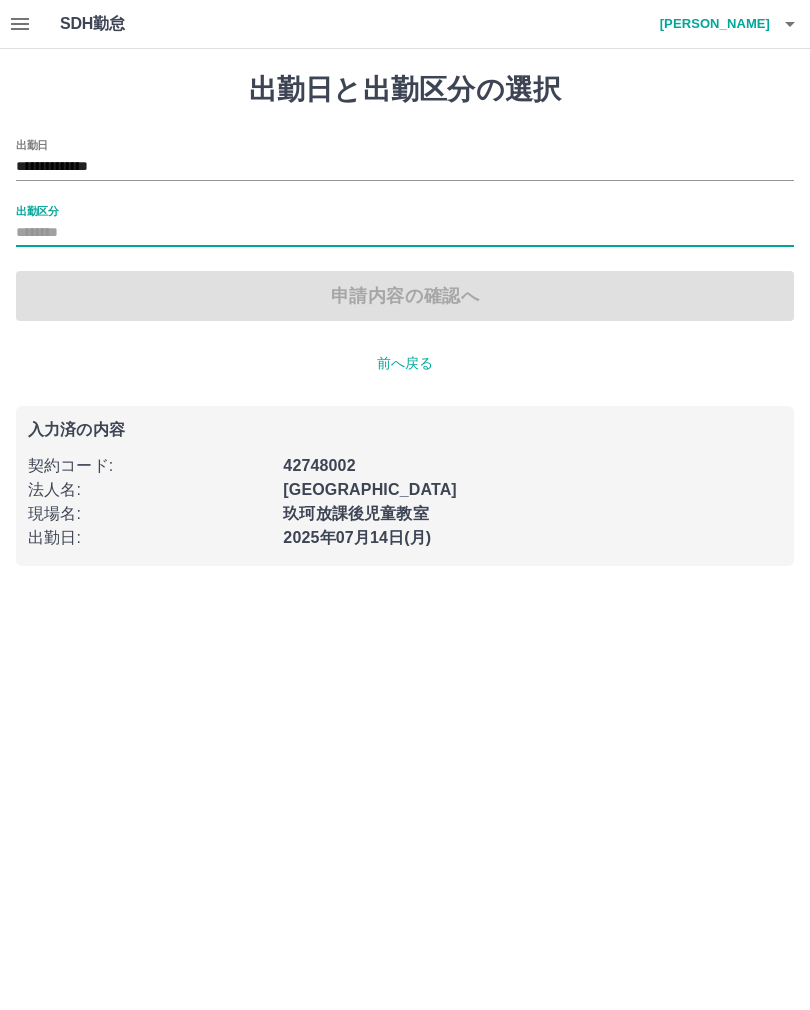 click on "出勤区分" at bounding box center (405, 233) 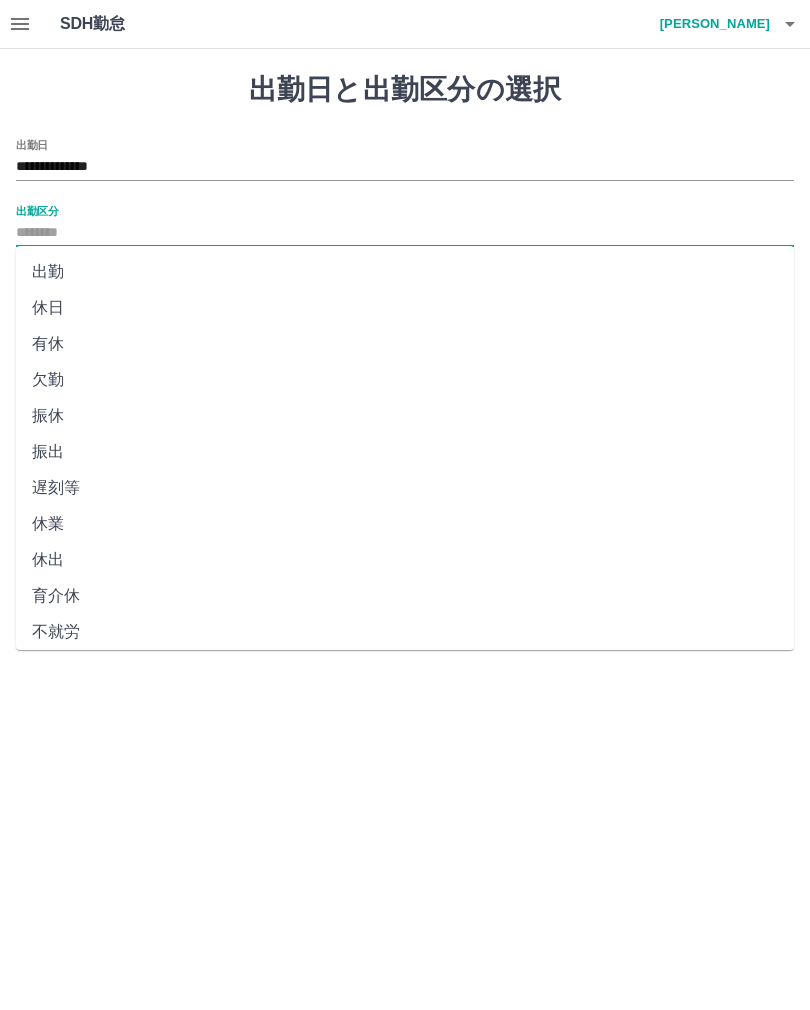 click on "休日" at bounding box center (405, 308) 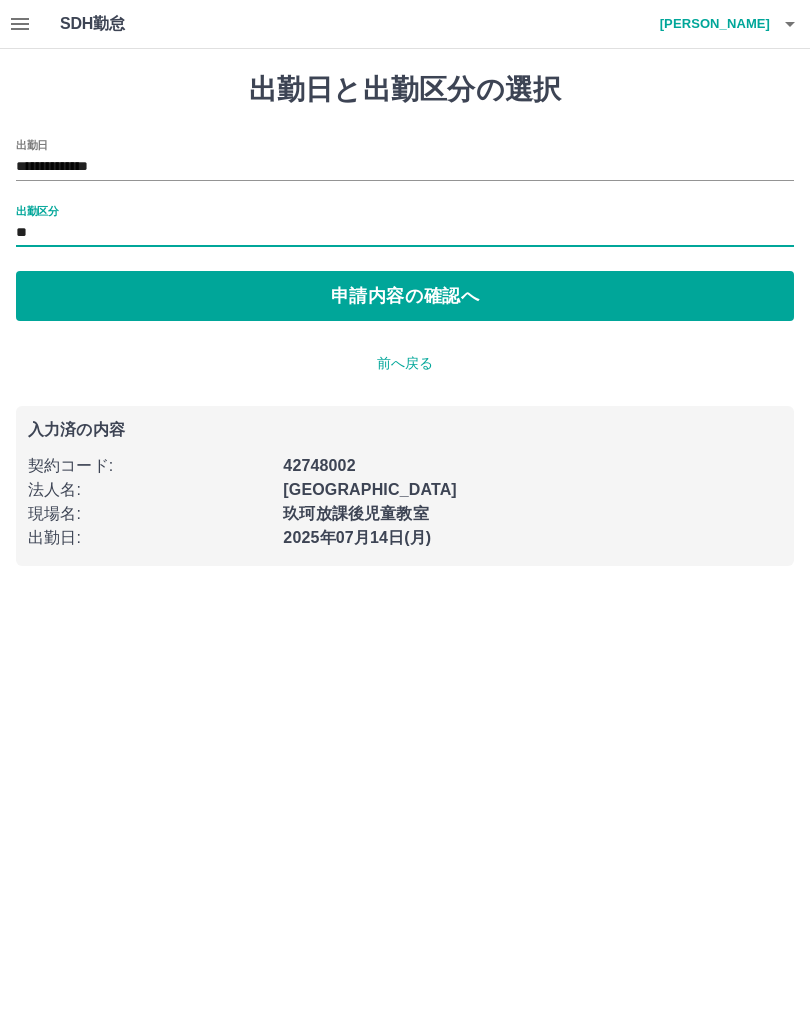 click on "申請内容の確認へ" at bounding box center (405, 296) 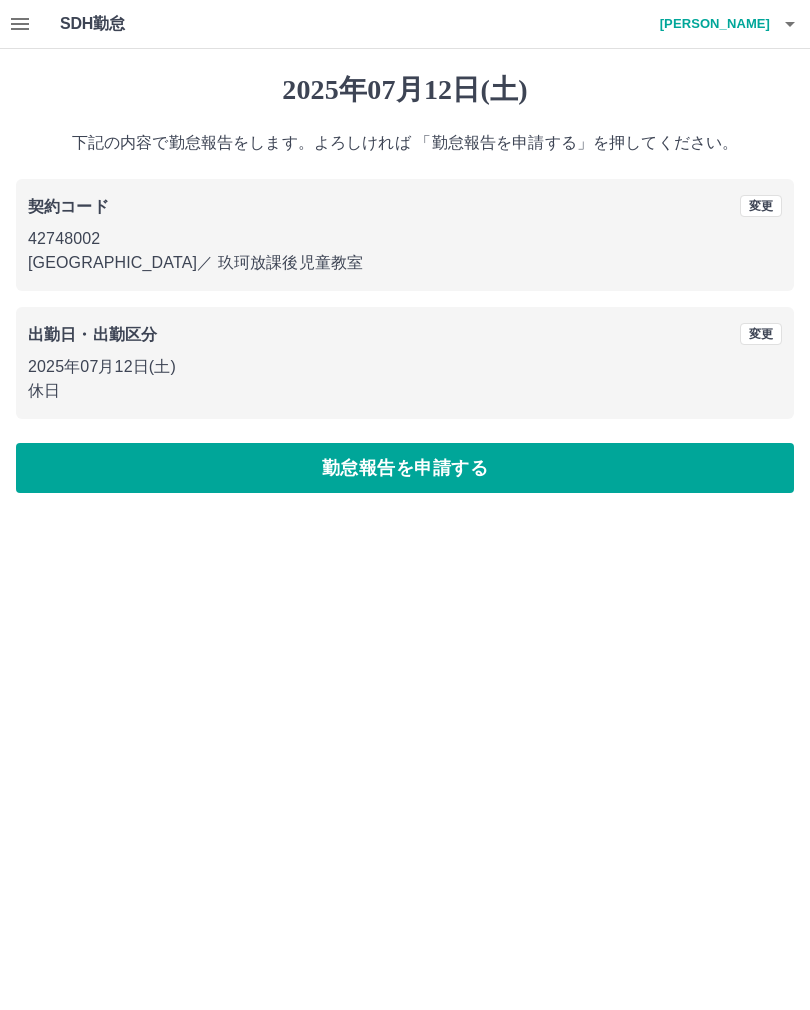 click on "勤怠報告を申請する" at bounding box center [405, 468] 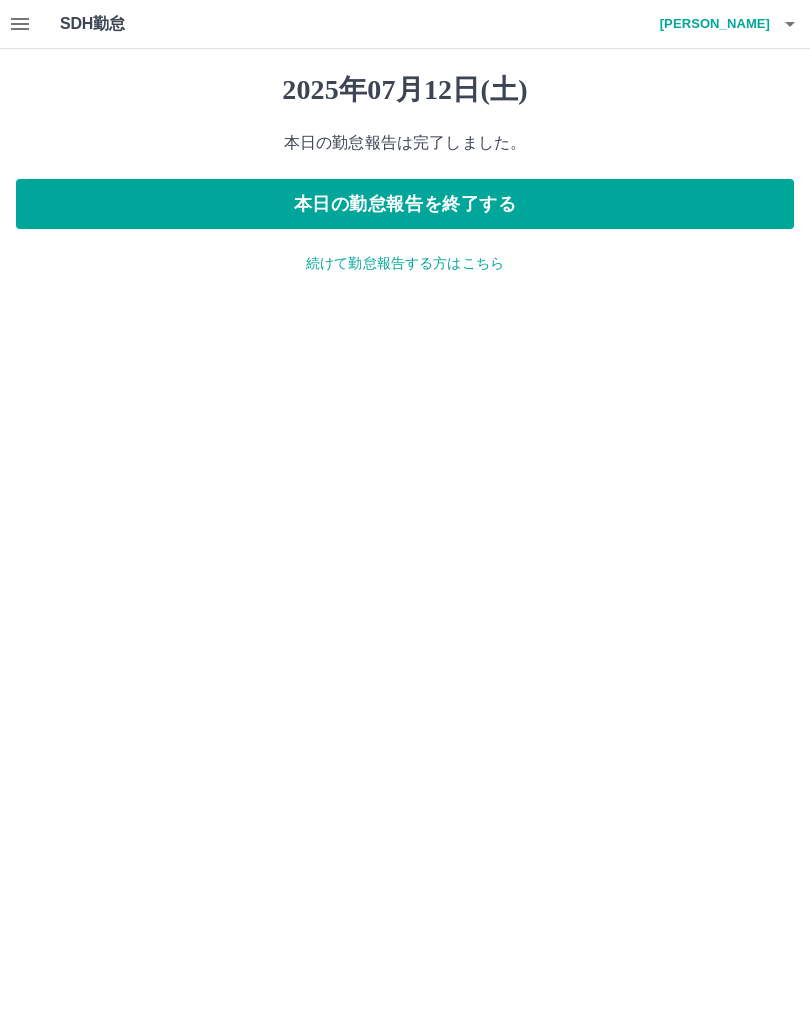 click on "続けて勤怠報告する方はこちら" at bounding box center [405, 263] 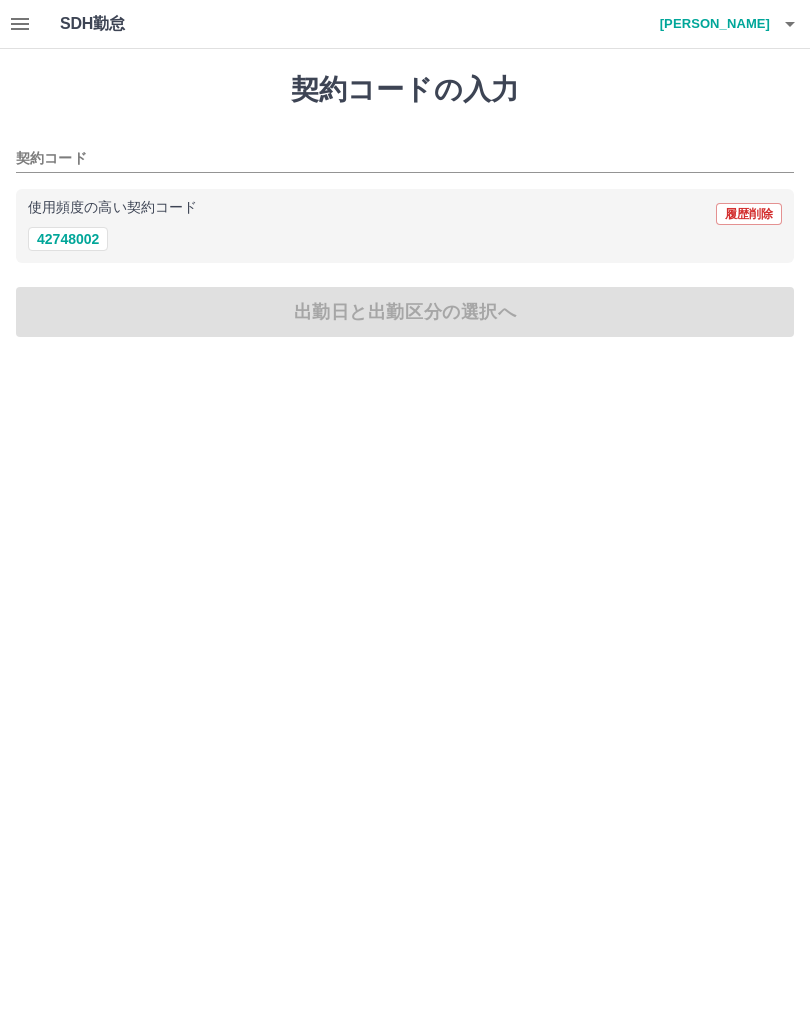 click on "42748002" at bounding box center [68, 239] 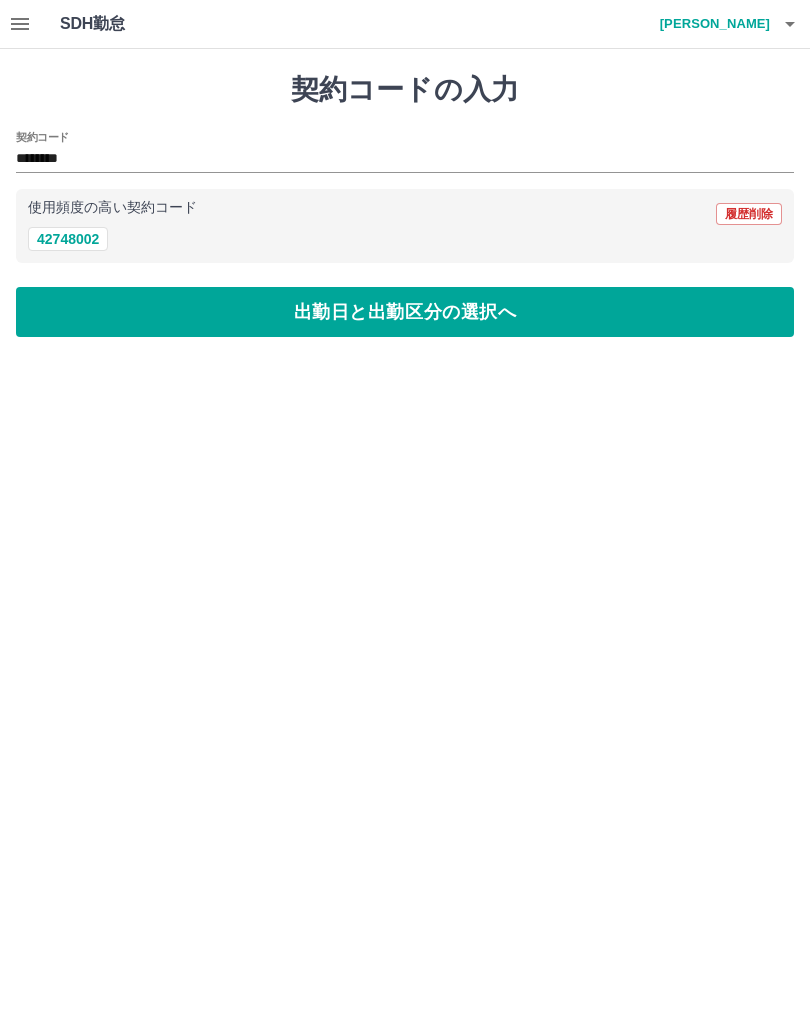 click on "出勤日と出勤区分の選択へ" at bounding box center [405, 312] 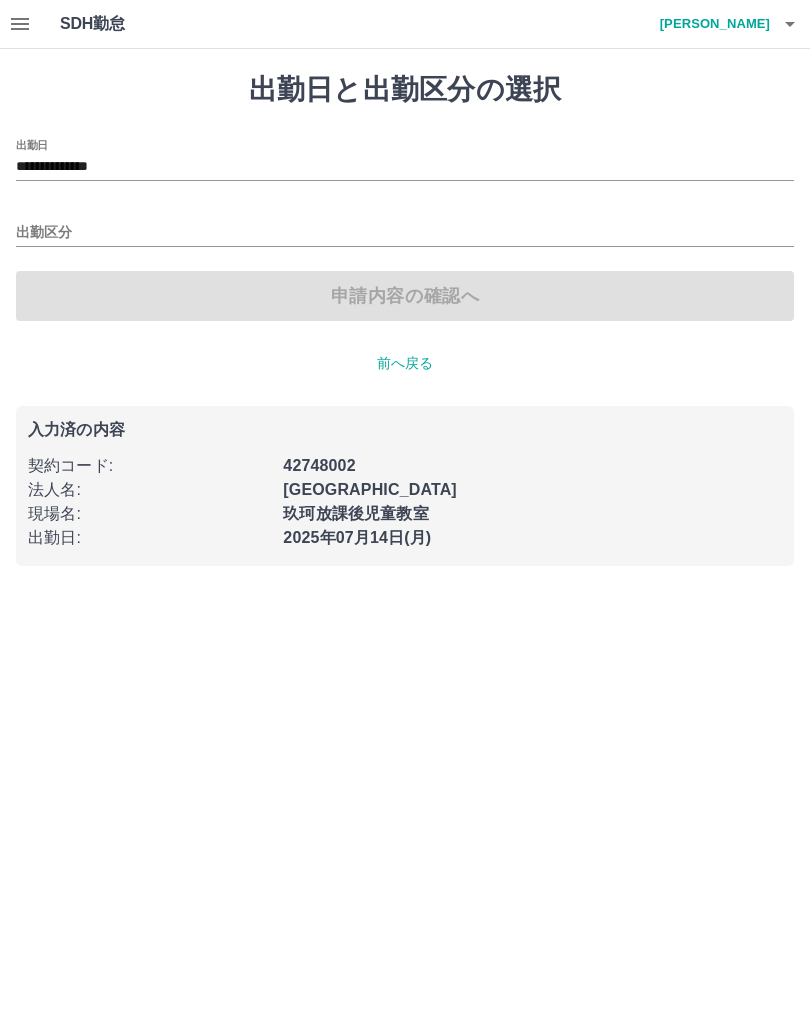 click on "出勤区分" at bounding box center [405, 233] 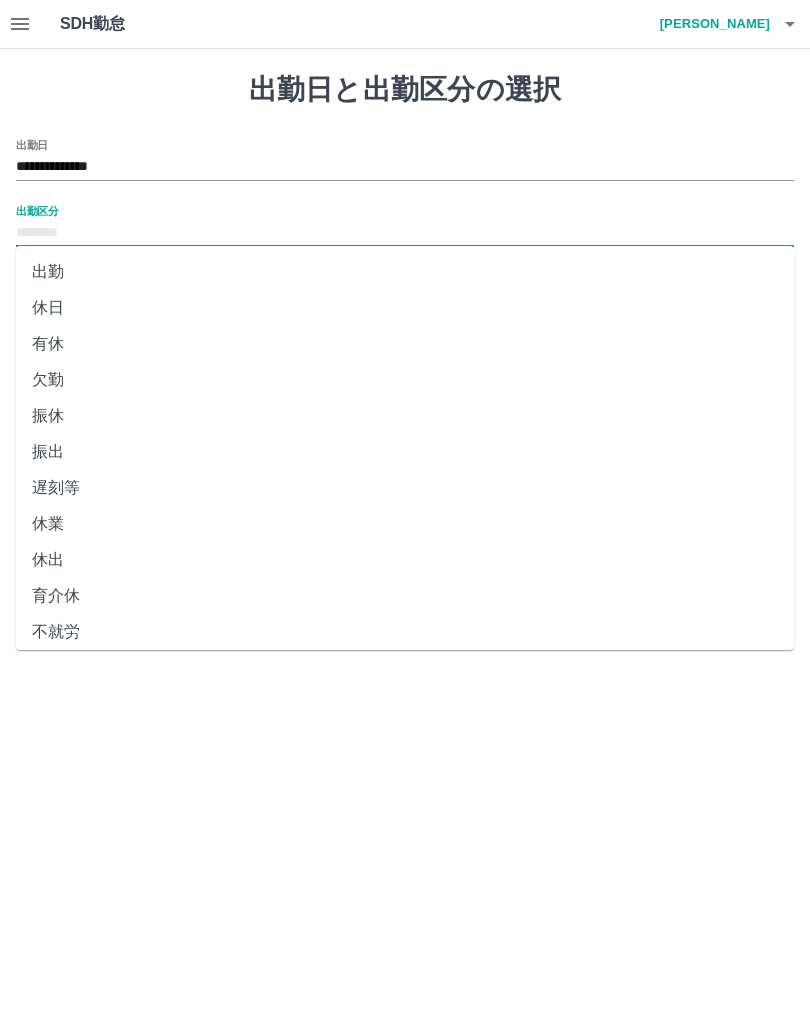 click on "出勤" at bounding box center (405, 272) 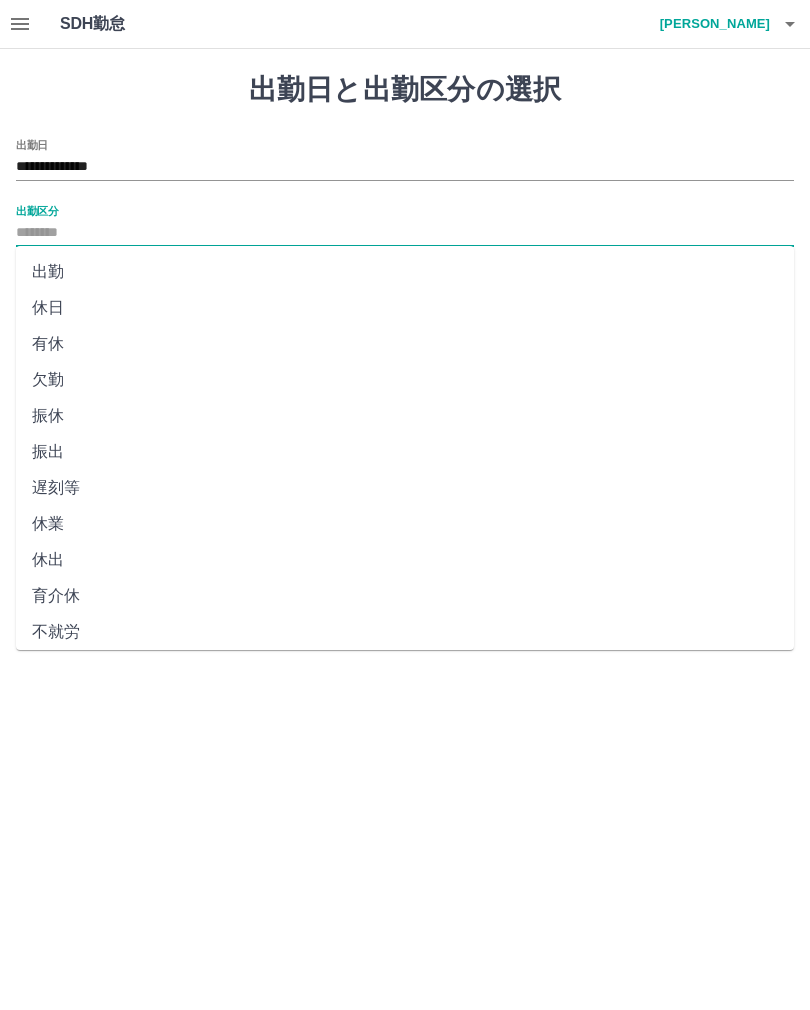 type on "**" 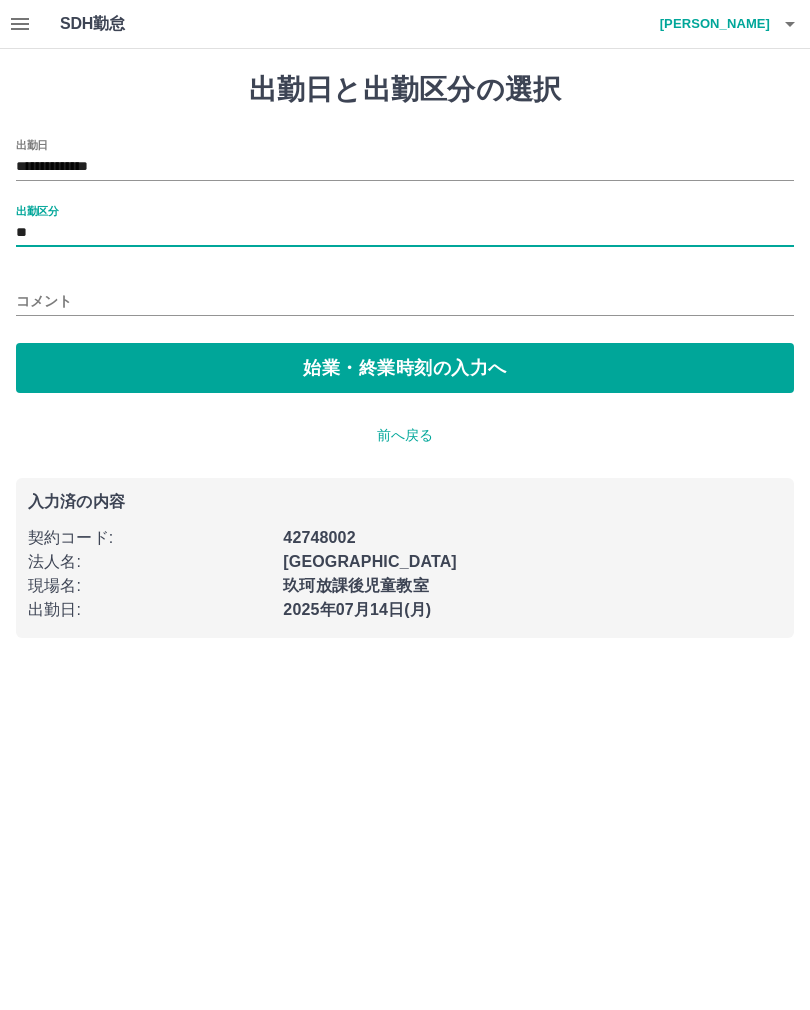 click on "始業・終業時刻の入力へ" at bounding box center [405, 368] 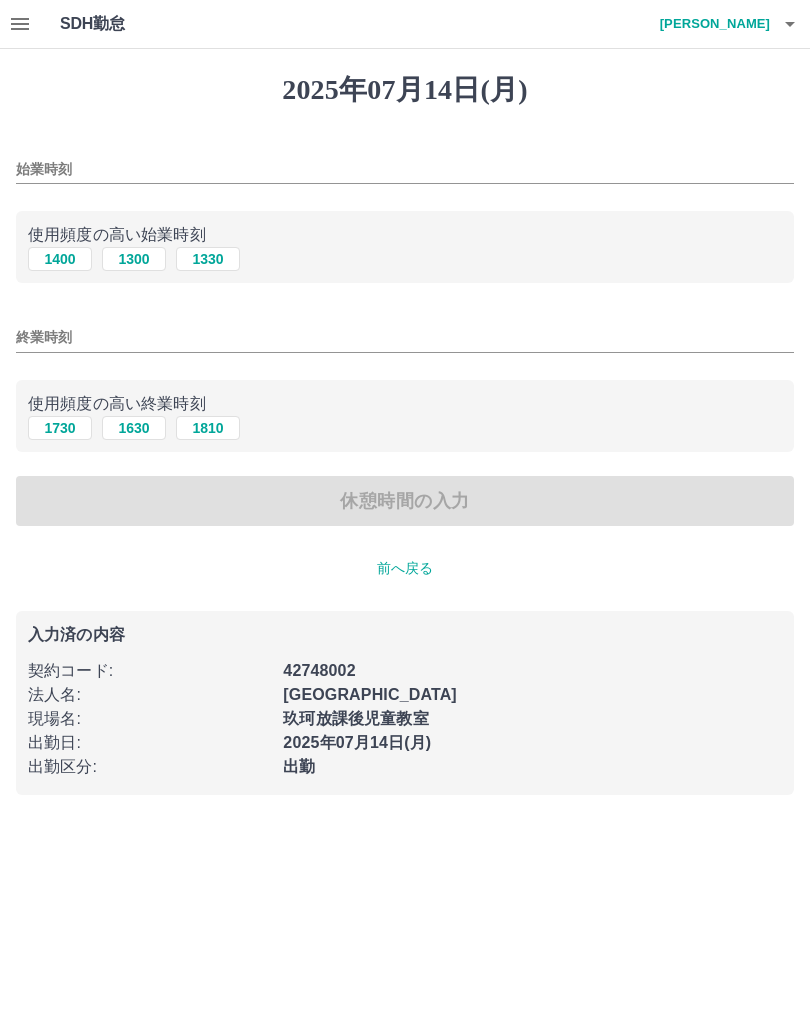 click on "1400" at bounding box center [60, 259] 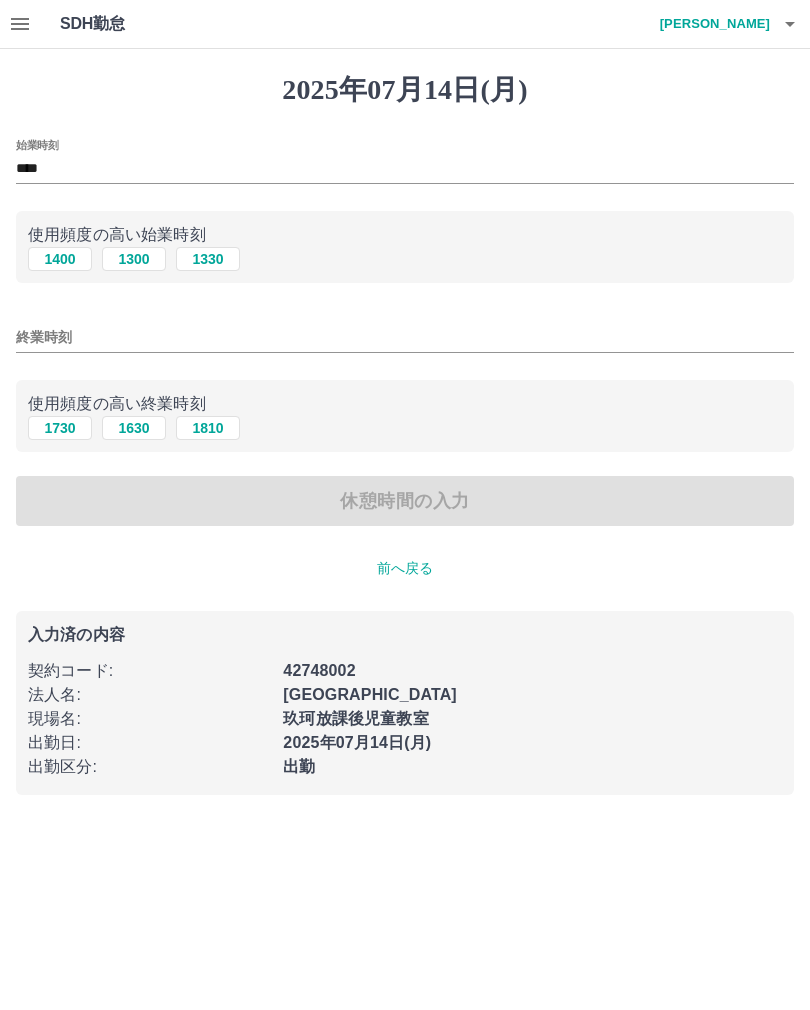 click on "1730" at bounding box center [60, 428] 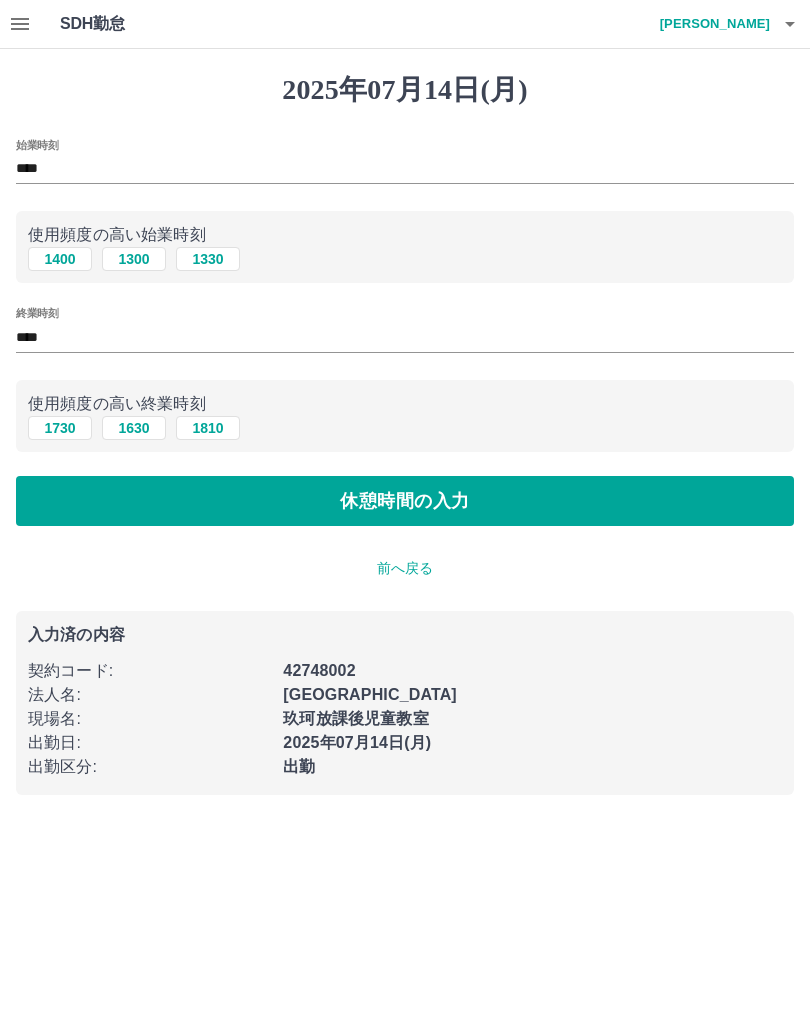click on "休憩時間の入力" at bounding box center (405, 501) 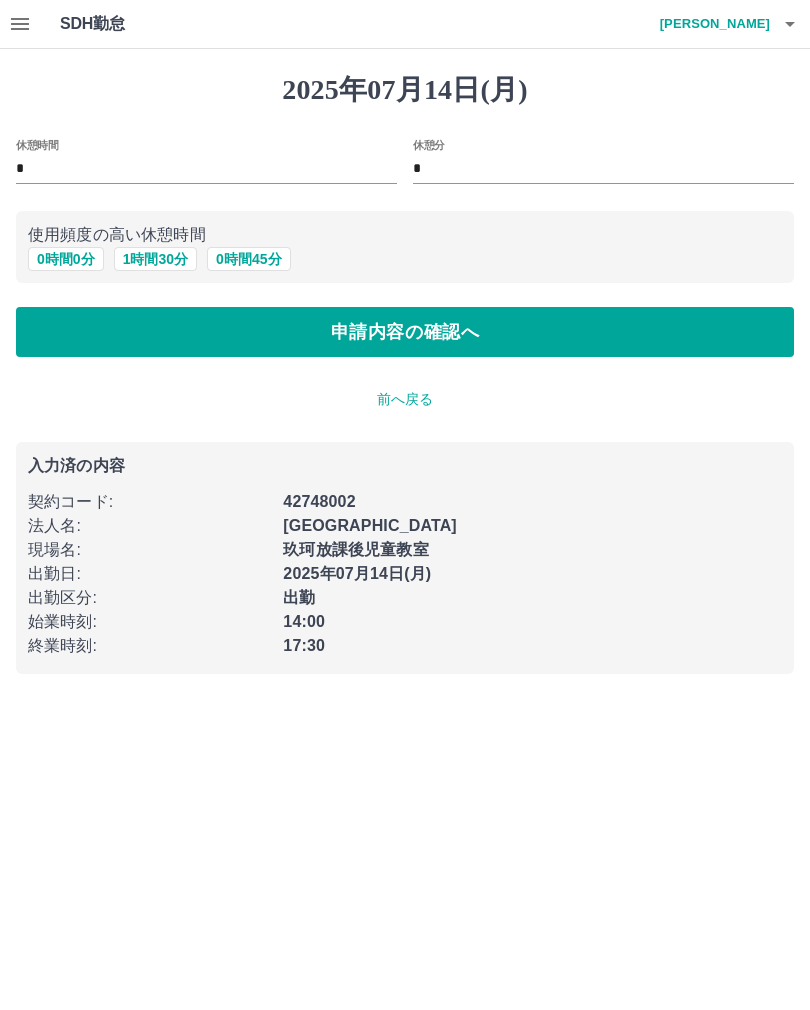 click on "申請内容の確認へ" at bounding box center (405, 332) 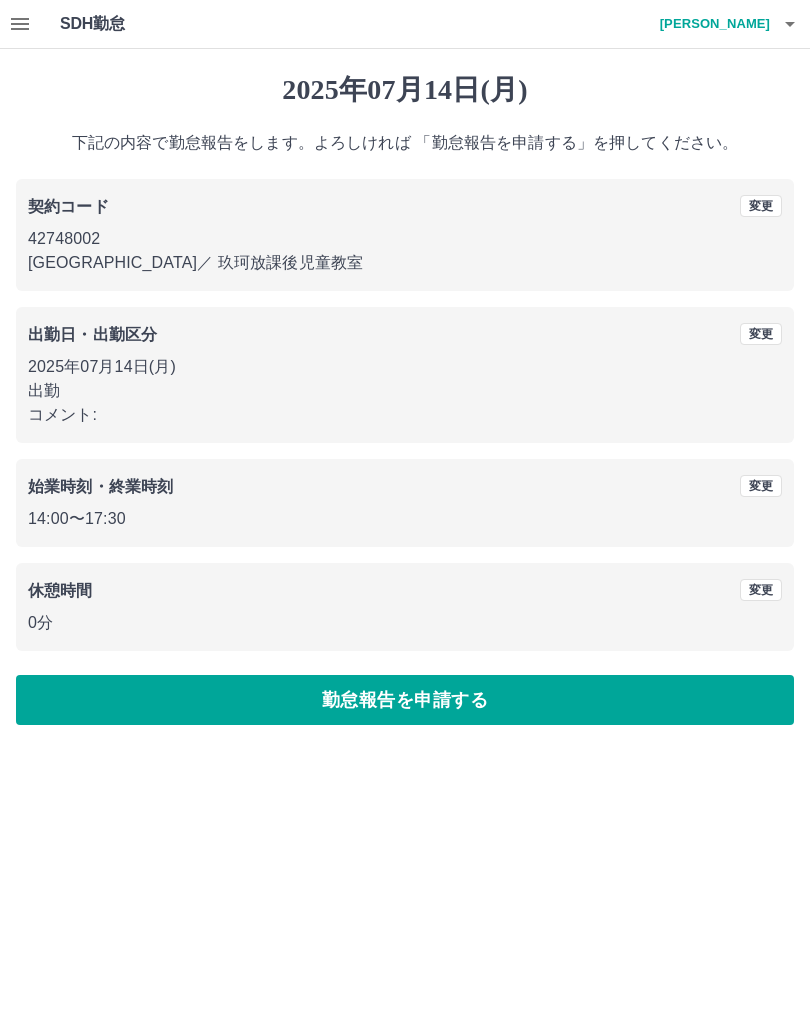click on "勤怠報告を申請する" at bounding box center (405, 700) 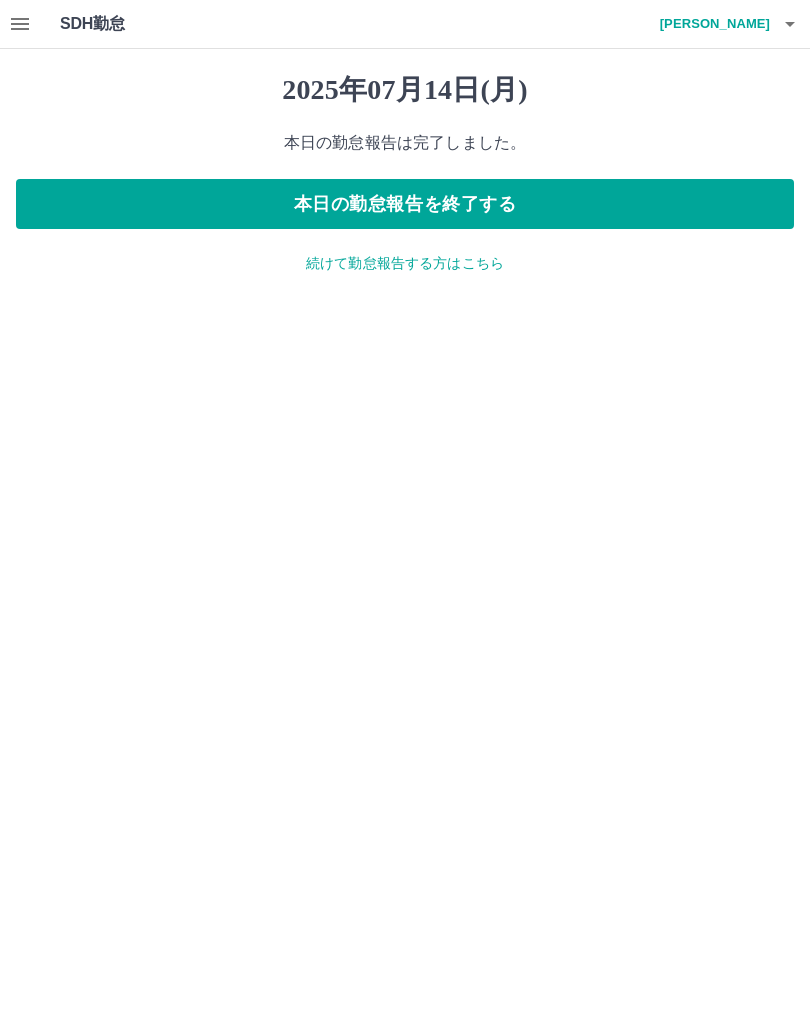 click on "本日の勤怠報告を終了する" at bounding box center (405, 204) 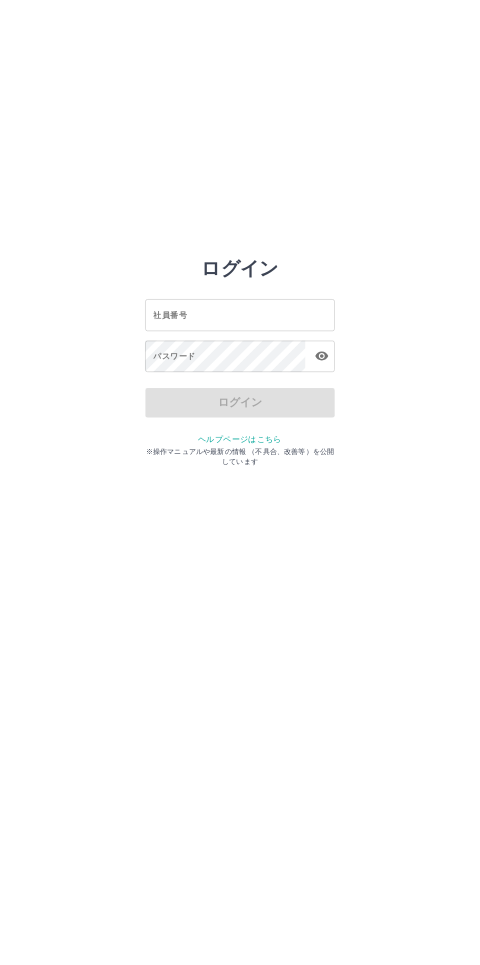 scroll, scrollTop: 0, scrollLeft: 0, axis: both 